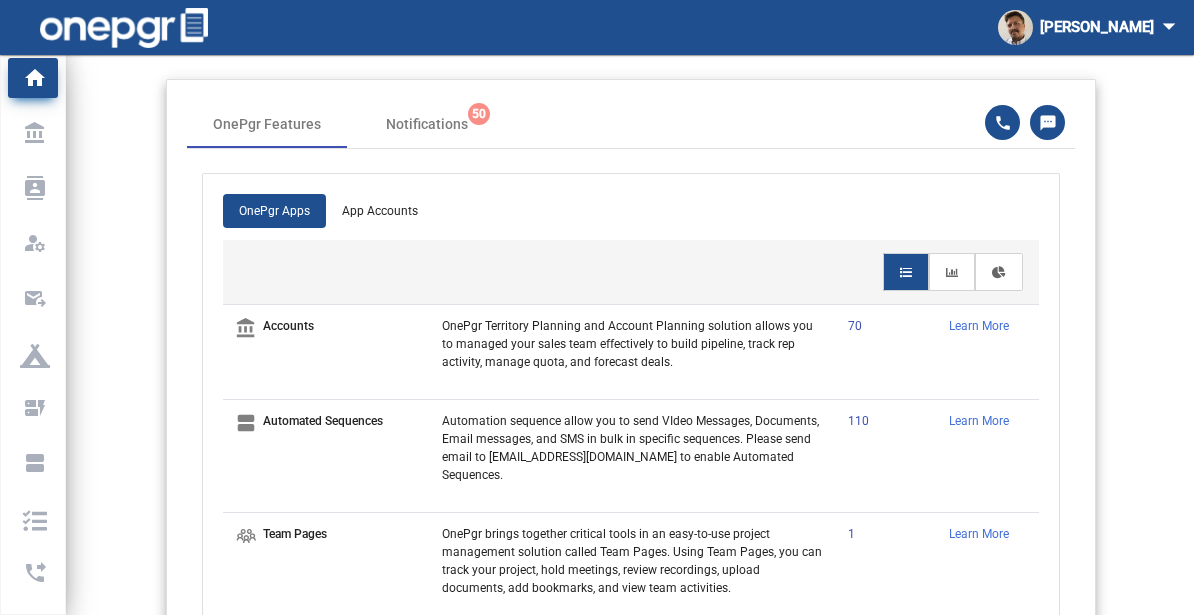 scroll, scrollTop: 0, scrollLeft: 0, axis: both 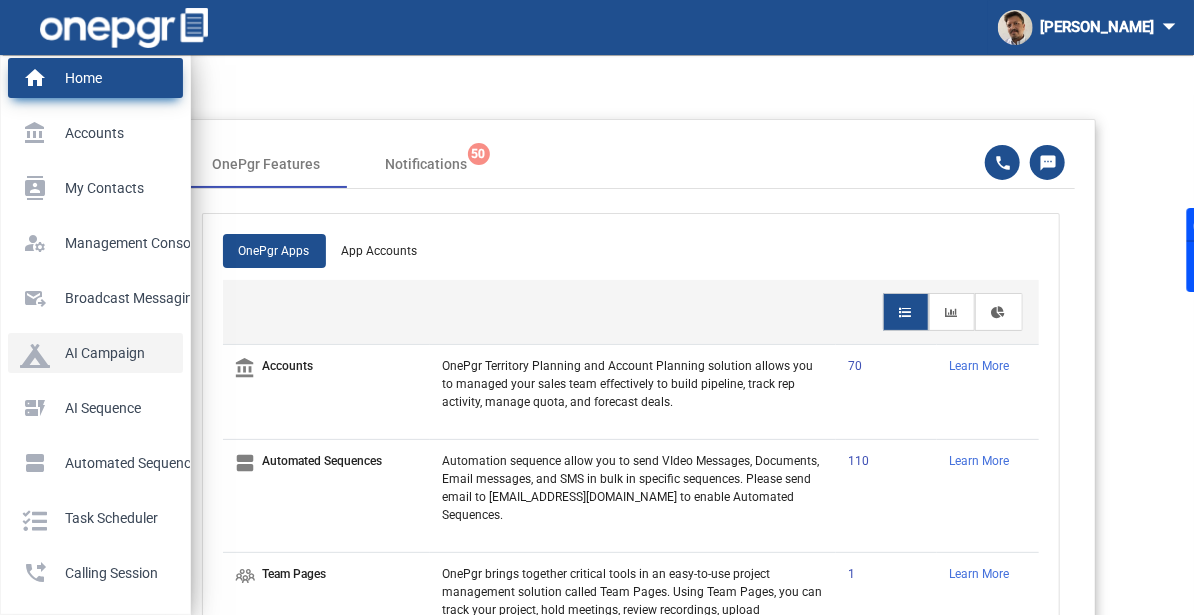 click on "AI Campaign" 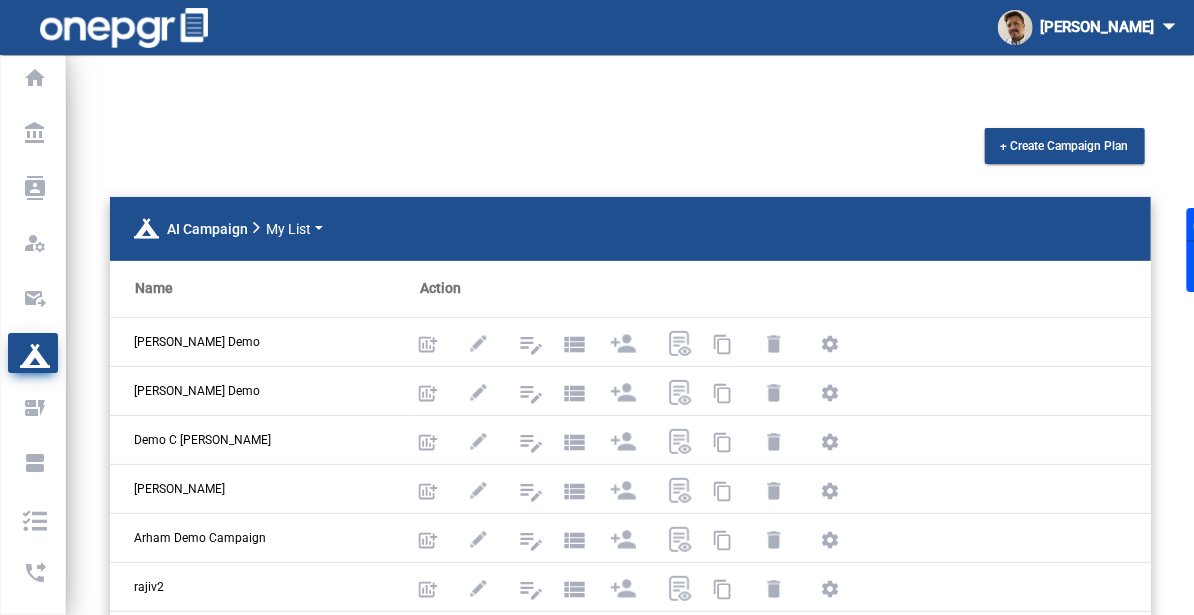 click on "+ Create Campaign Plan  AI Campaign          My List  Name   Action  [PERSON_NAME] Demo add_chart edit_note view_list content_copy settings [PERSON_NAME] Demo add_chart edit_note view_list content_copy settings Demo C [PERSON_NAME] add_chart edit_note view_list content_copy settings [PERSON_NAME]- zapmoto add_chart edit_note view_list content_copy settings Arham Demo Campaign add_chart edit_note view_list content_copy settings rajiv2 add_chart edit_note view_list content_copy settings rajivs test add_chart edit_note view_list content_copy settings [PERSON_NAME] Campaign add_chart edit_note view_list content_copy settings [PERSON_NAME] add_chart edit_note view_list content_copy settings Frost and [PERSON_NAME] - Demo v2 add_chart edit_note view_list content_copy settings Items per page: 10 1 - 10 of 43" 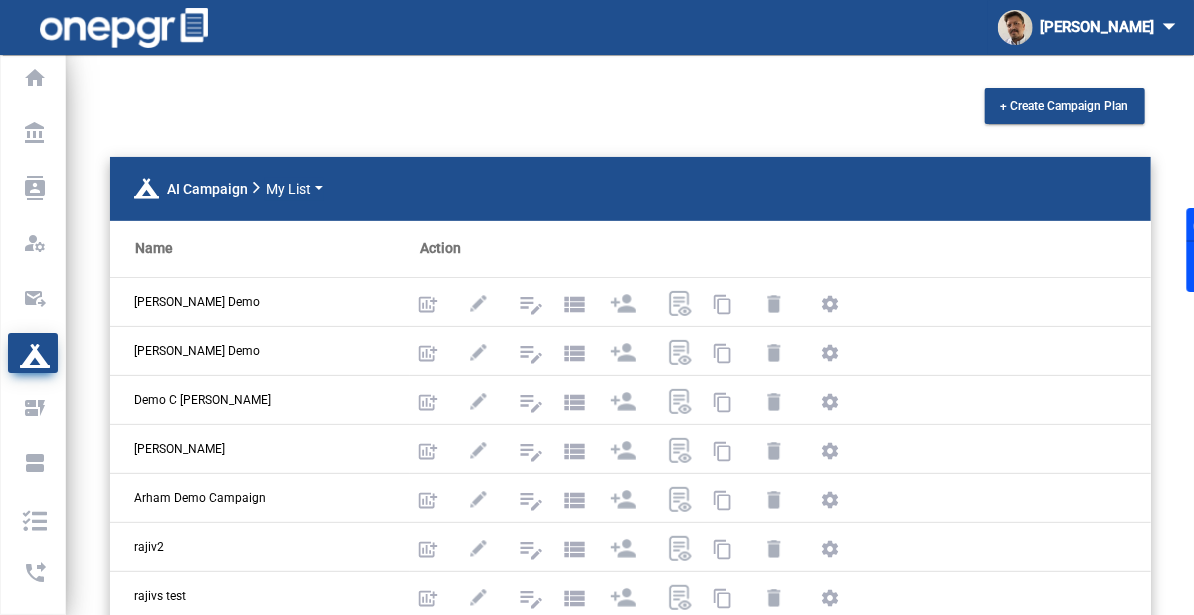 scroll, scrollTop: 39, scrollLeft: 0, axis: vertical 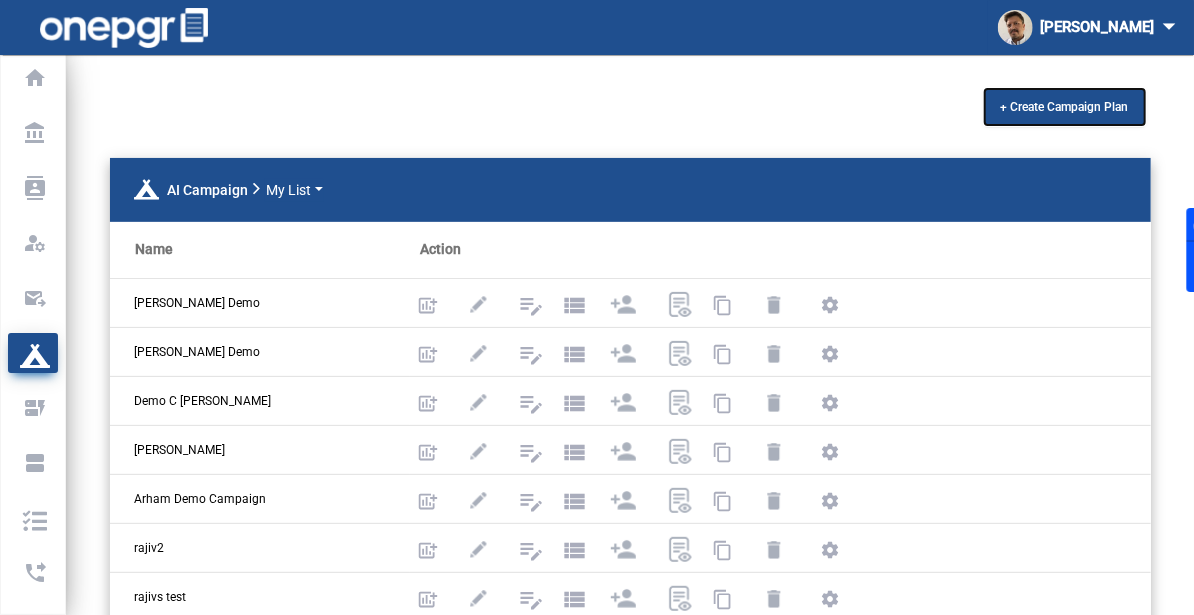 click on "+ Create Campaign Plan" 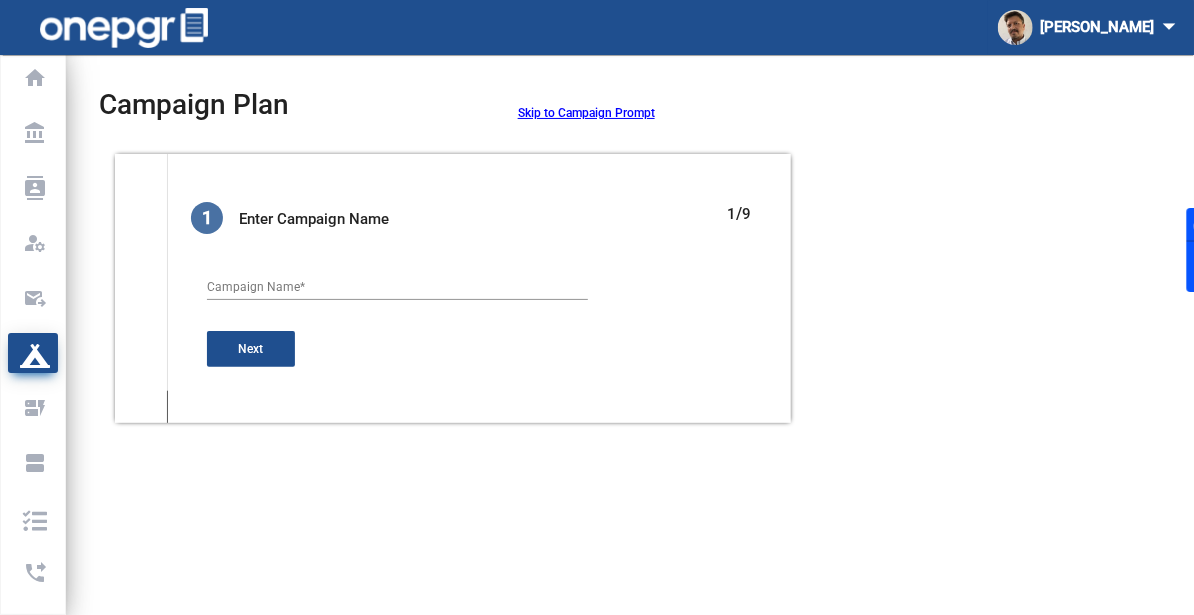 click on "Campaign Name  *" at bounding box center (397, 288) 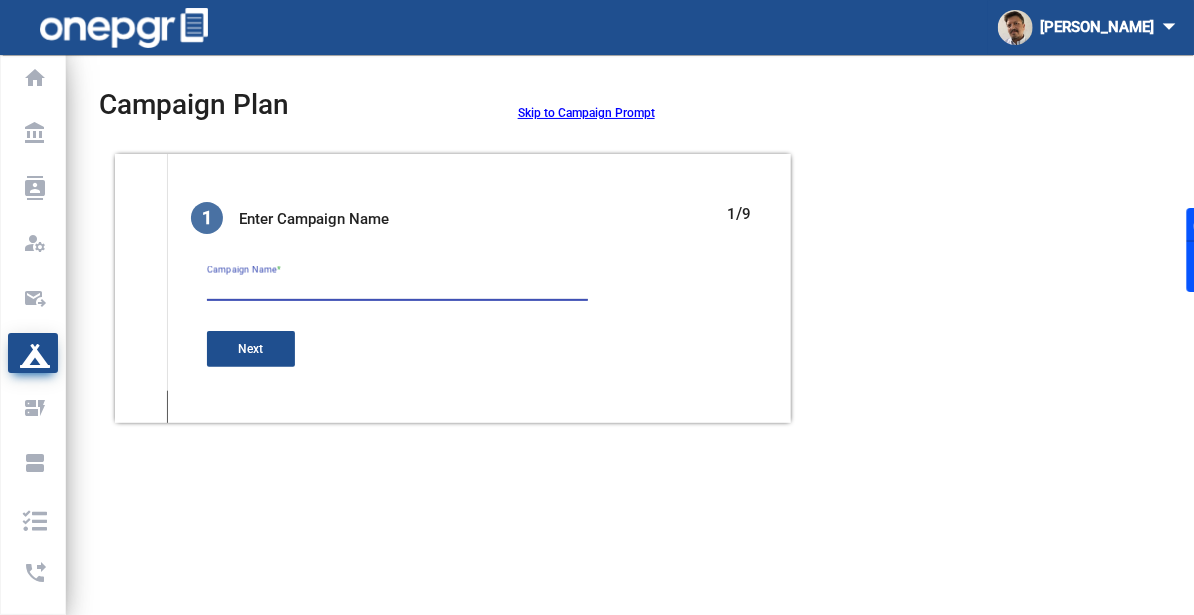 click on "Campaign Name  *" at bounding box center [397, 288] 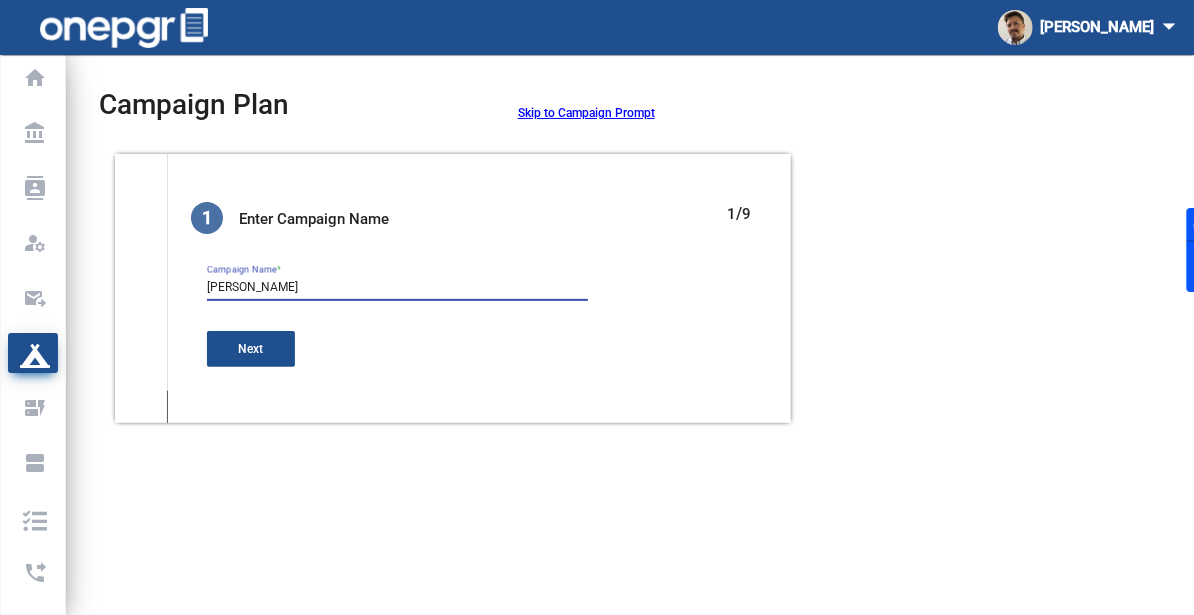 type on "Colinn" 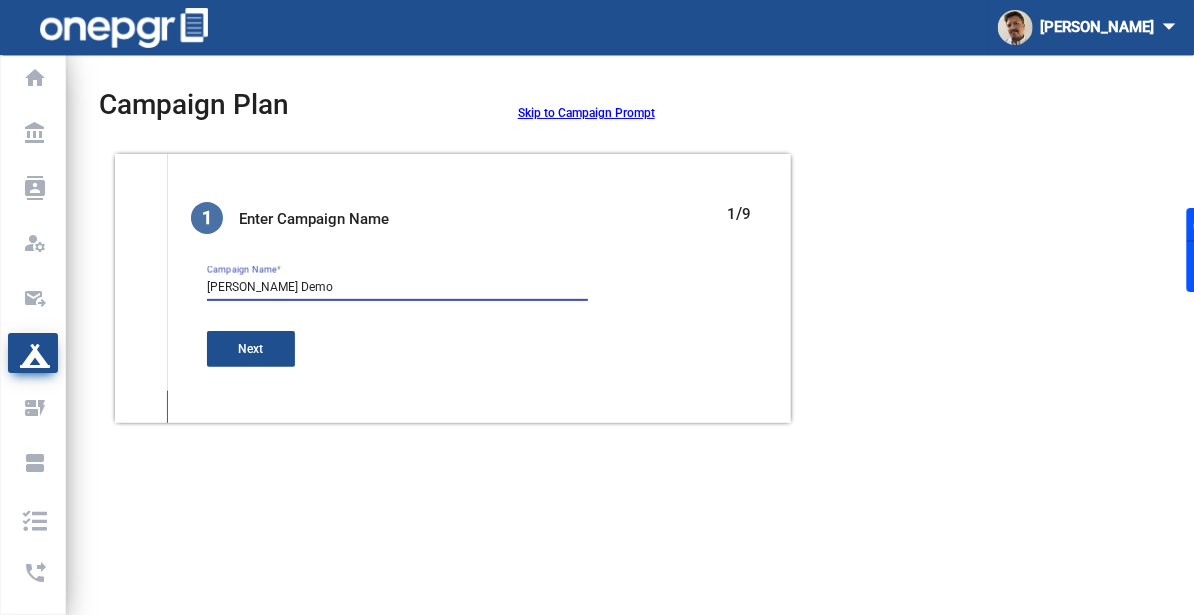 type on "[PERSON_NAME] Demo" 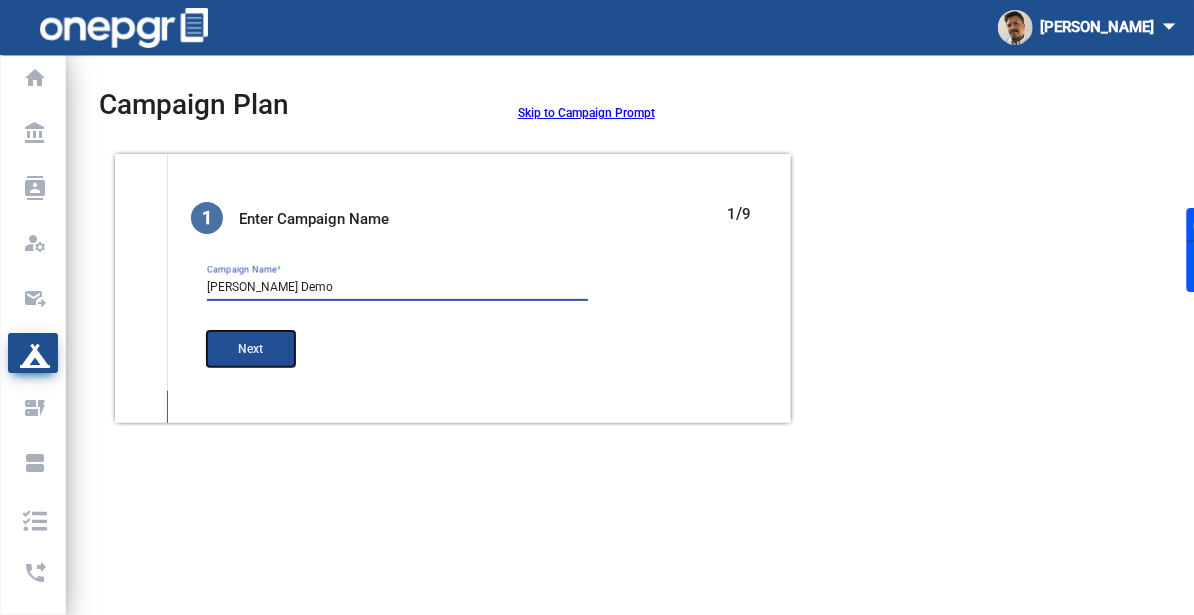 click on "Next" at bounding box center [251, 349] 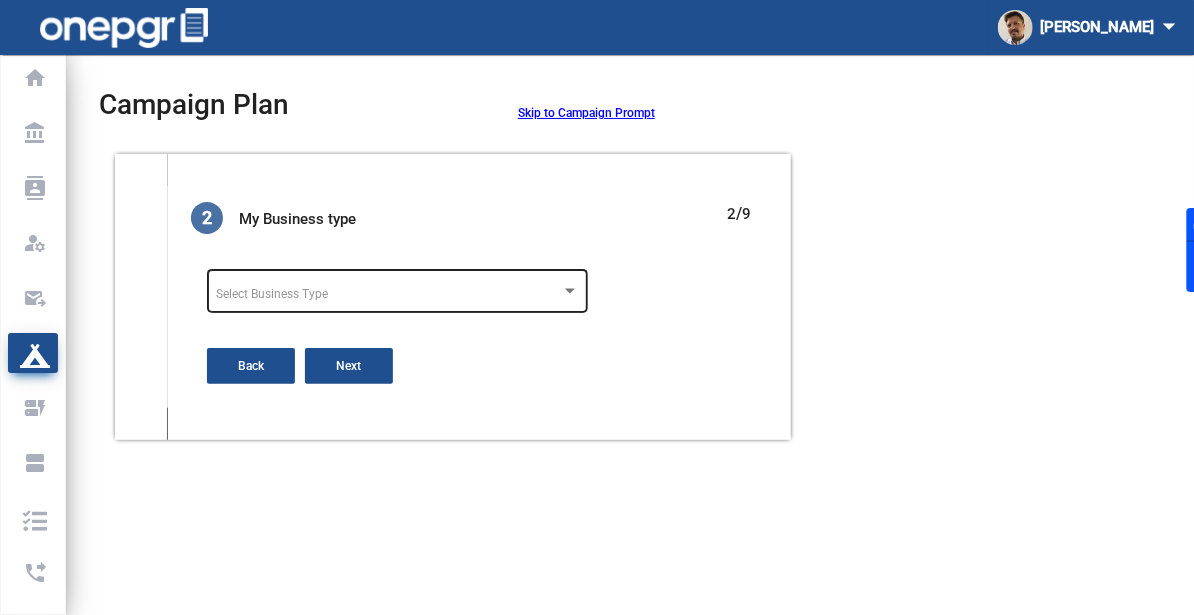 click on "Select Business Type" at bounding box center [397, 290] 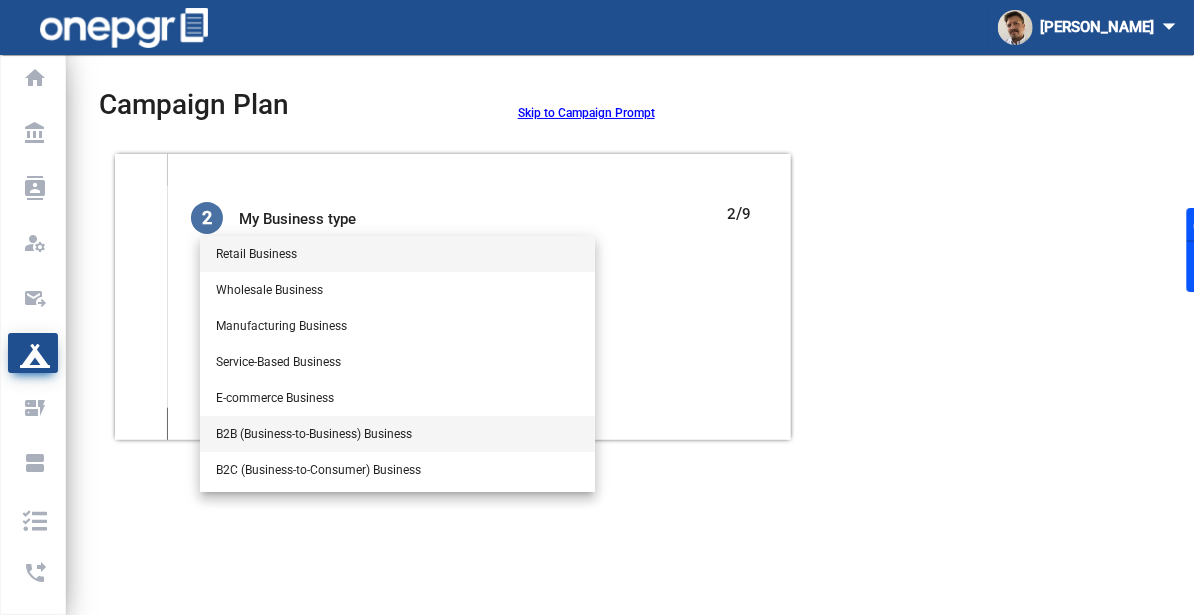 click on "B2B (Business-to-Business) Business" at bounding box center [397, 434] 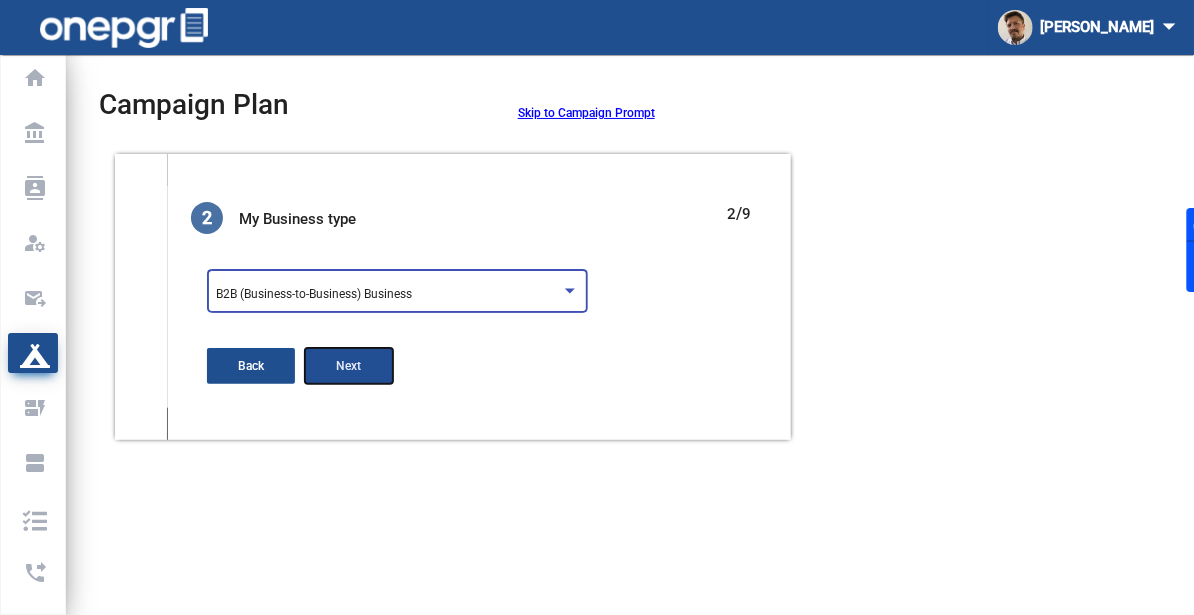 click on "Next" at bounding box center [349, 366] 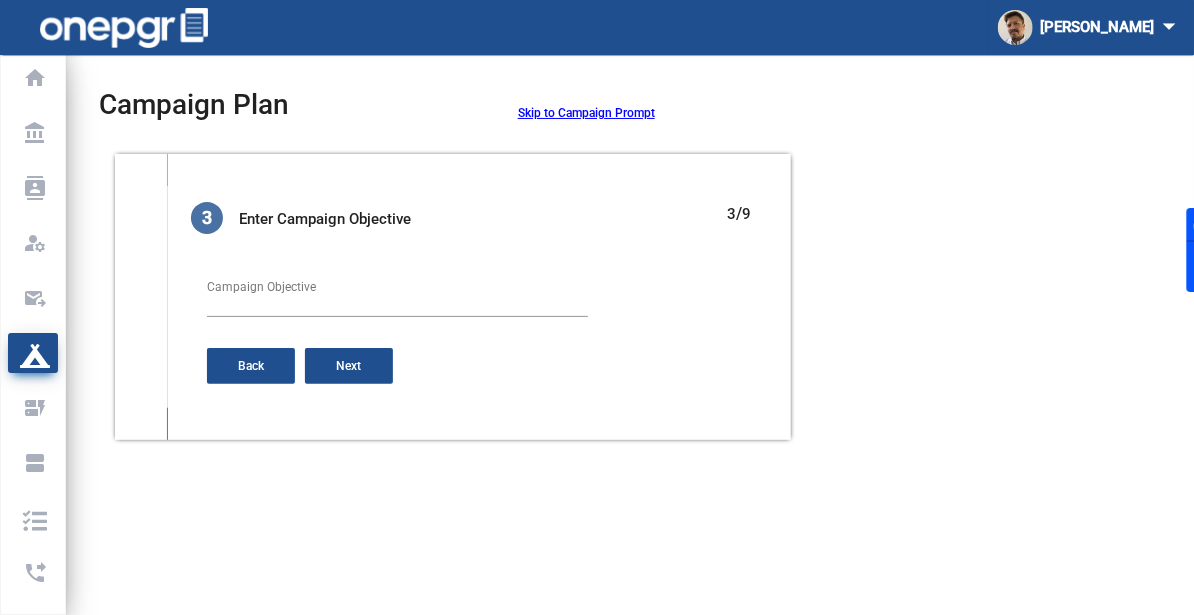 click on "Campaign Objective" at bounding box center (397, 296) 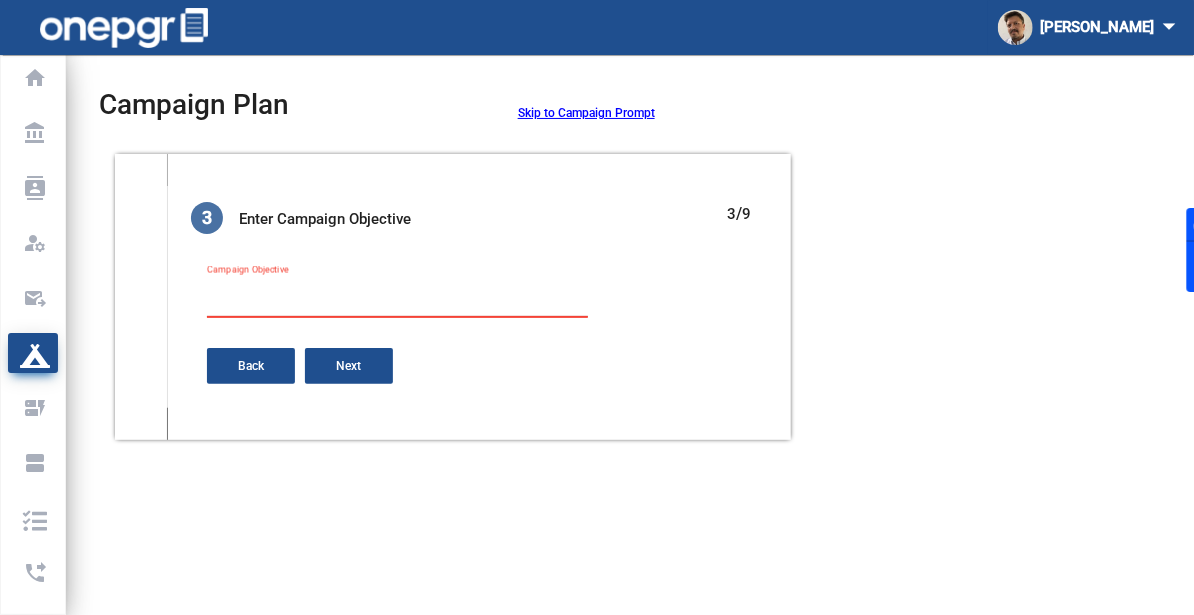 click on "Campaign Objective" at bounding box center (397, 296) 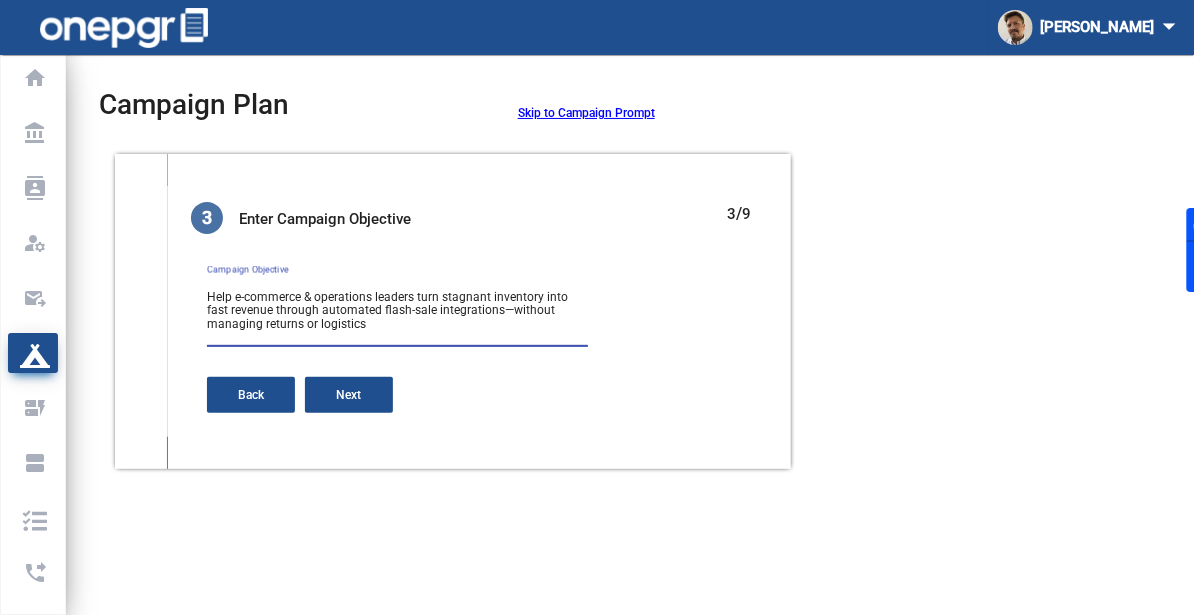 click on "Campaign Objective" at bounding box center [397, 311] 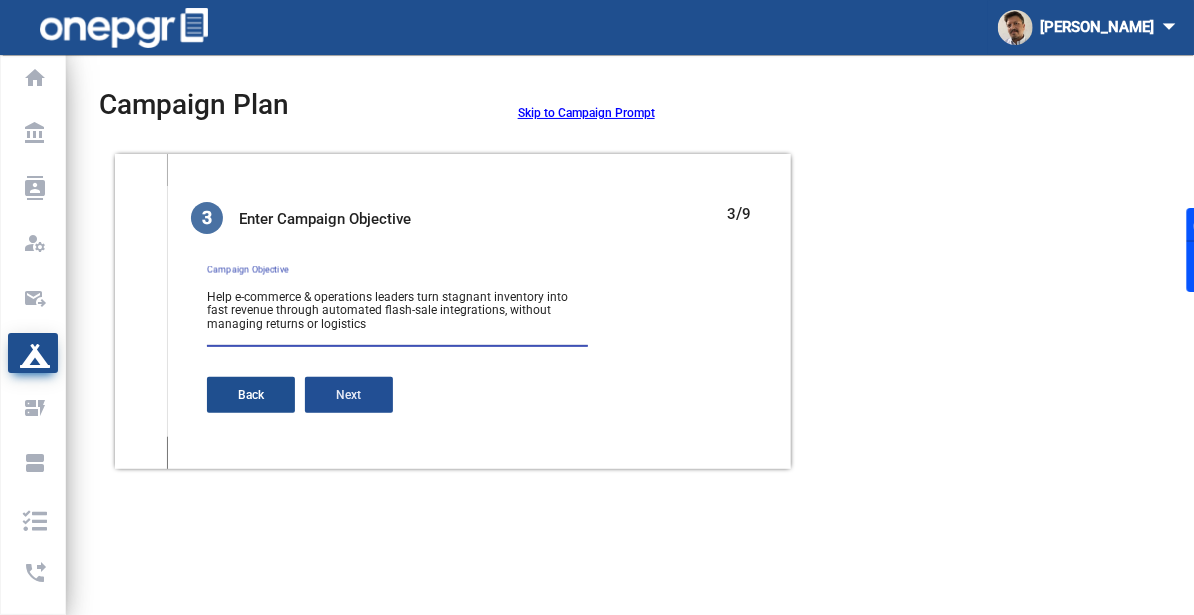 type on "Help e-commerce & operations leaders turn stagnant inventory into fast revenue through automated flash-sale integrations, without managing returns or logistics" 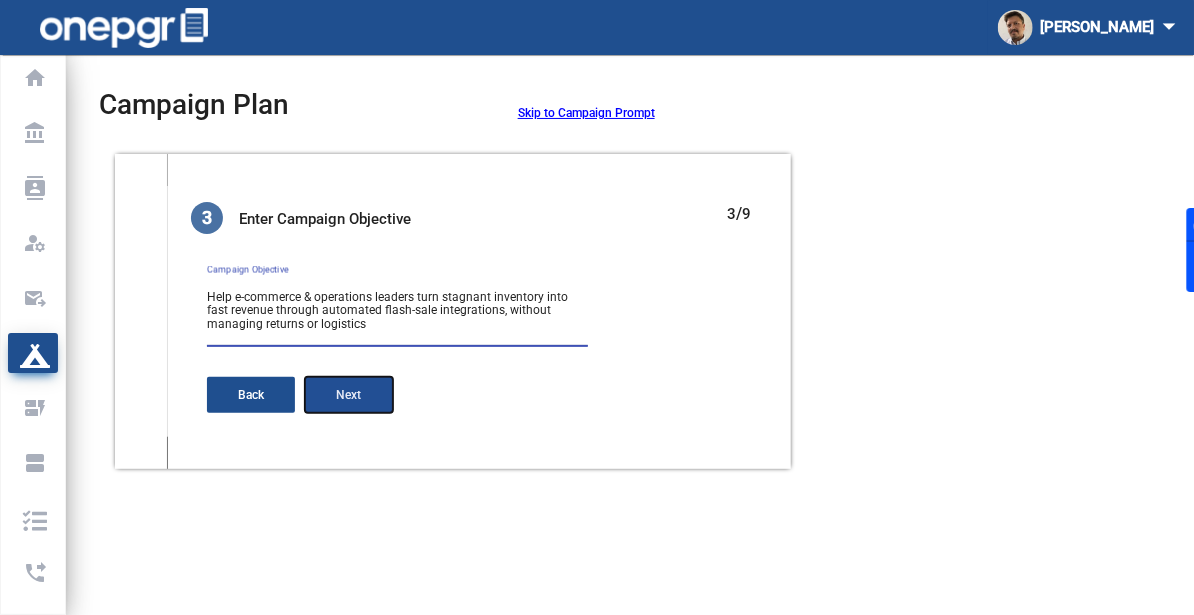 click on "Next" at bounding box center [349, 395] 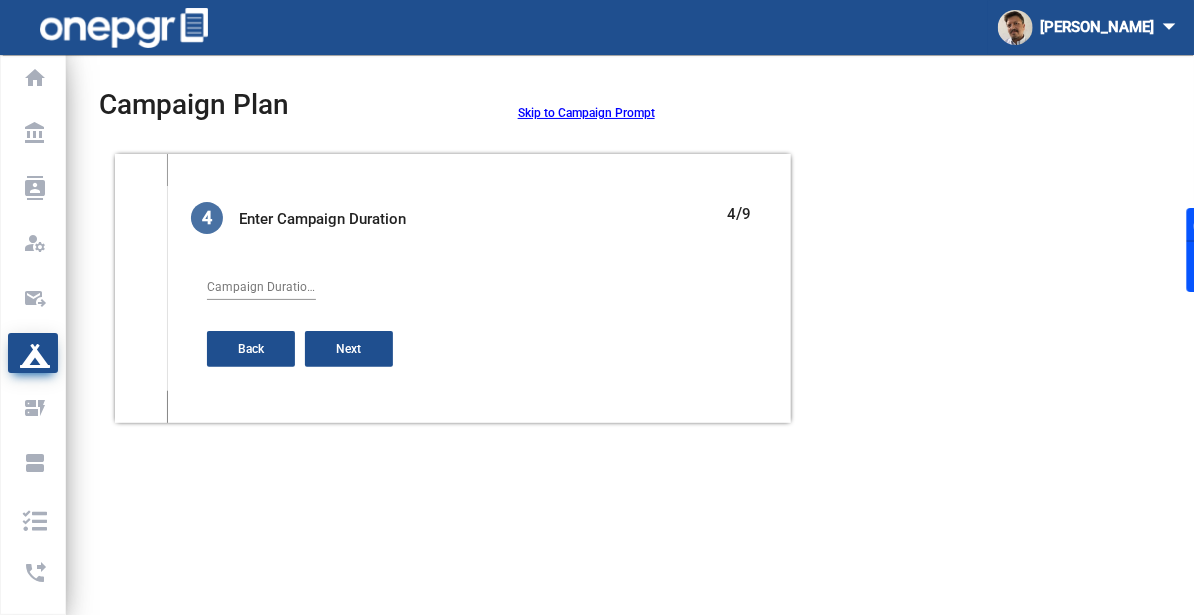 click on "Campaign Duration(in Weeks)  *" at bounding box center [261, 283] 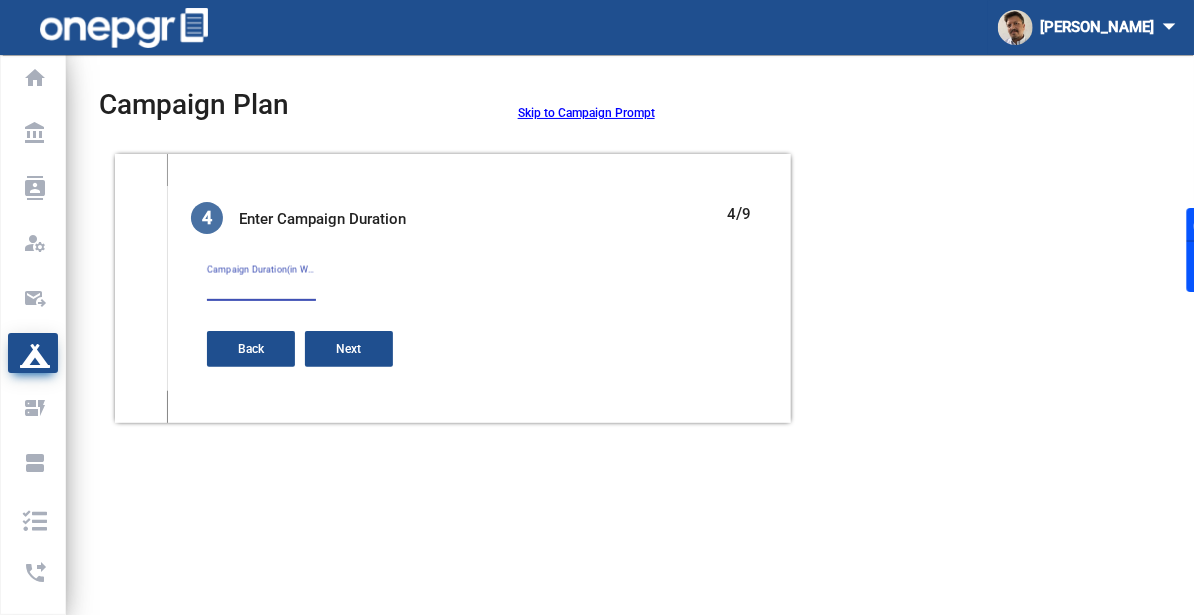 click on "Campaign Duration(in Weeks)  *" at bounding box center [261, 288] 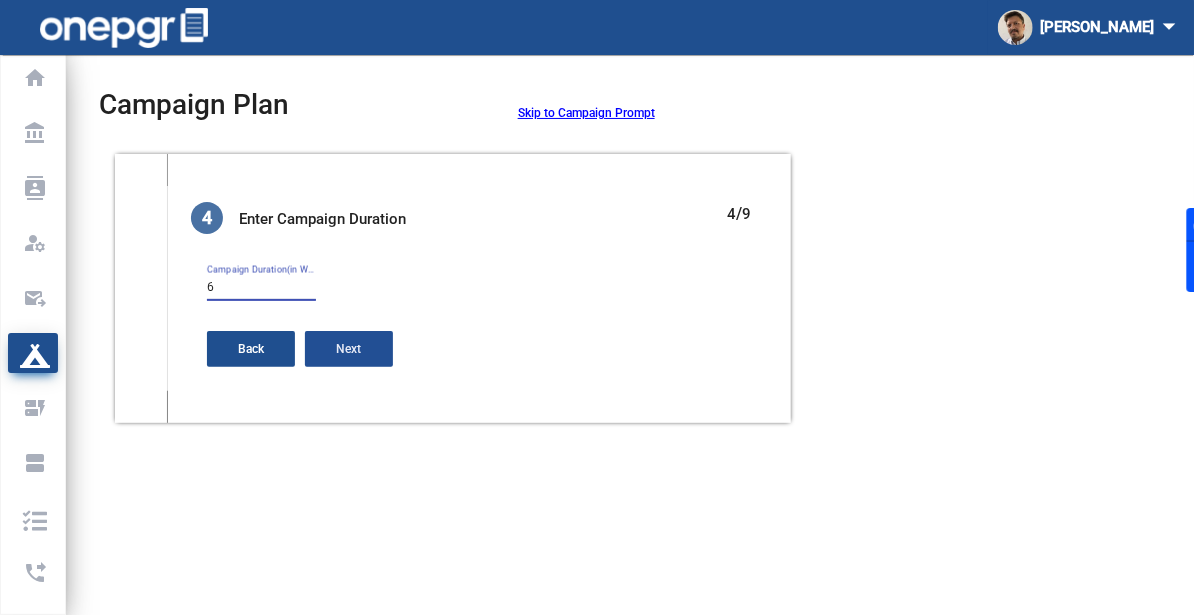 type on "6" 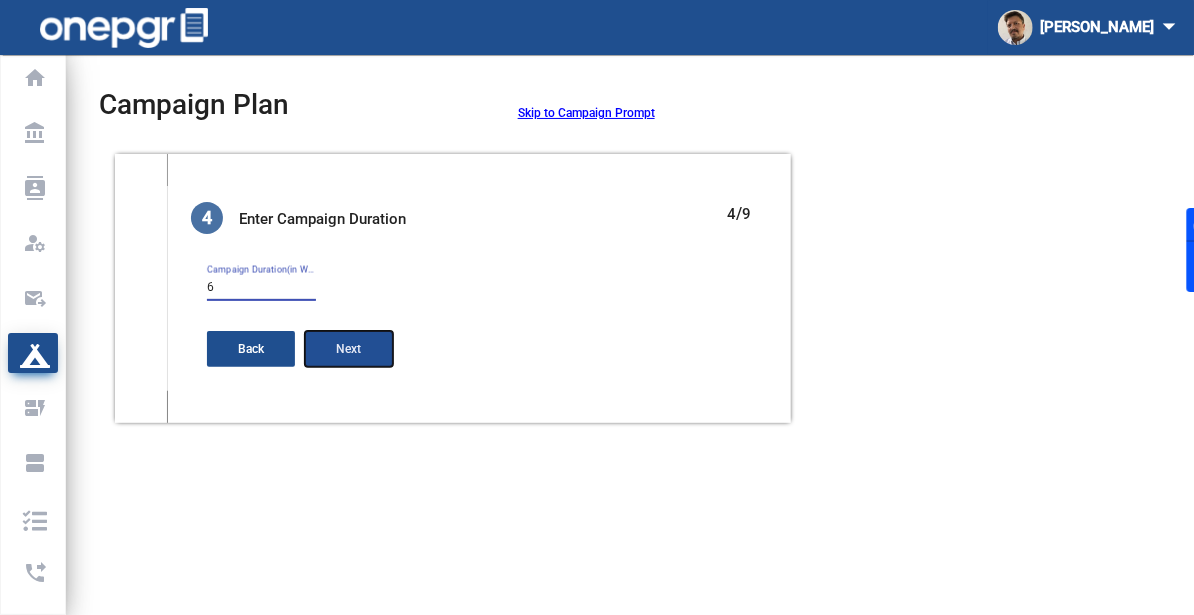 click on "Next" at bounding box center [349, 349] 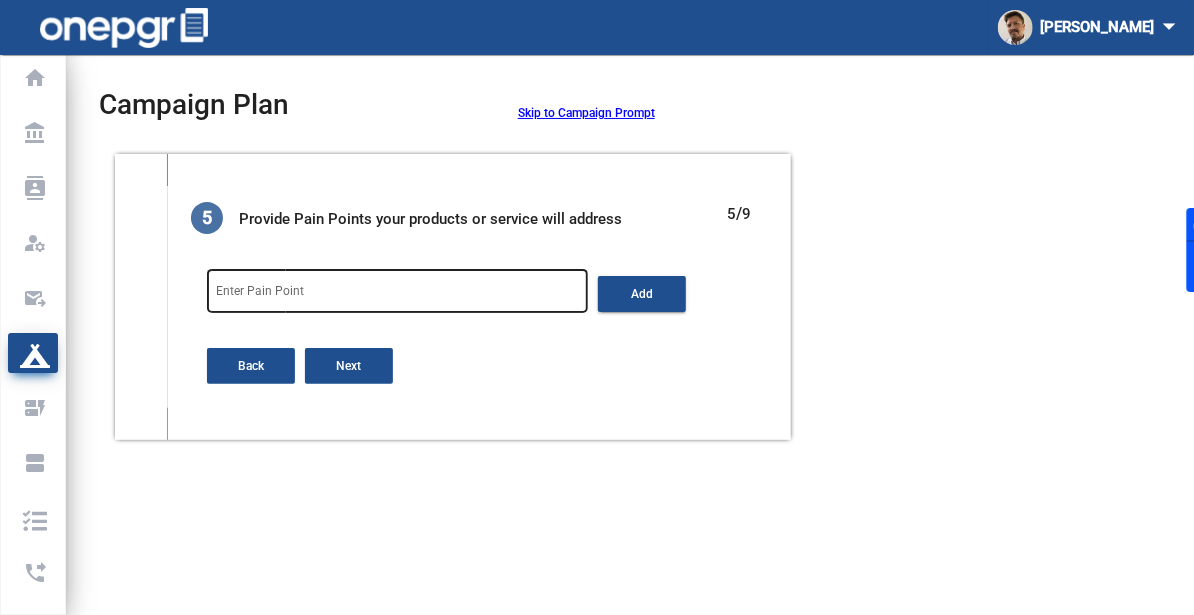 click on "Enter Pain Point" at bounding box center [397, 295] 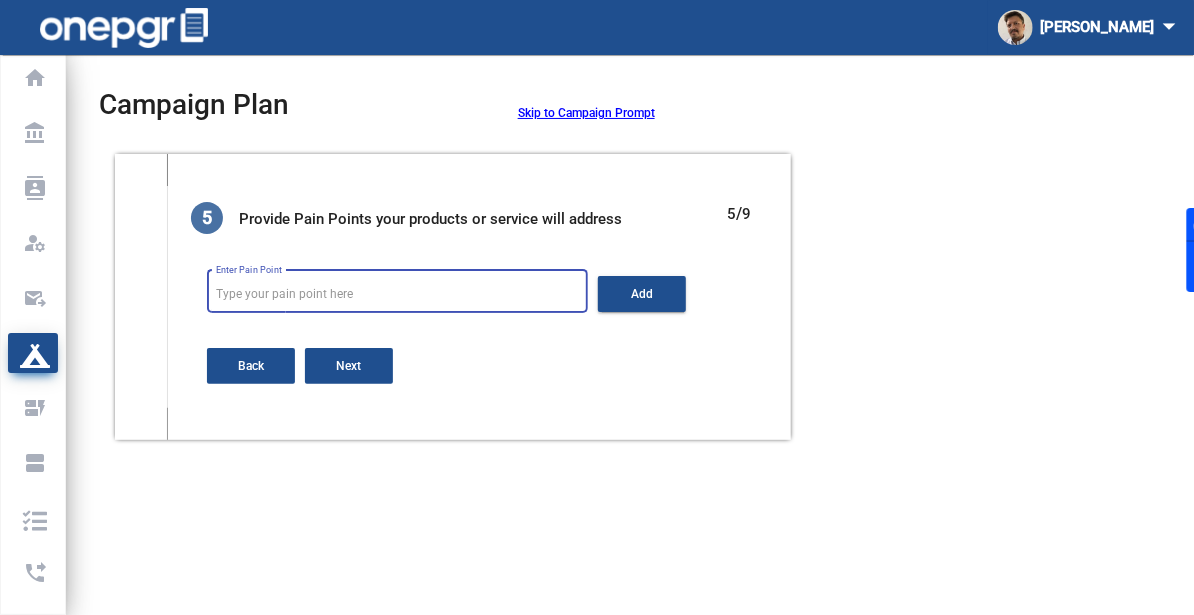 paste on "Excess Inventory That’s Tying Up Cash" 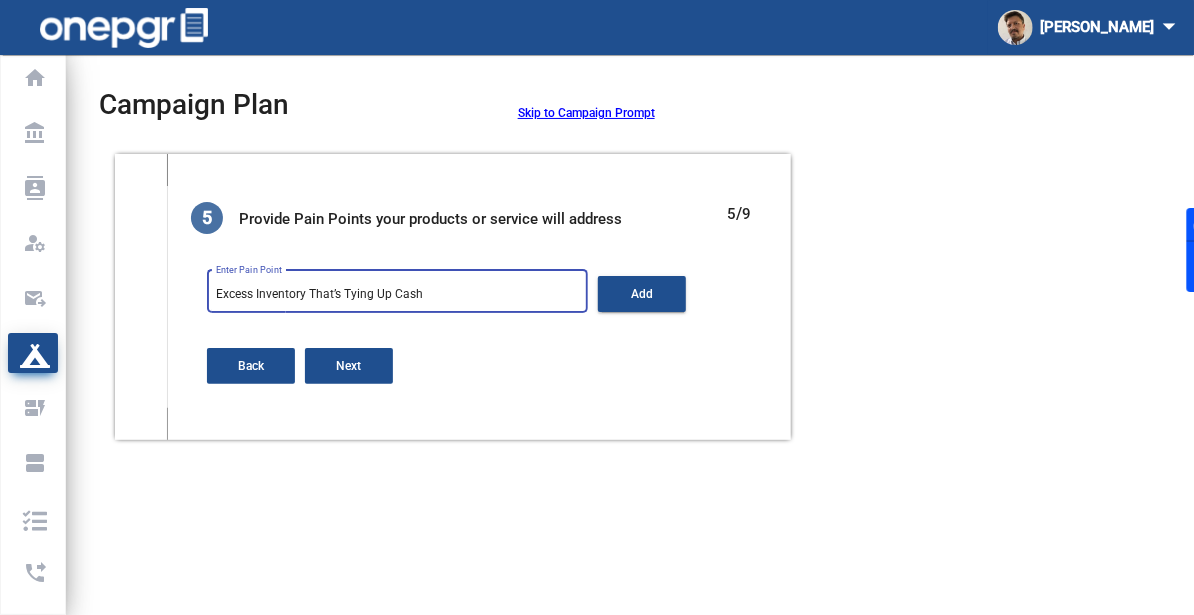 type on "Excess Inventory That’s Tying Up Cash" 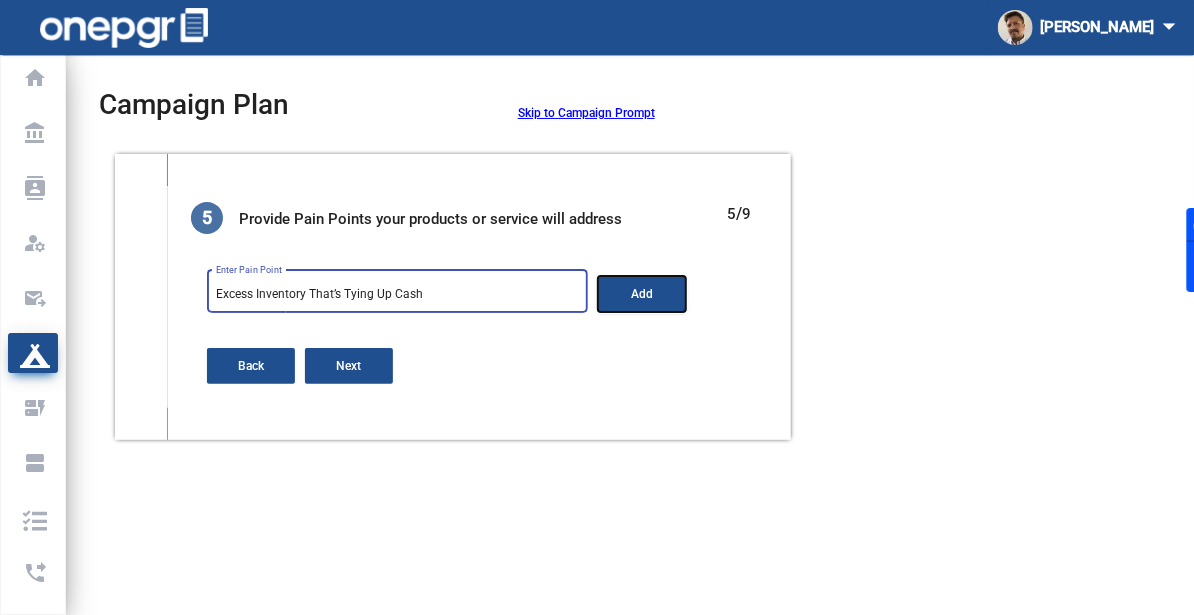 click on "Add" at bounding box center (642, 294) 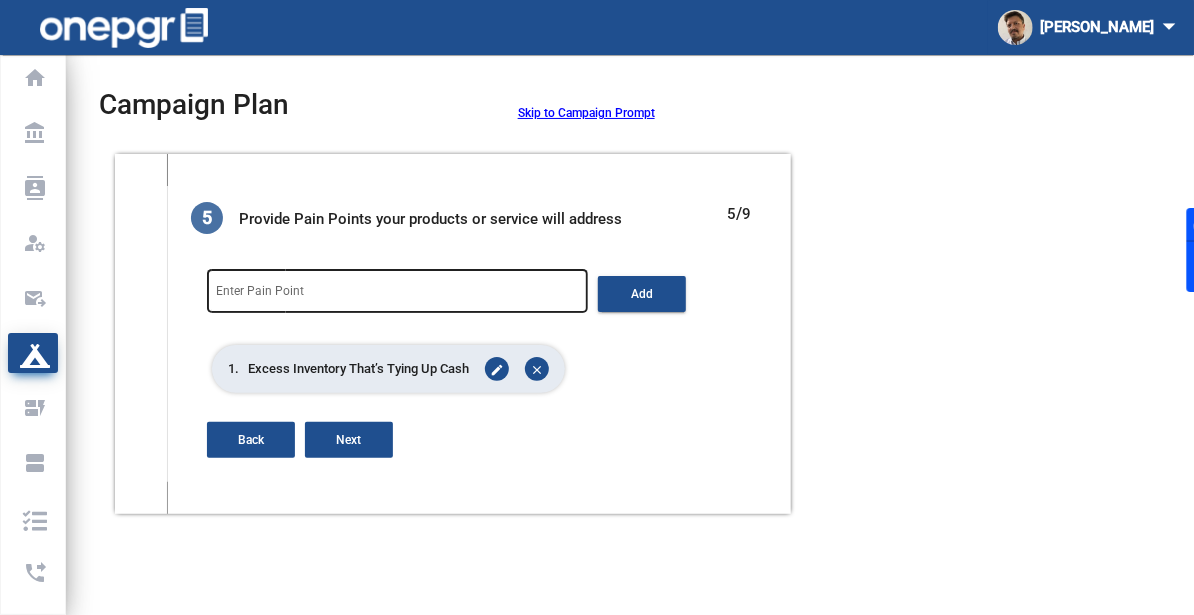 click on "Enter Pain Point" at bounding box center (397, 295) 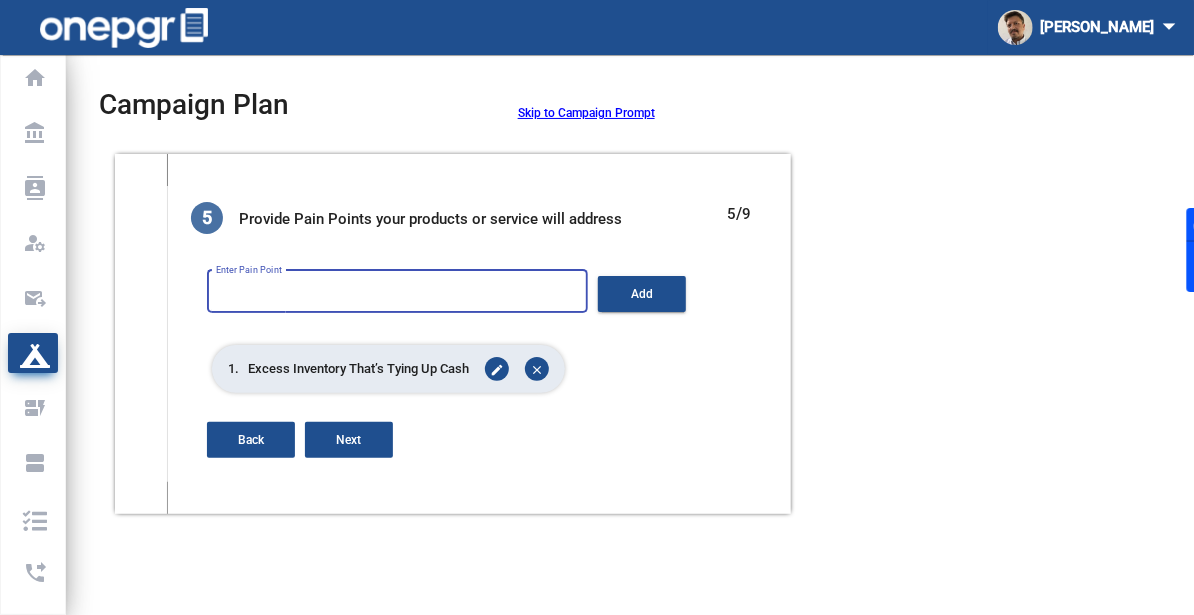 paste on "Manual, Time-Consuming Integration & Order Processing" 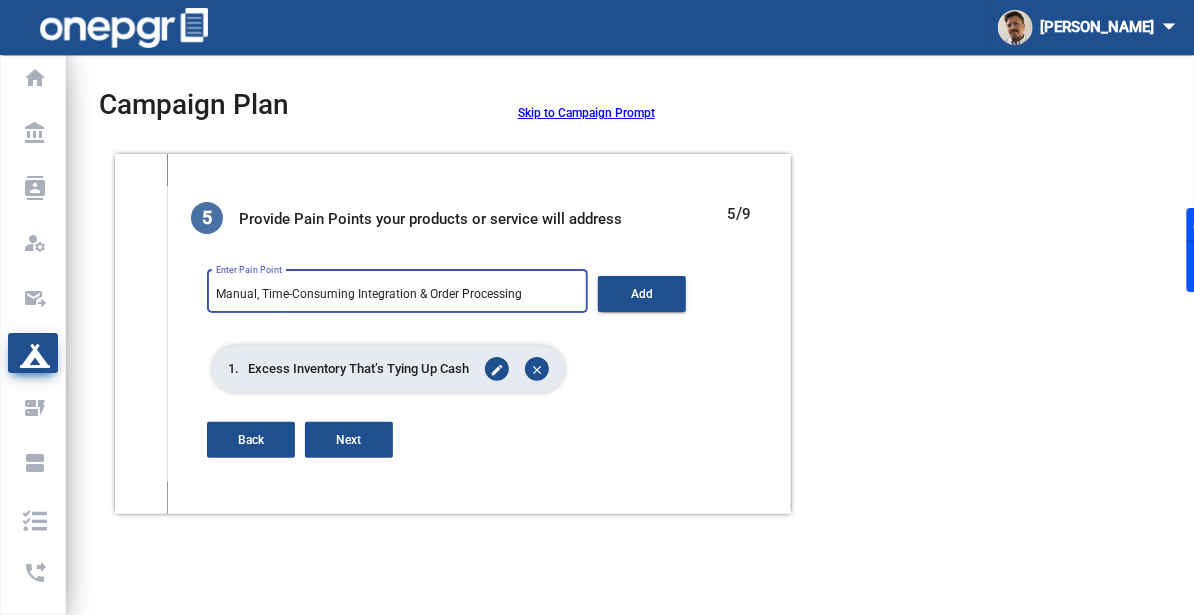type on "Manual, Time-Consuming Integration & Order Processing" 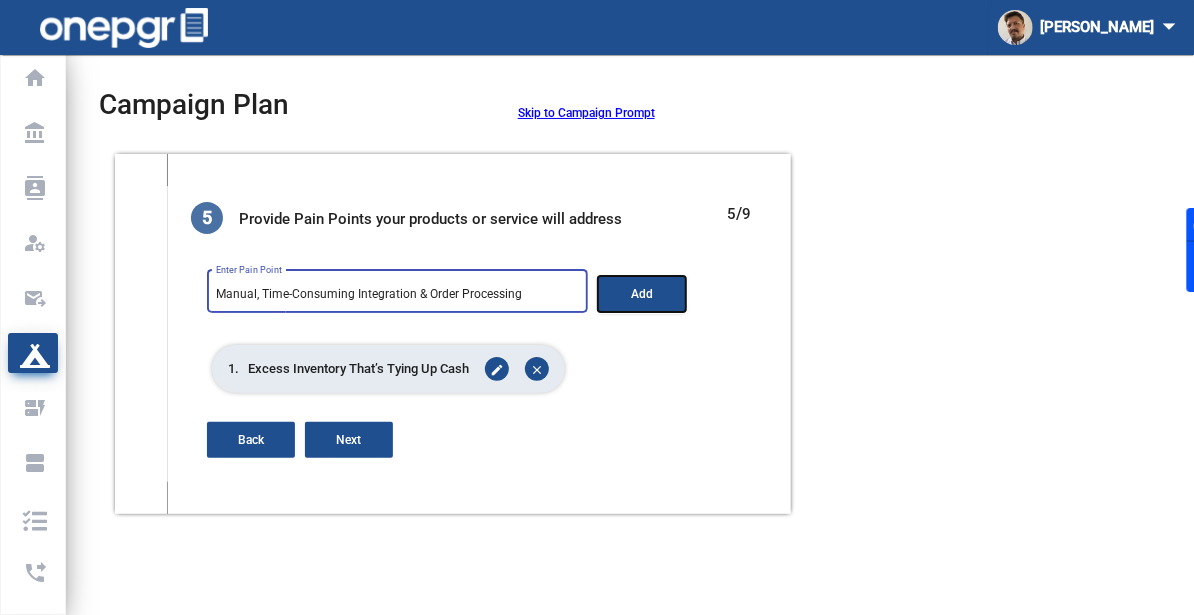 click on "Add" at bounding box center (642, 294) 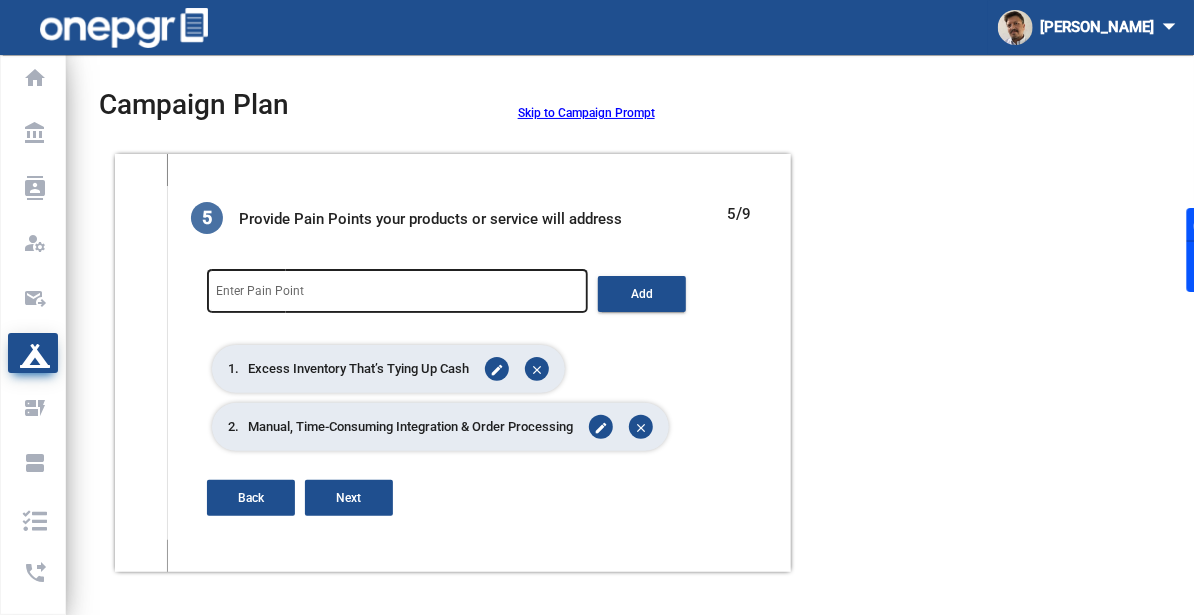 click on "Enter Pain Point" at bounding box center [397, 290] 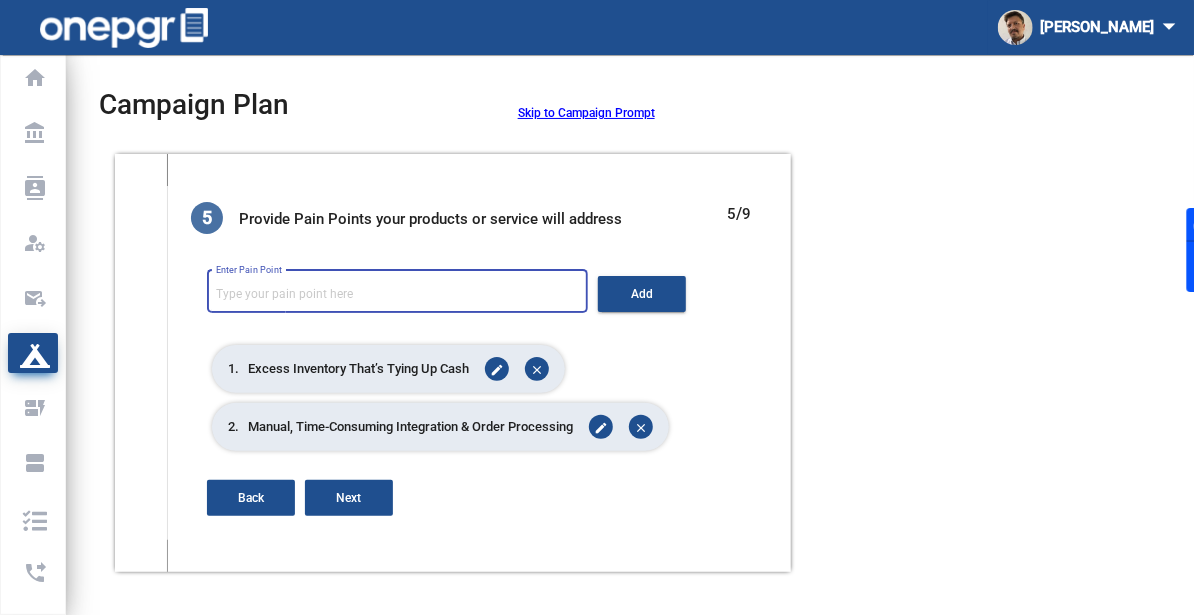 paste on "Returns and Logistics Overhead" 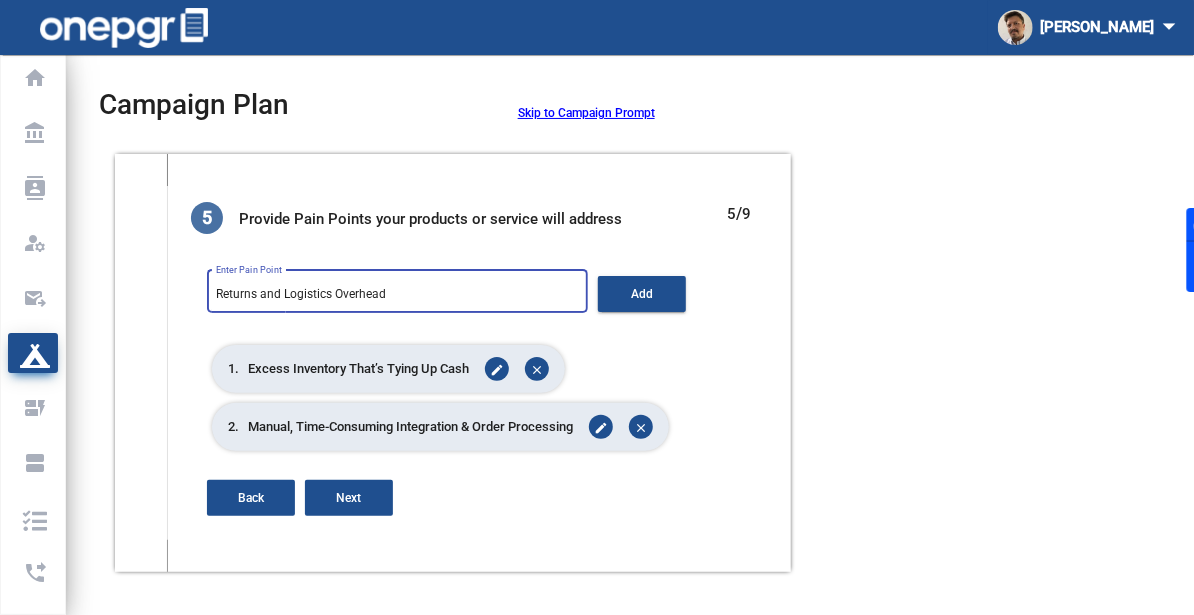 type on "Returns and Logistics Overhead" 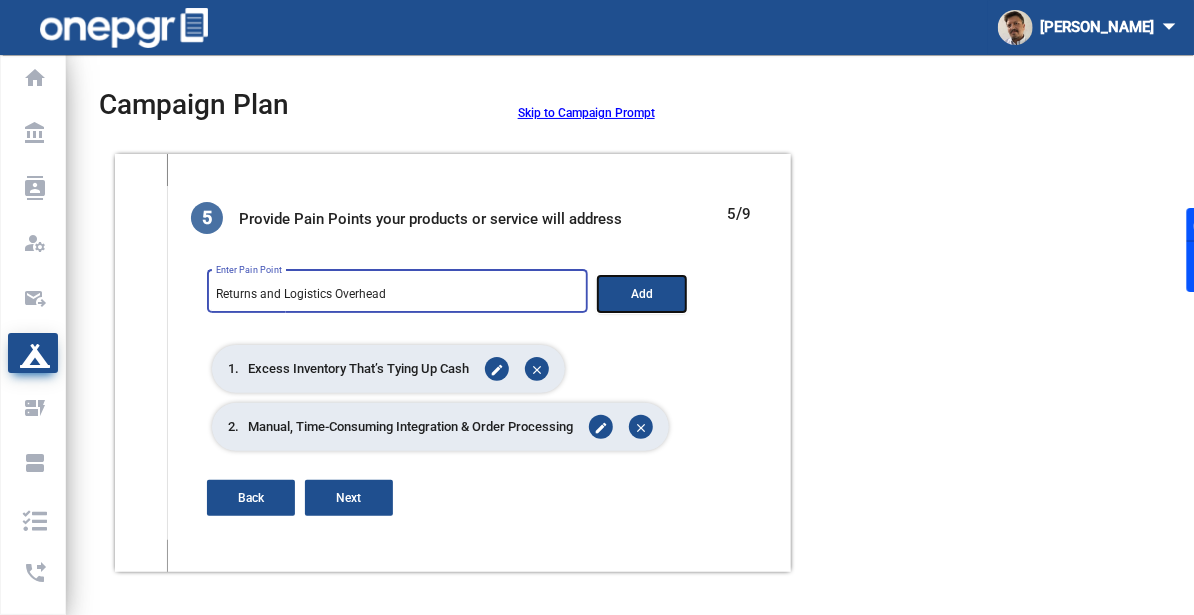 click on "Add" at bounding box center [642, 294] 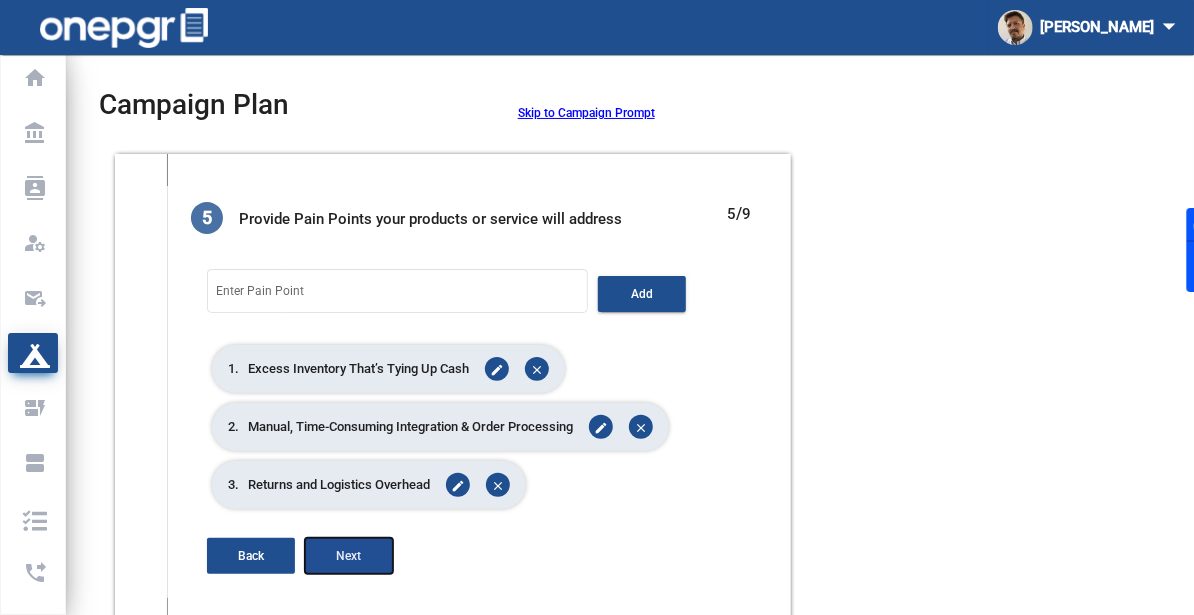 click on "Next" at bounding box center [349, 556] 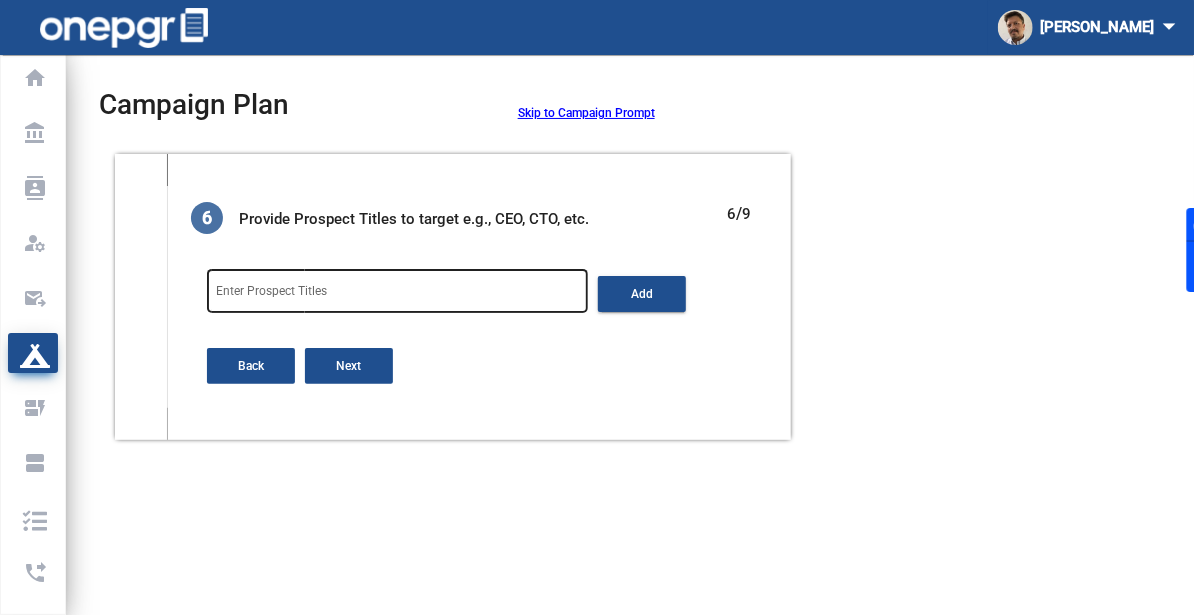 click on "Enter Prospect Titles" at bounding box center [397, 290] 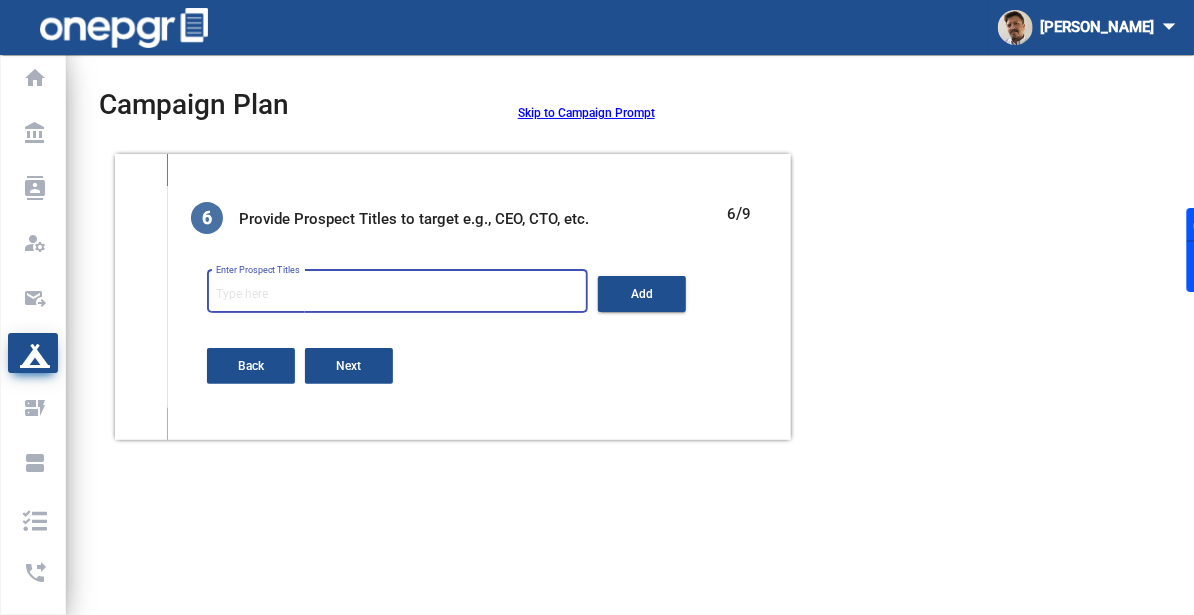paste on "E-commerce Manager" 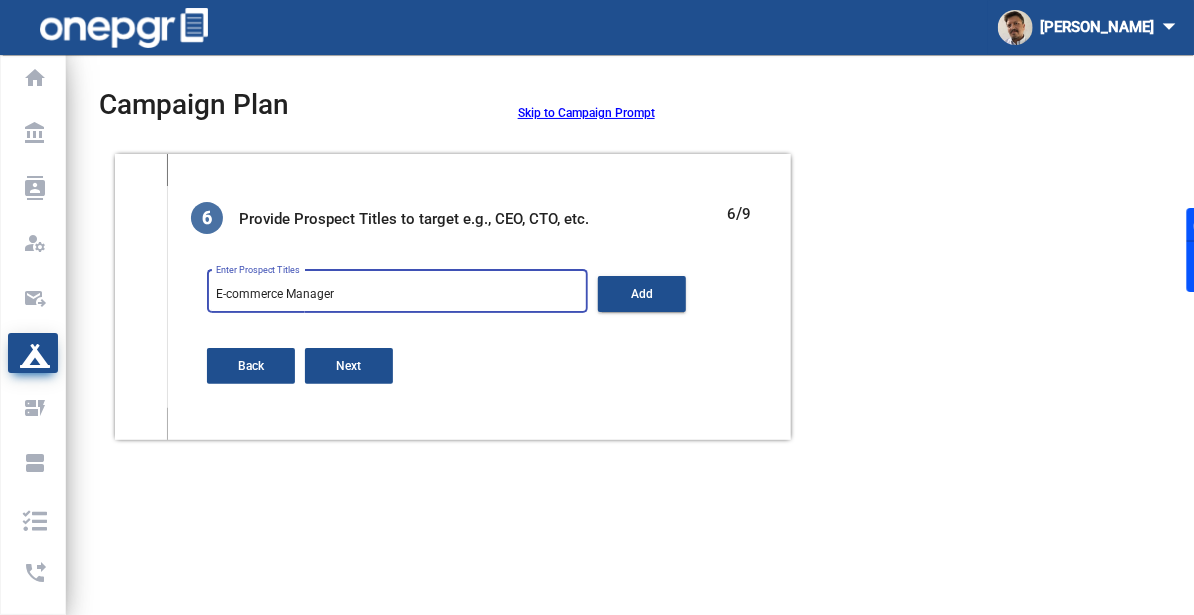 type on "E-commerce Manager" 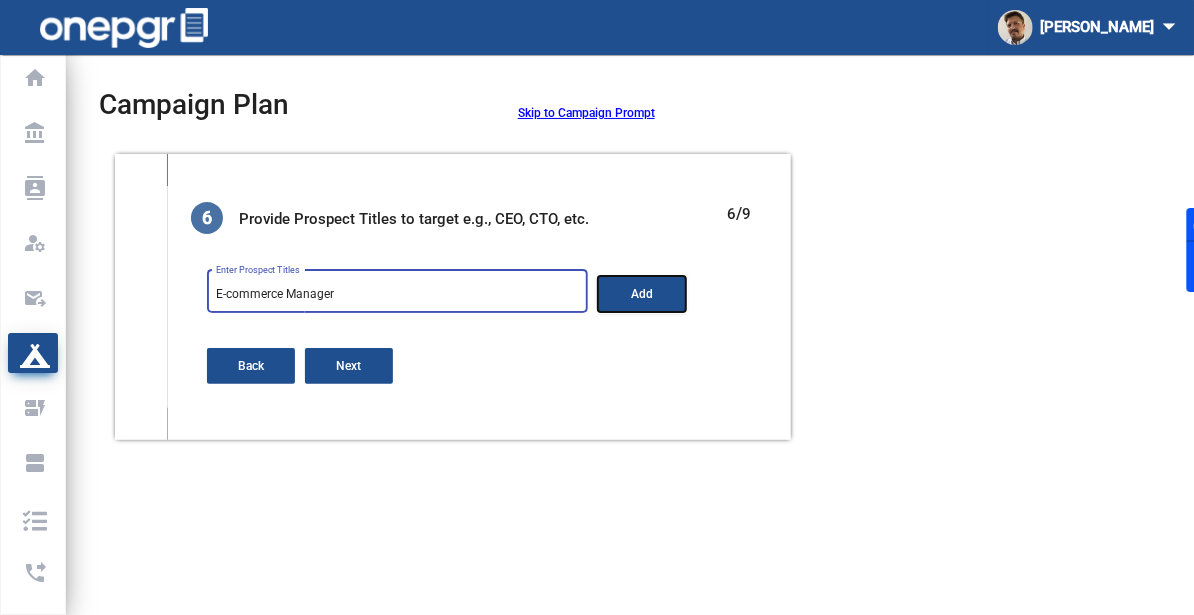 click on "Add" at bounding box center [642, 294] 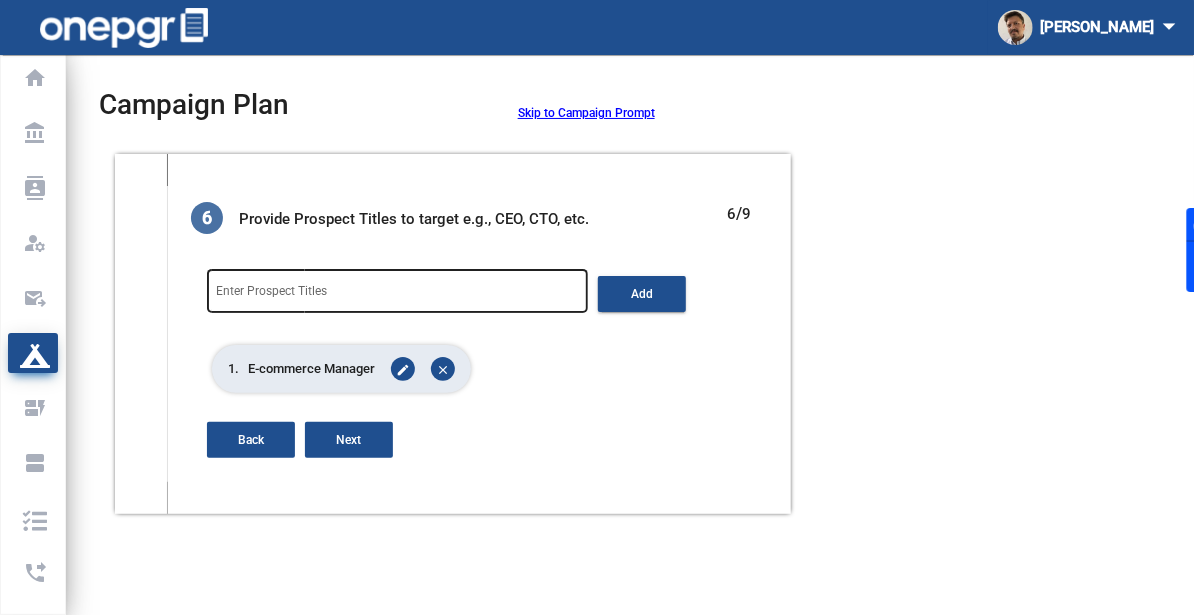 click on "Enter Prospect Titles" at bounding box center (397, 295) 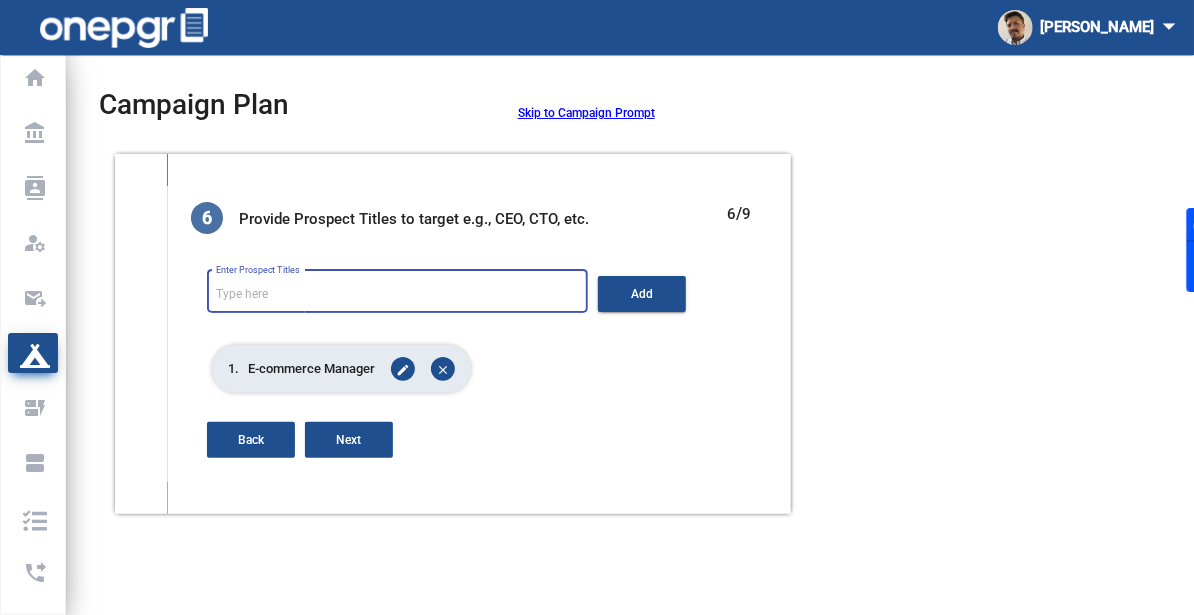 paste on "Operations Manager" 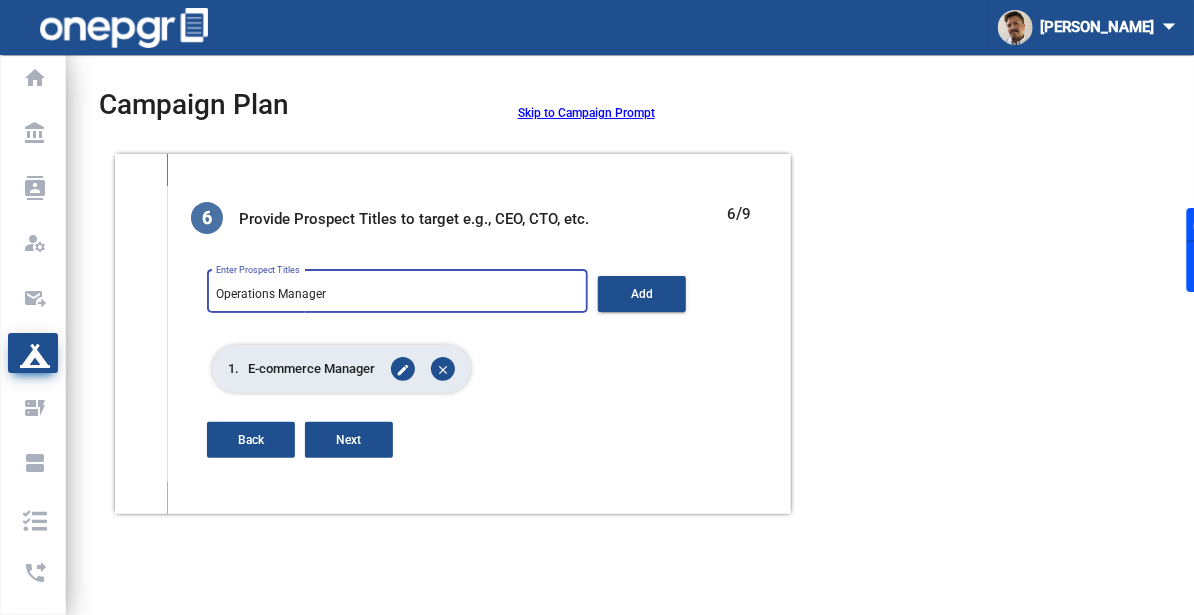 type on "Operations Manager" 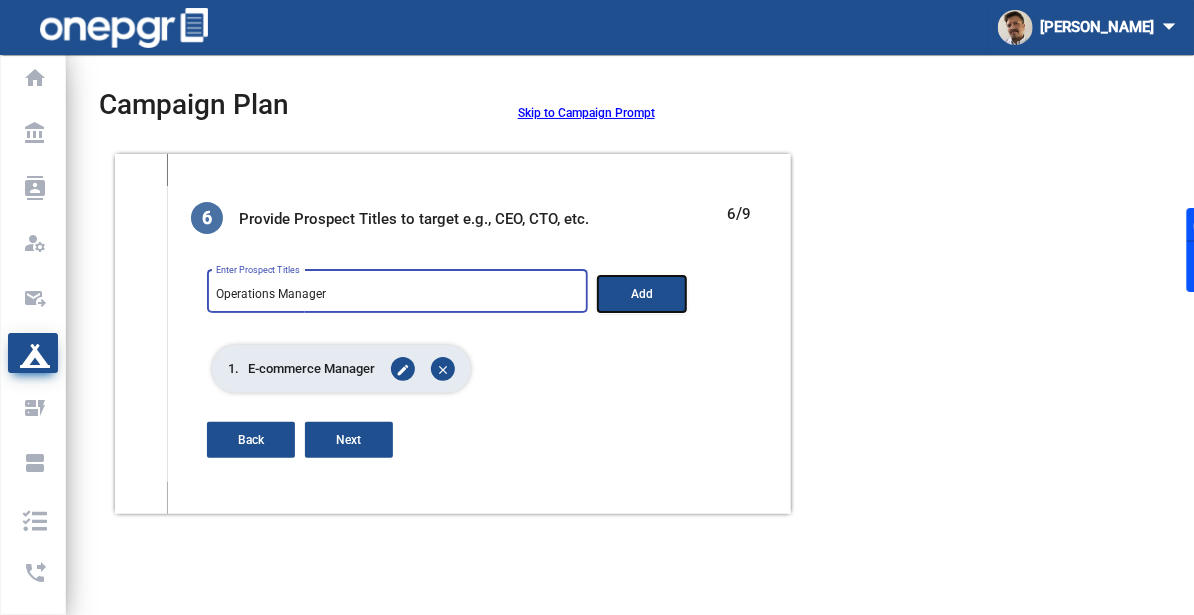click on "Add" at bounding box center [642, 294] 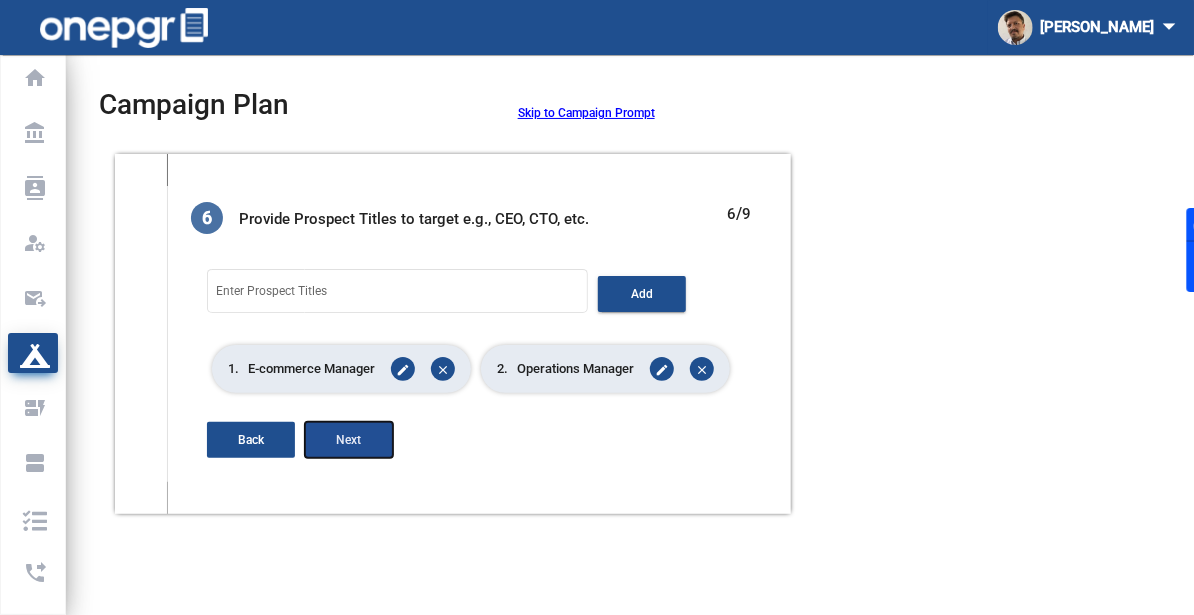 click on "Next" at bounding box center (349, 440) 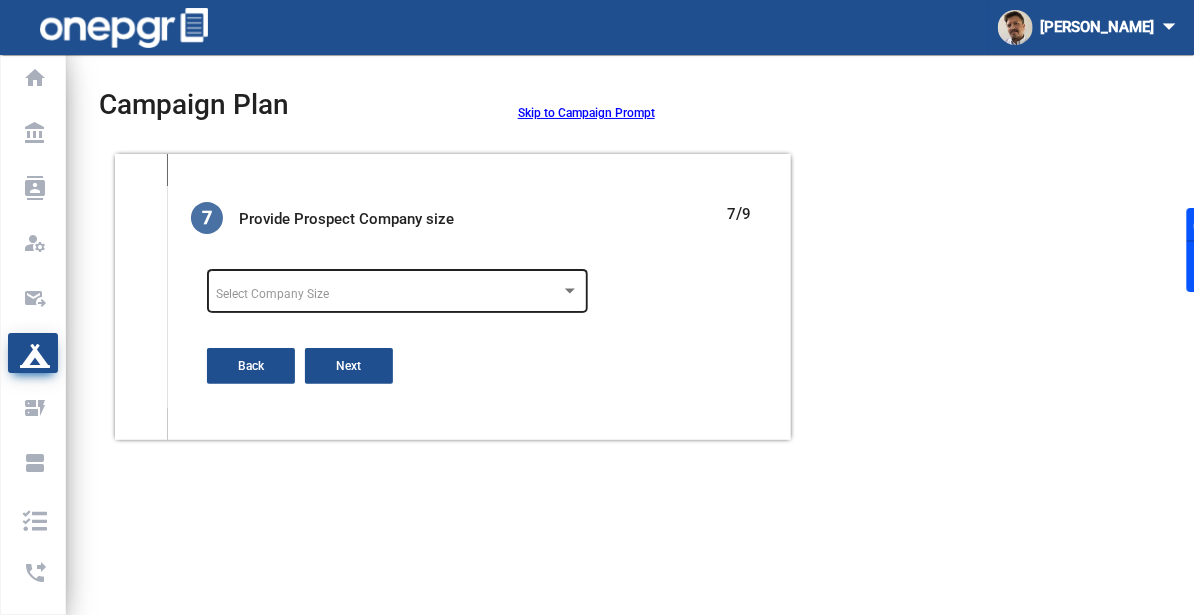 click on "Select Company Size" at bounding box center (397, 290) 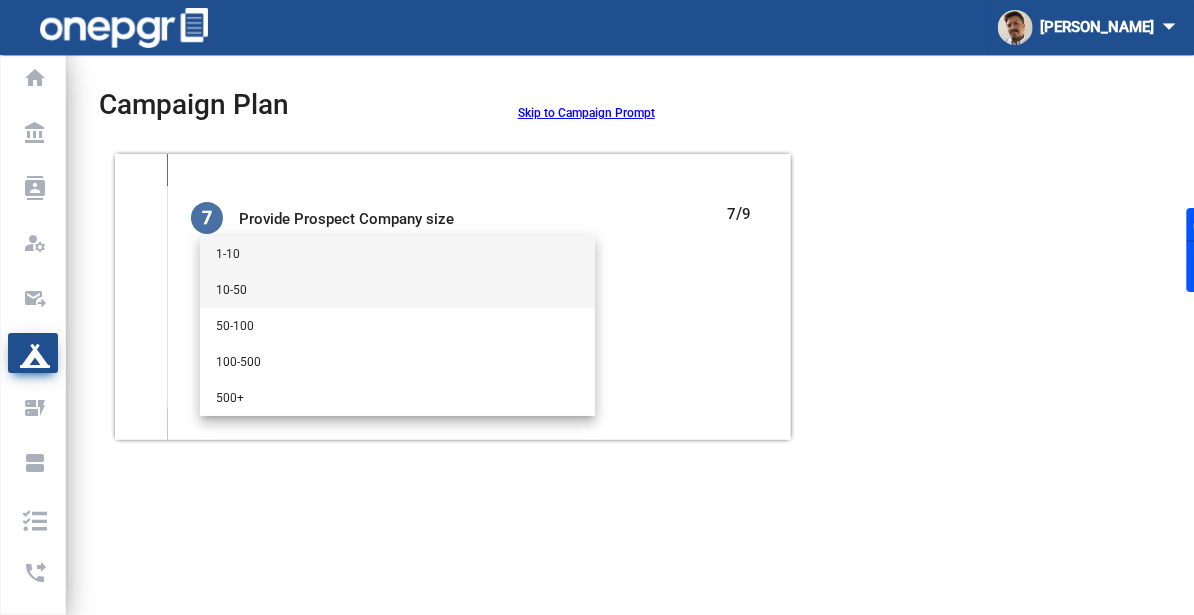 click on "10-50" at bounding box center (397, 290) 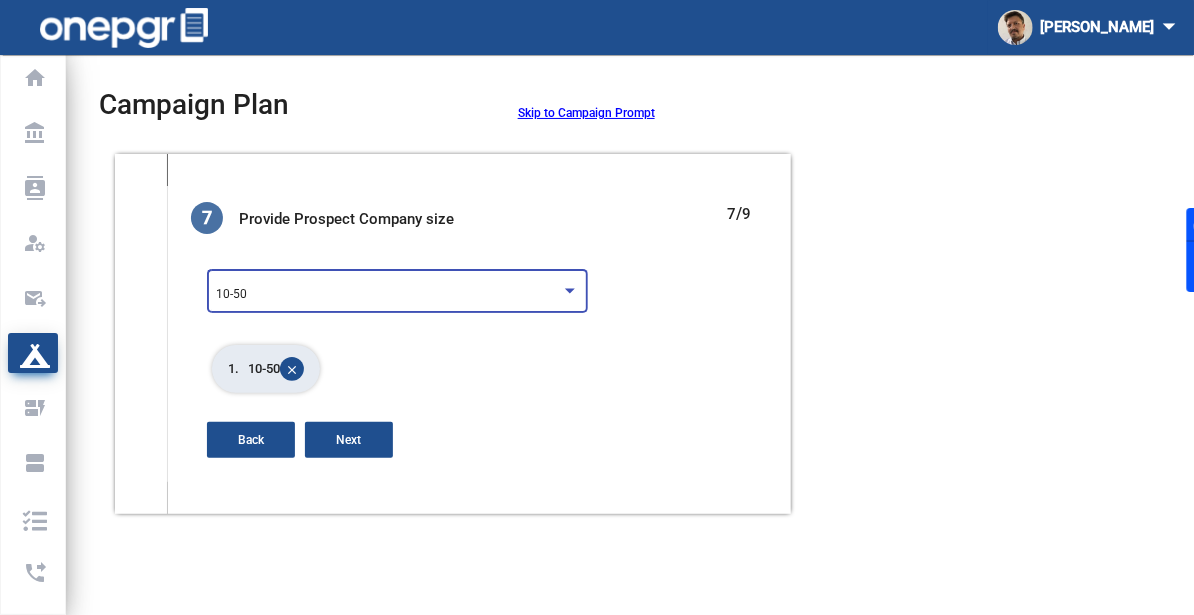 click on "10-50" at bounding box center [388, 295] 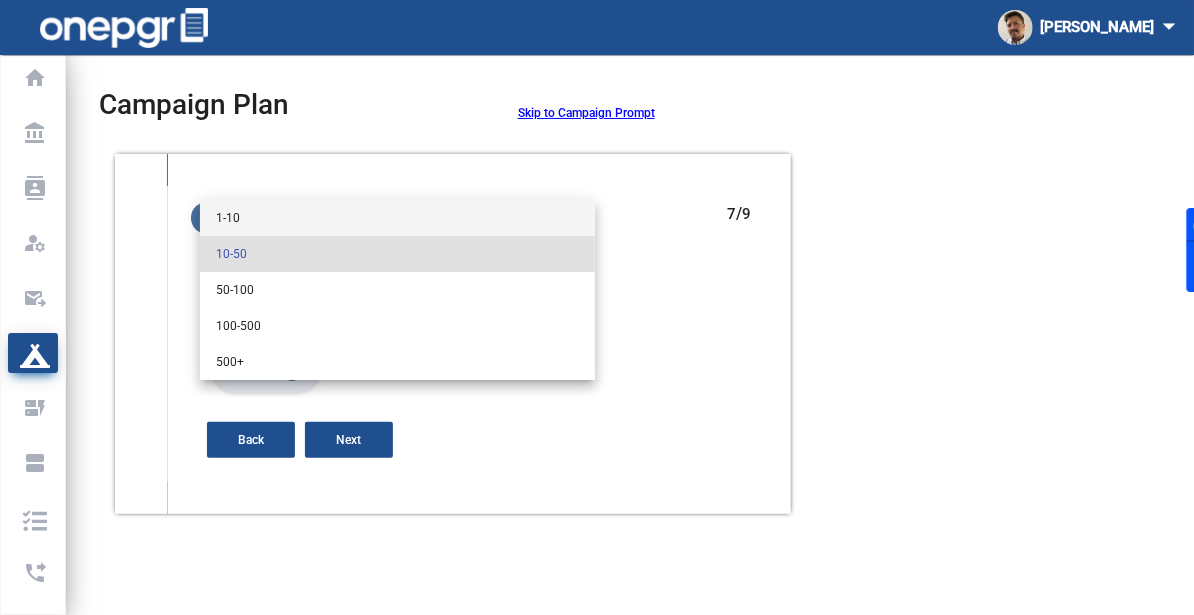 click on "1-10" at bounding box center (397, 218) 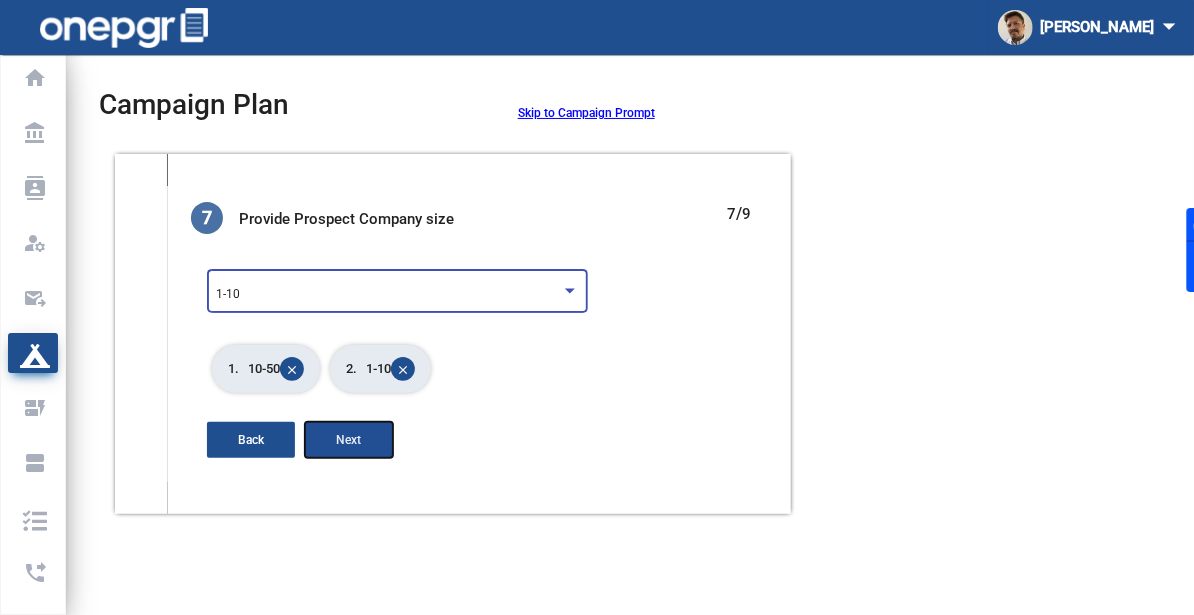 click on "Next" at bounding box center [349, 440] 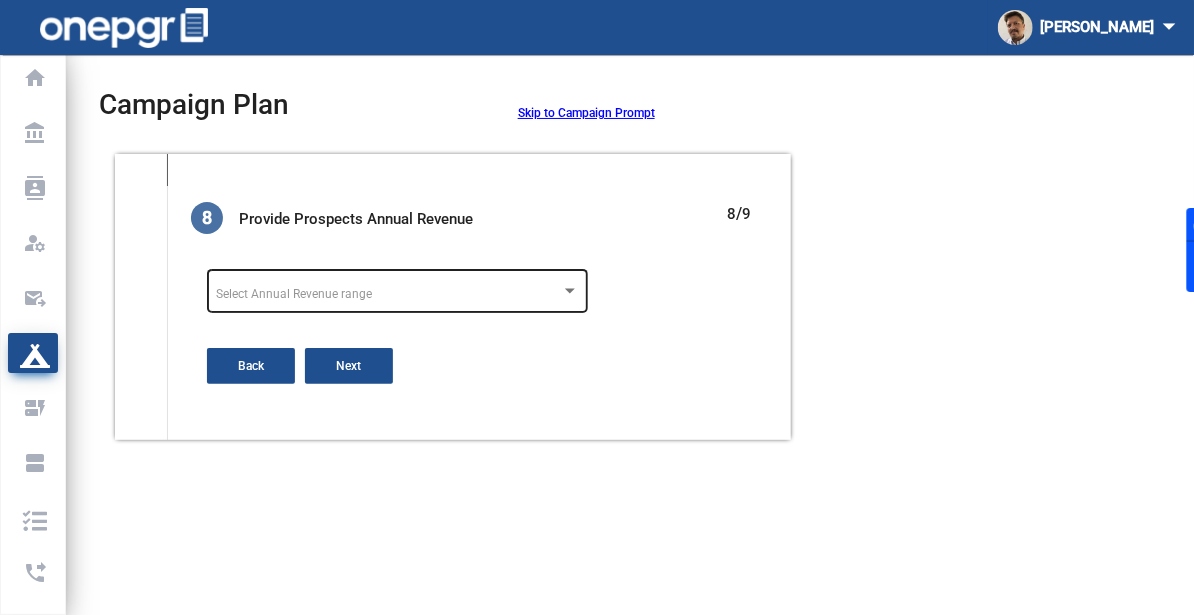 click on "Select Annual Revenue range" at bounding box center (397, 290) 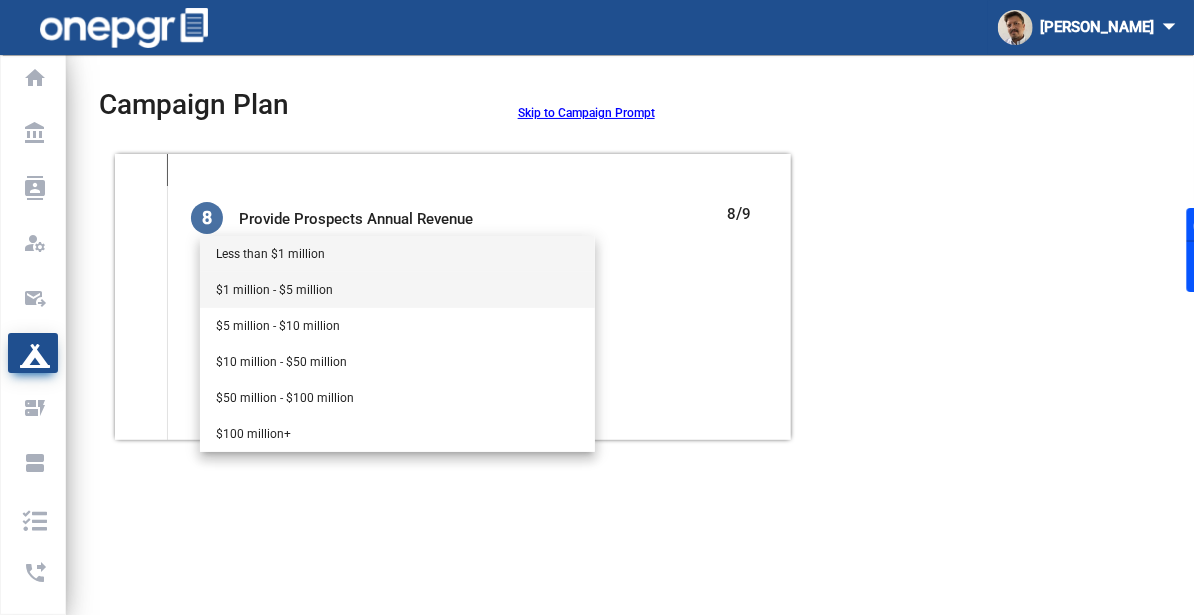 click on "$1 million - $5 million" at bounding box center [397, 290] 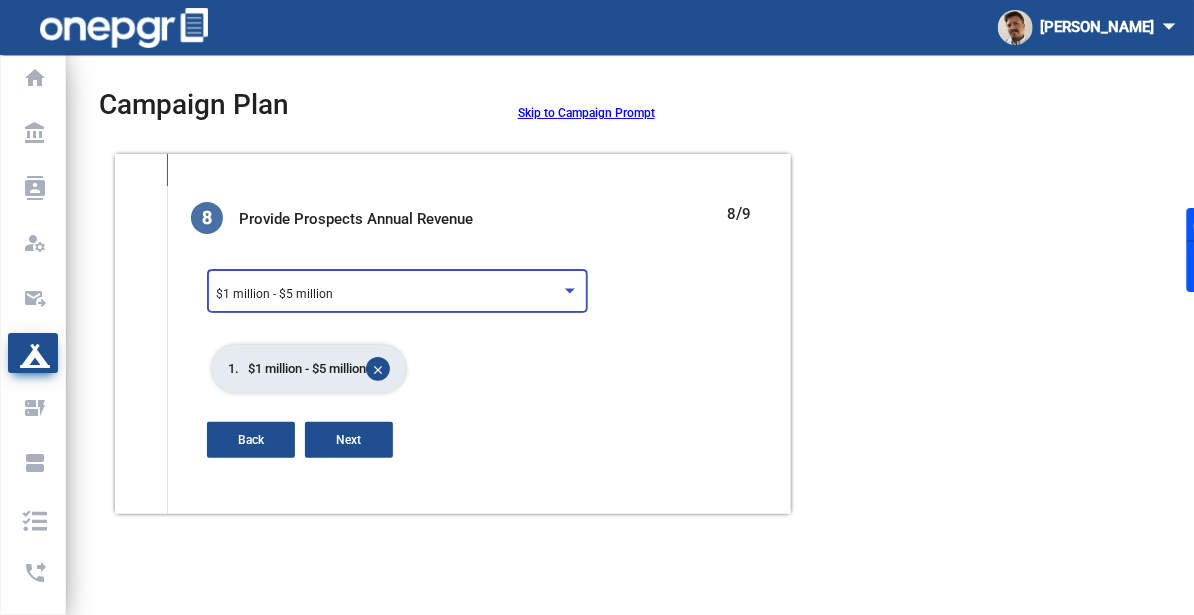 click on "$1 million - $5 million" at bounding box center (397, 290) 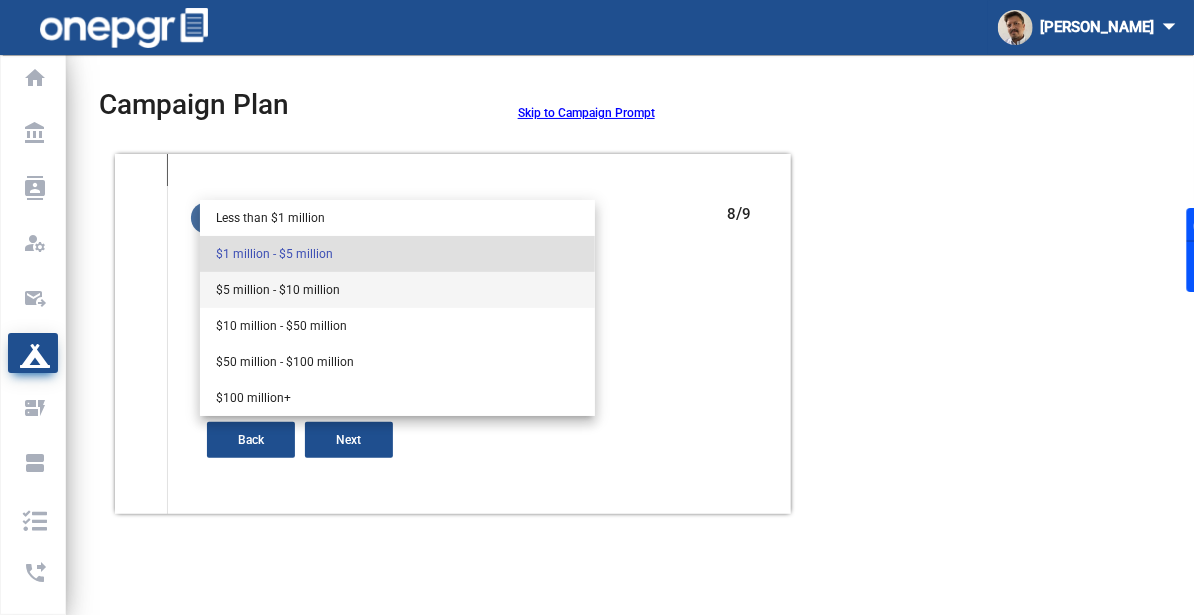 click on "$5 million - $10 million" at bounding box center [397, 290] 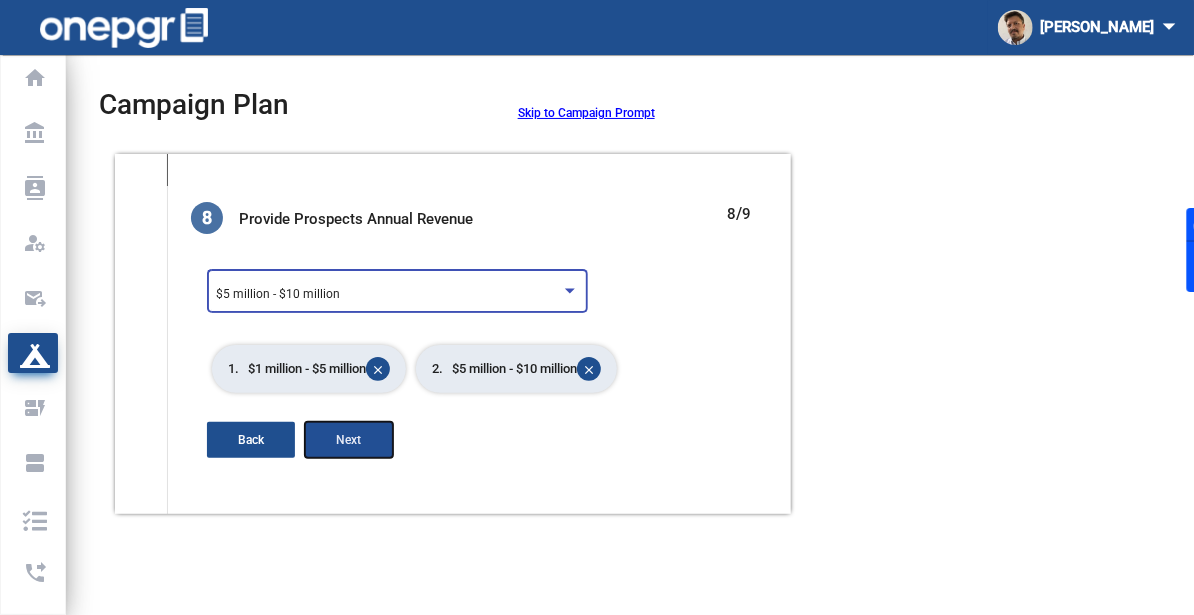 click on "Next" at bounding box center [349, 440] 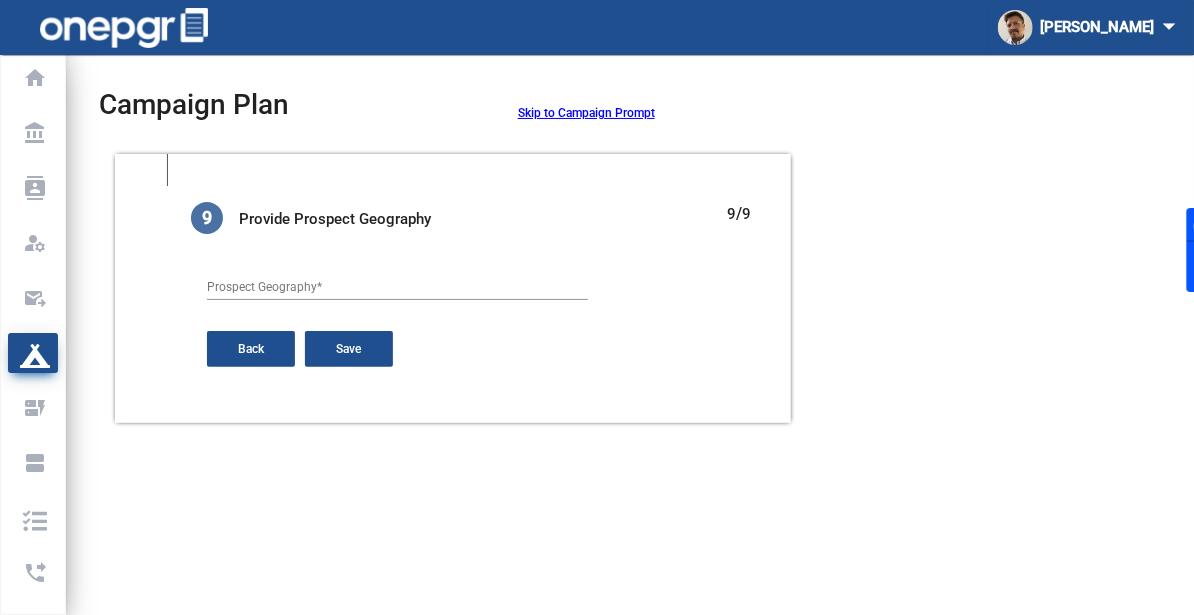 click on "Prospect Geography  *" at bounding box center (397, 283) 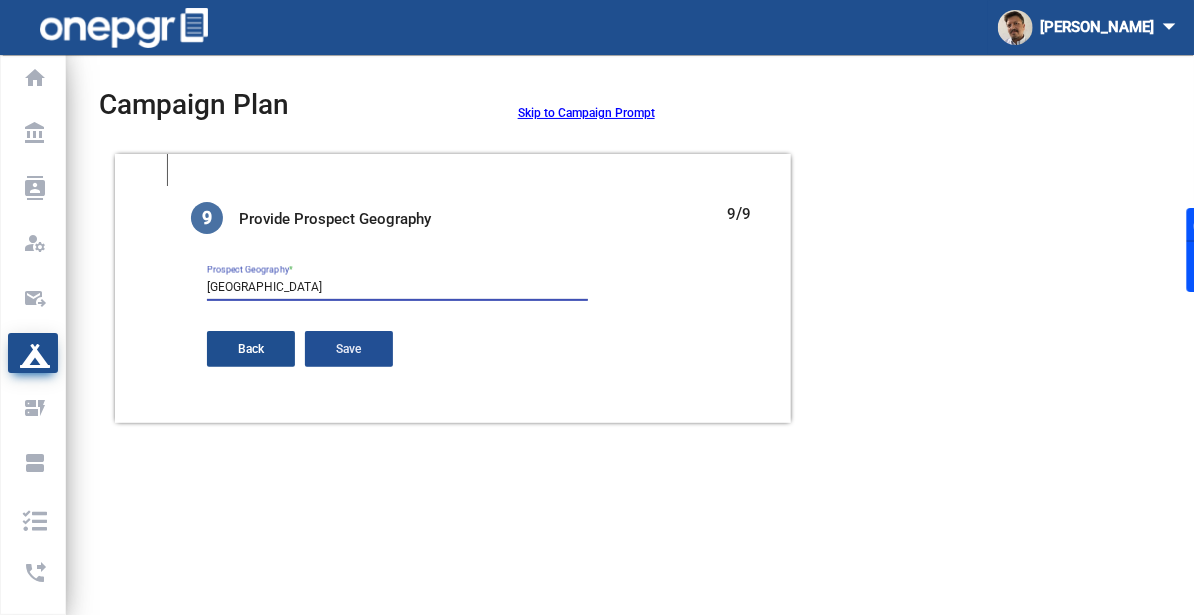 type on "[GEOGRAPHIC_DATA]" 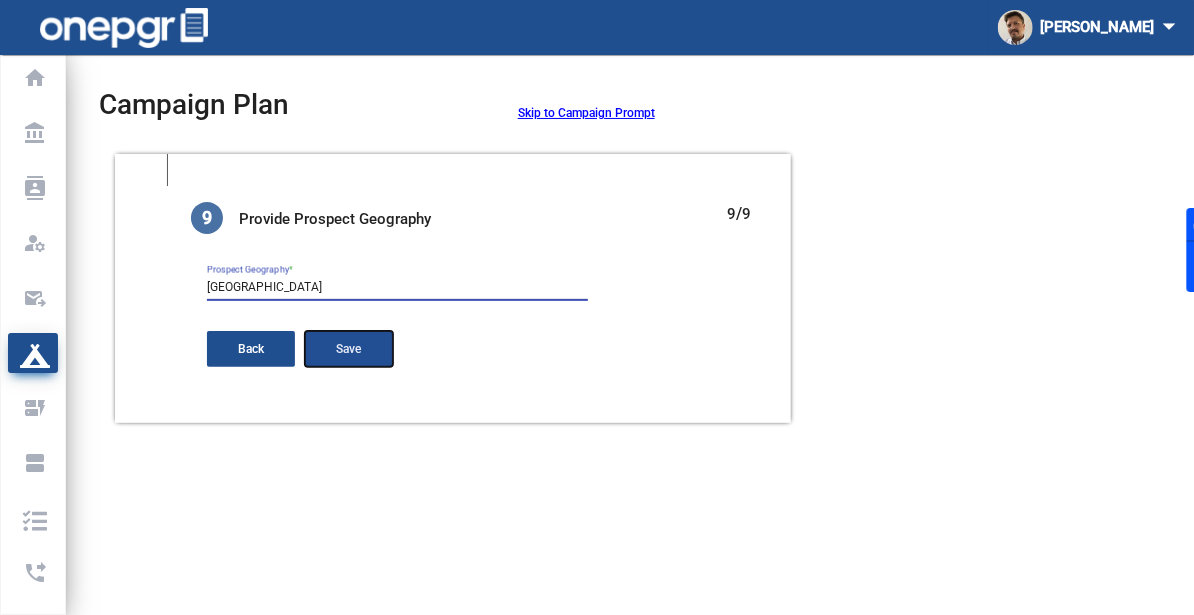 click on "Save" at bounding box center (349, 349) 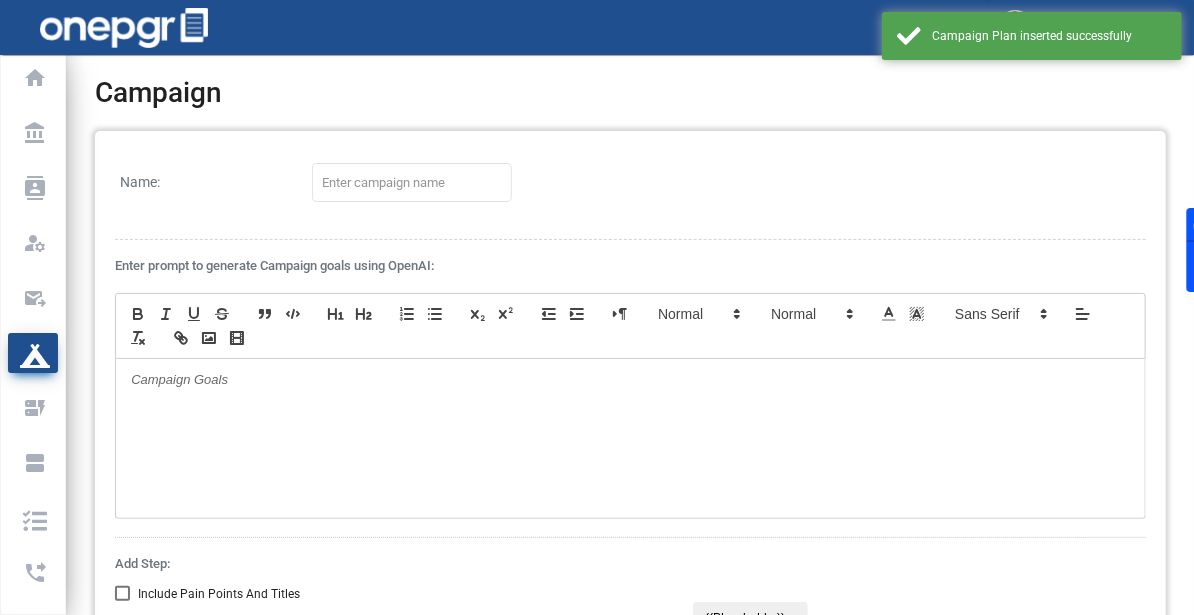 type on "[PERSON_NAME] Demo" 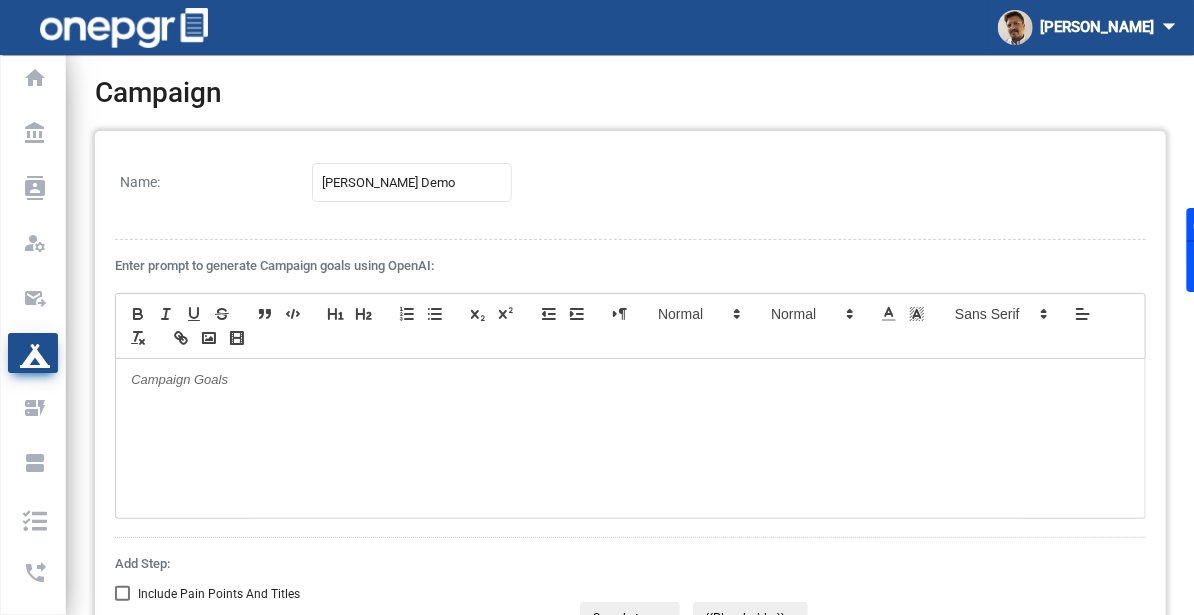 click at bounding box center (630, 438) 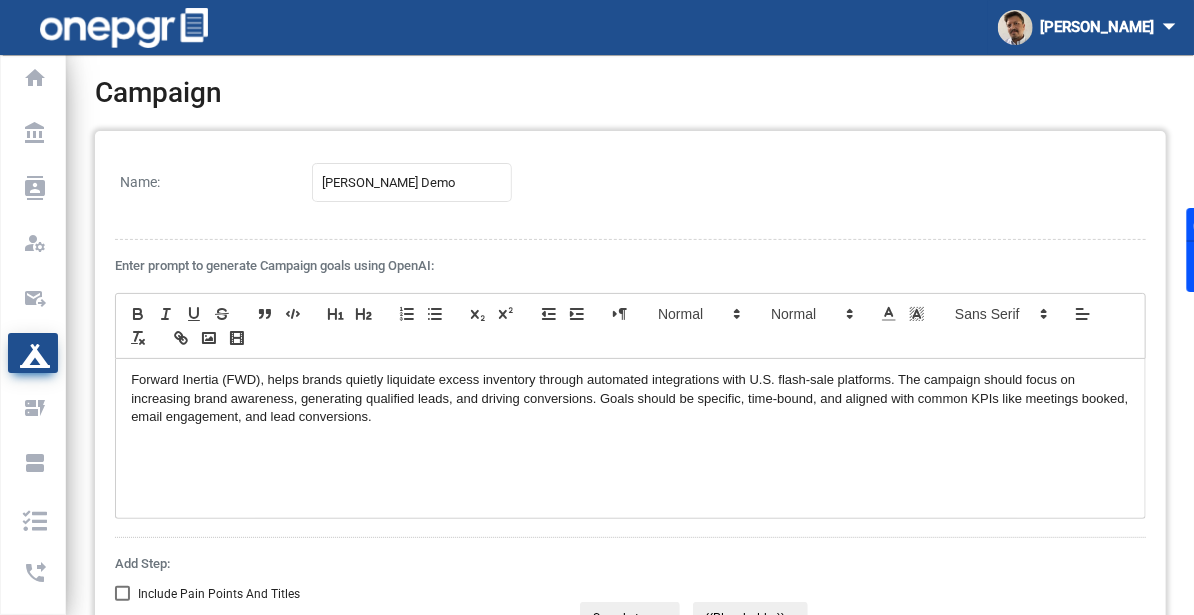 scroll, scrollTop: 0, scrollLeft: 0, axis: both 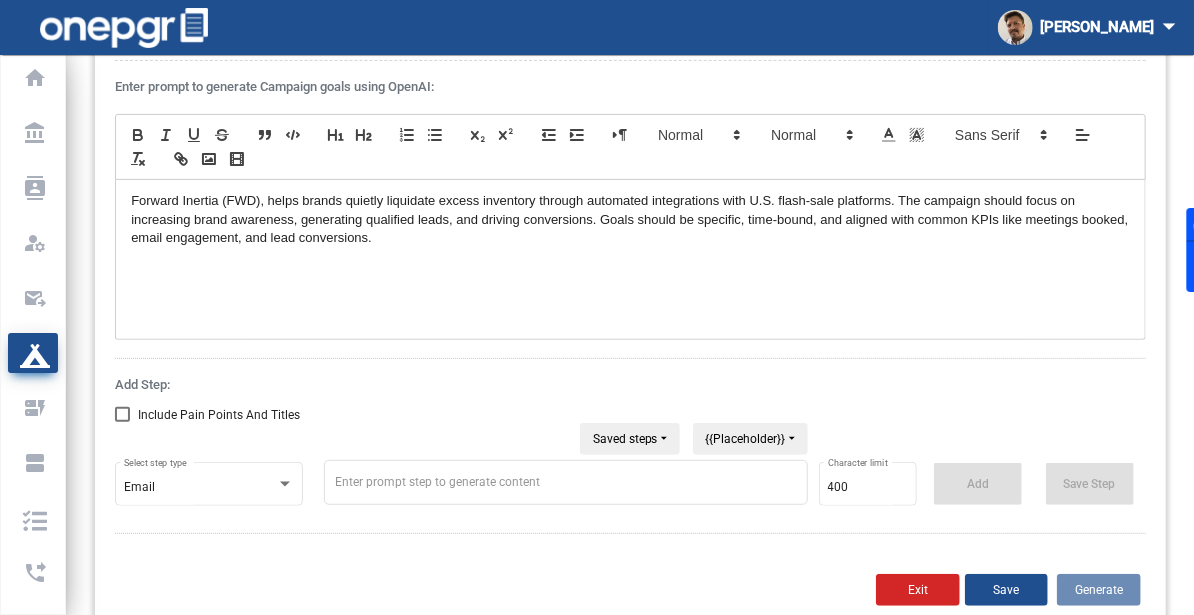 click on "Include Pain Points And Titles" at bounding box center (219, 415) 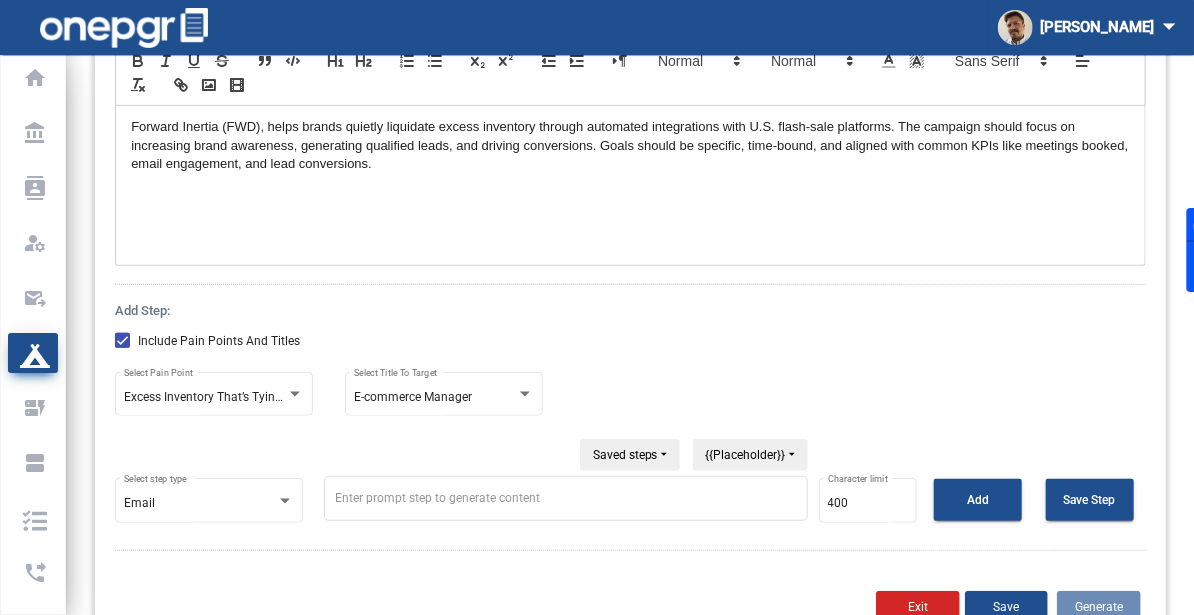 scroll, scrollTop: 298, scrollLeft: 0, axis: vertical 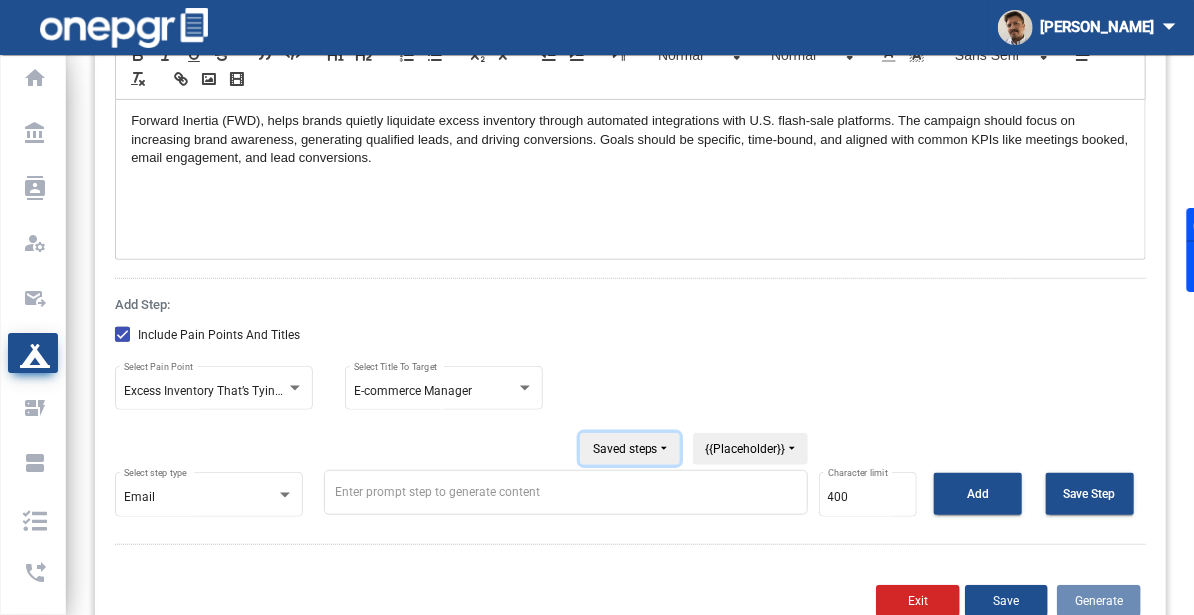 click on "Saved steps" at bounding box center (630, 449) 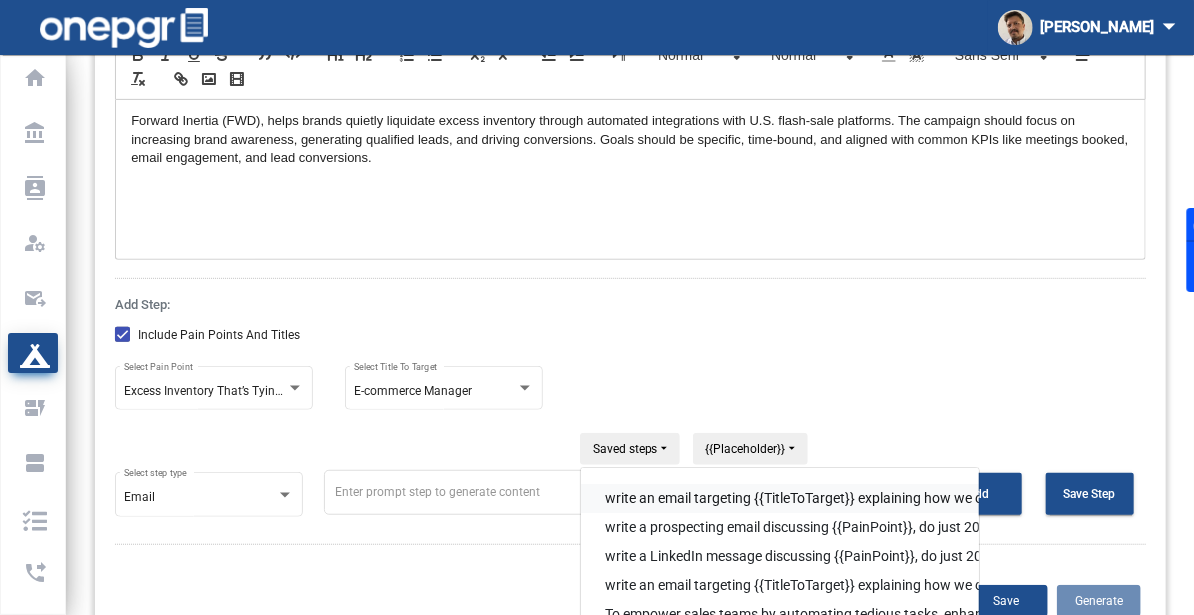 click on "write an email targeting {{TitleToTarget}} explaining how we can help create personalized targeted campaigns based on their product information and case studies" at bounding box center [780, 498] 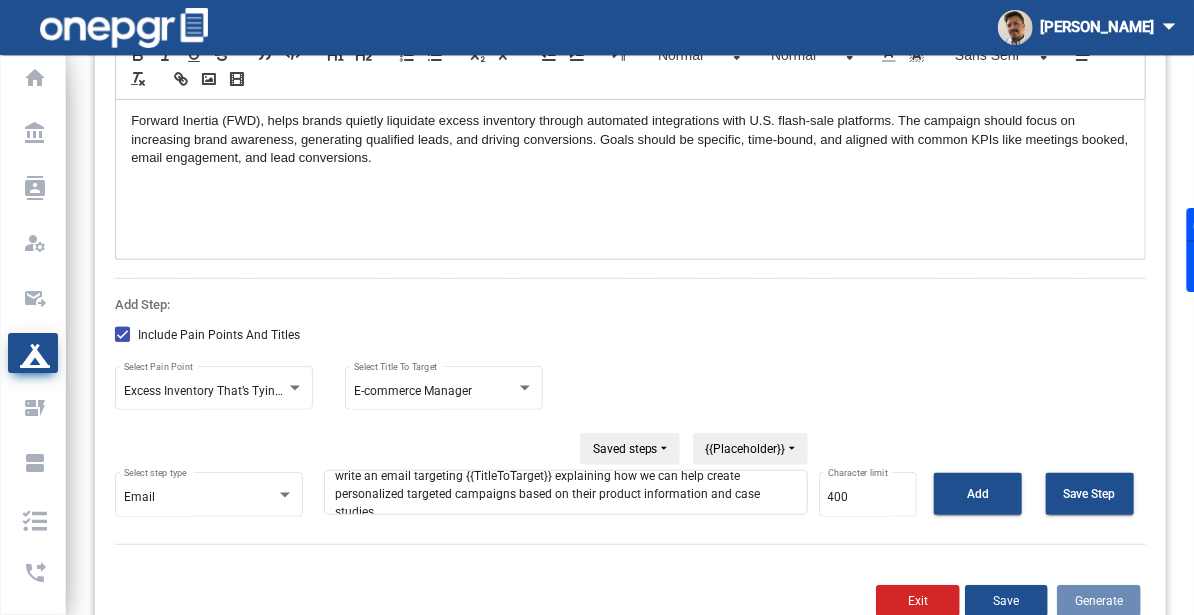 scroll, scrollTop: 15, scrollLeft: 0, axis: vertical 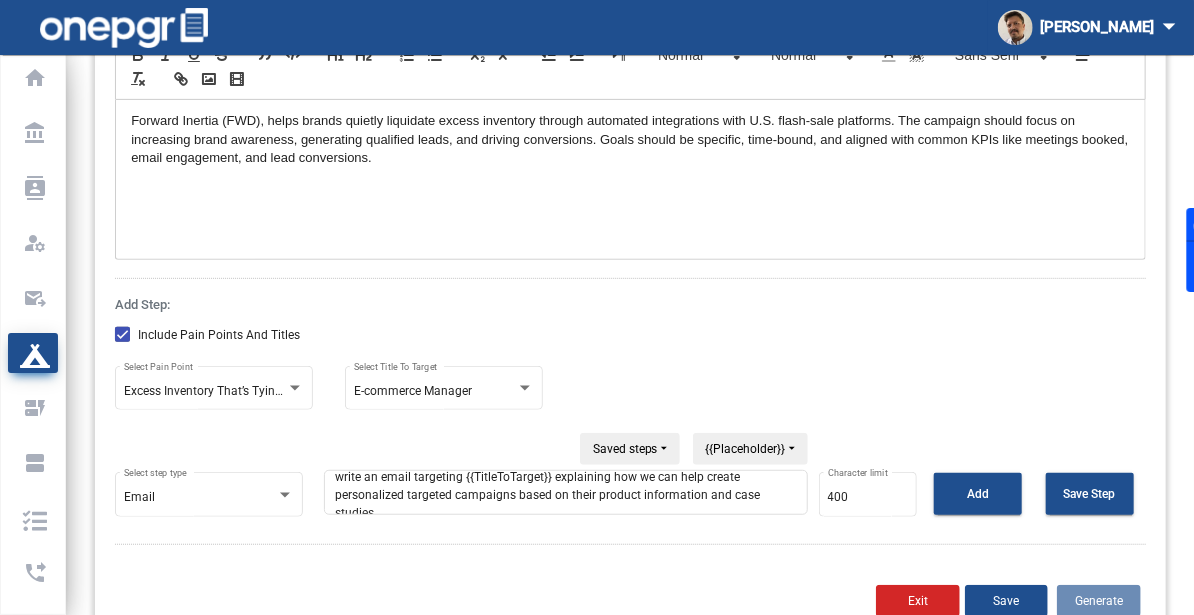 click on "write an email targeting {{TitleToTarget}} explaining how we can help create personalized targeted campaigns based on their product information and case studies" at bounding box center (566, 492) 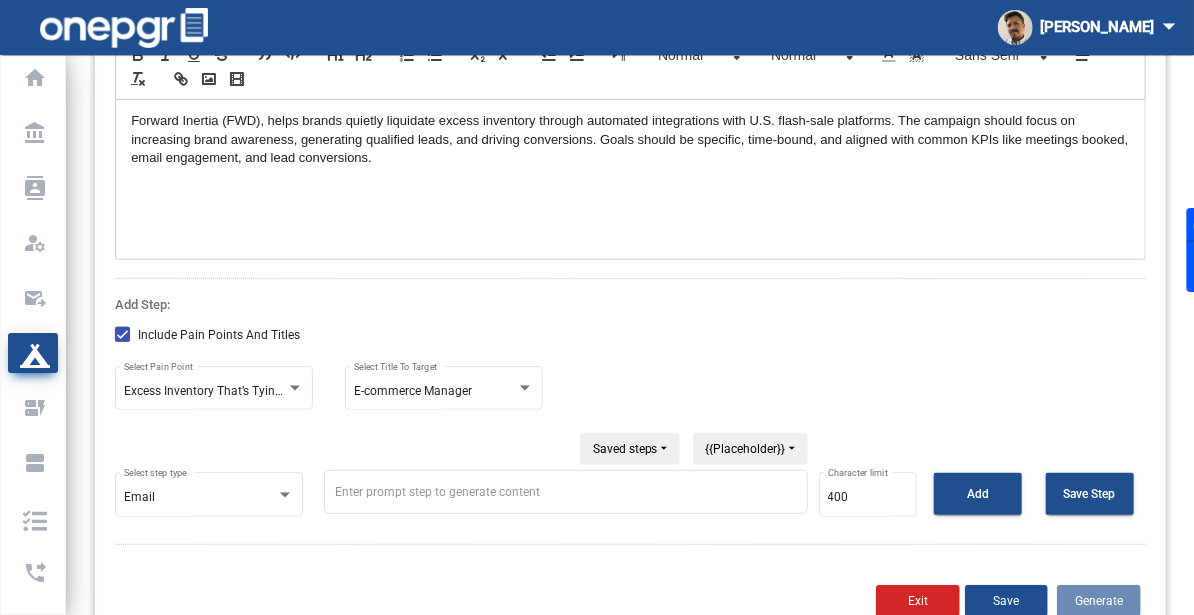 scroll, scrollTop: 0, scrollLeft: 0, axis: both 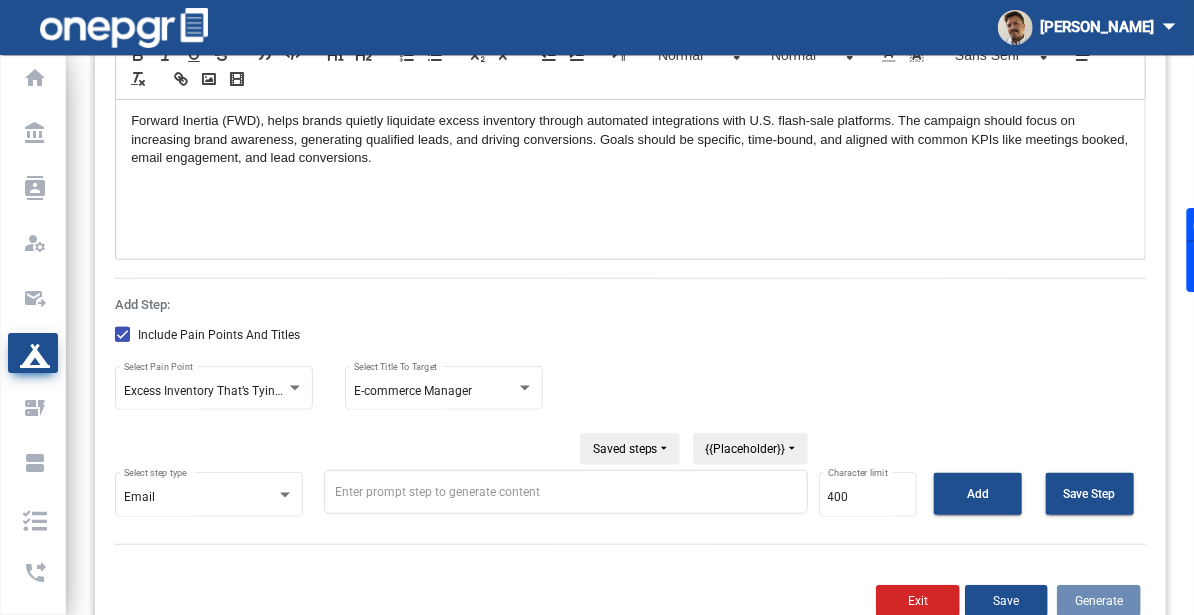 click at bounding box center (566, 492) 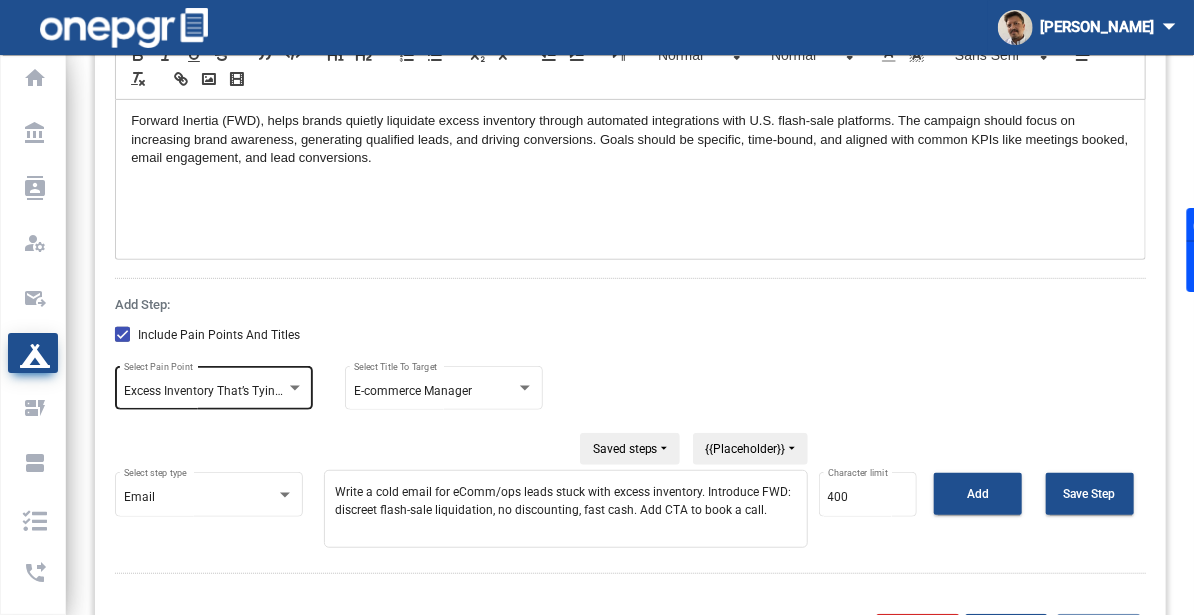 scroll, scrollTop: 0, scrollLeft: 0, axis: both 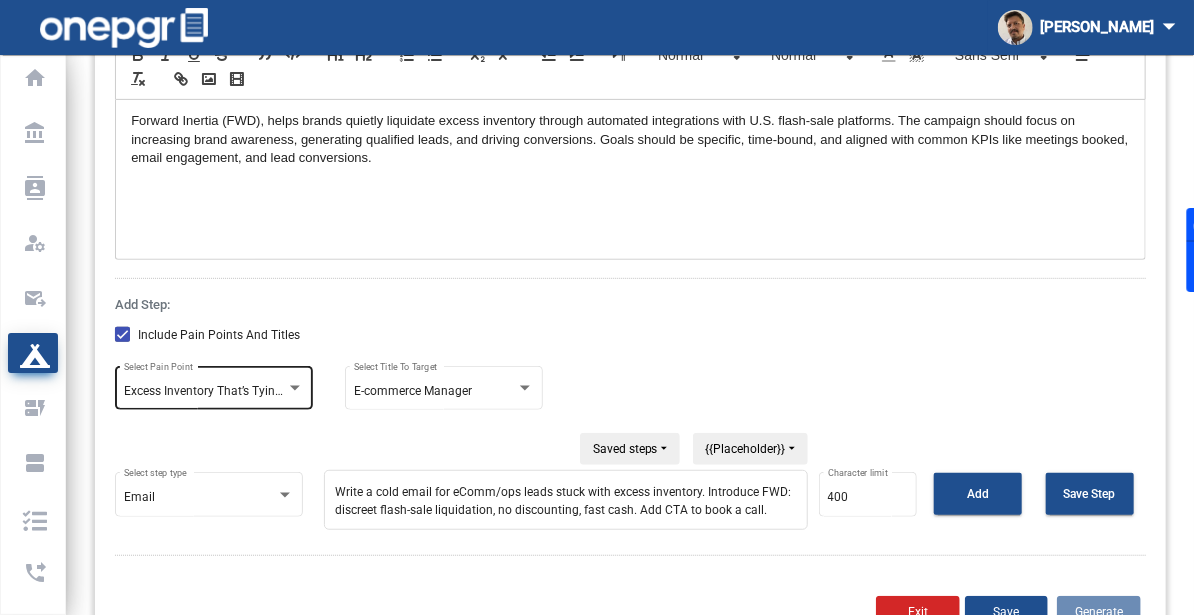 click on "Excess Inventory That’s Tying Up Cash" at bounding box center (227, 391) 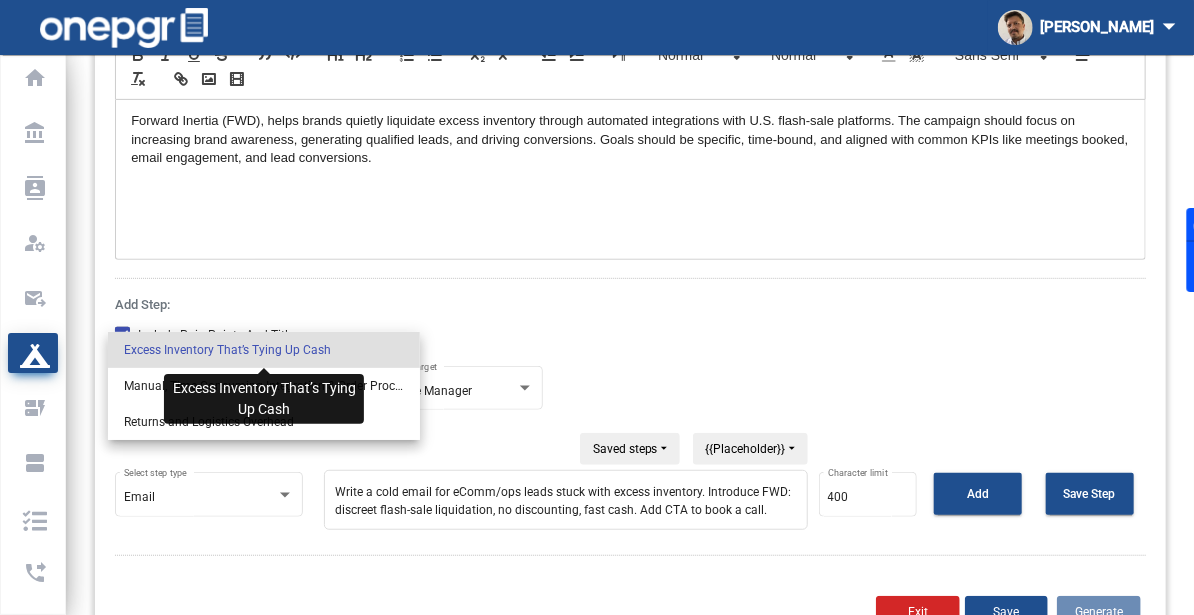 click on "Excess Inventory That’s Tying Up Cash" at bounding box center (264, 350) 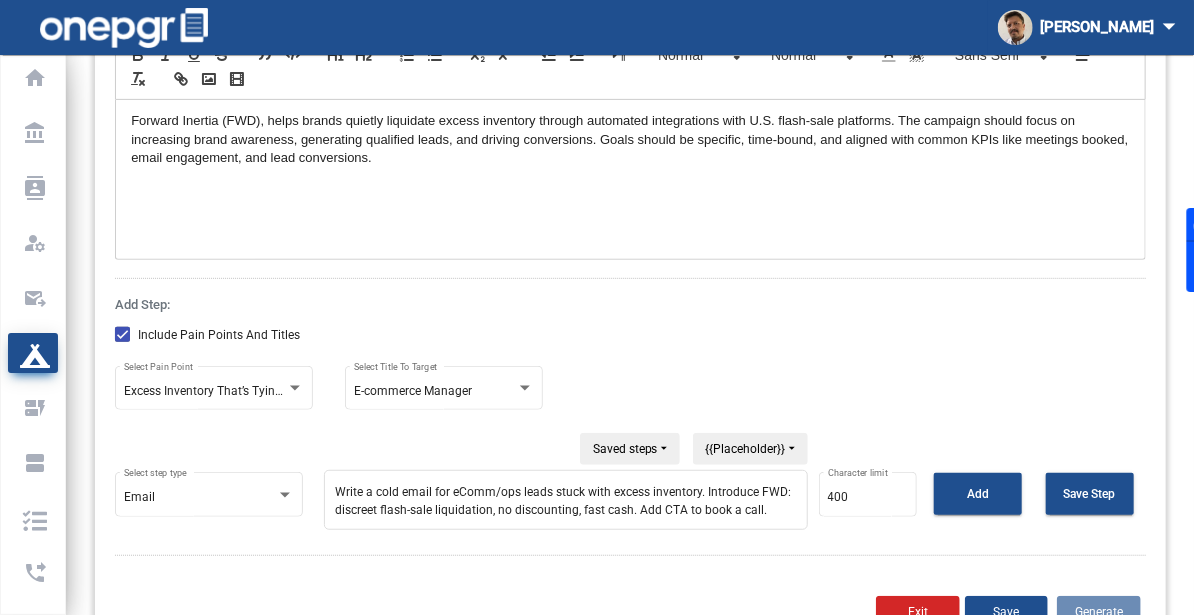 drag, startPoint x: 454, startPoint y: 451, endPoint x: 508, endPoint y: 452, distance: 54.00926 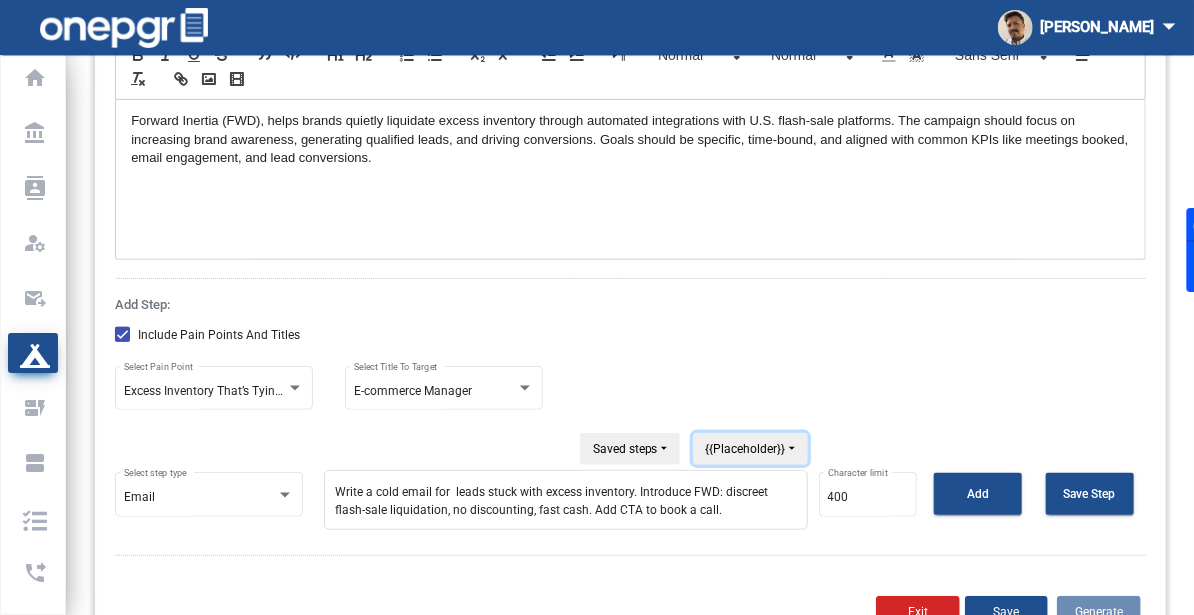 click on "{{Placeholder}}" at bounding box center (750, 449) 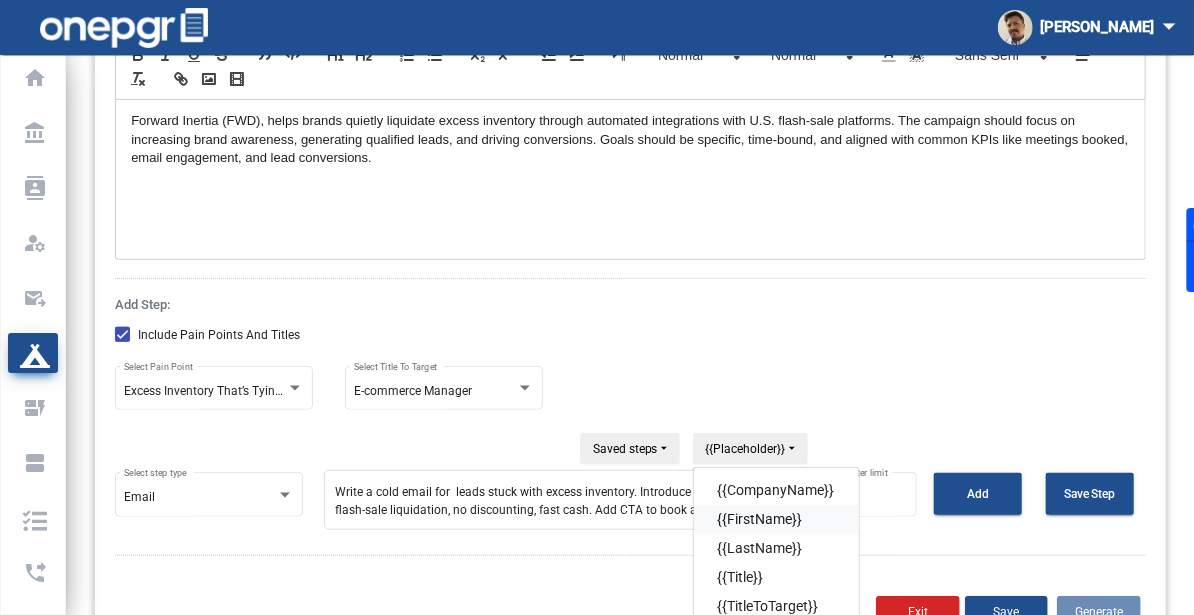 click on "{{FirstName}}" at bounding box center [776, 519] 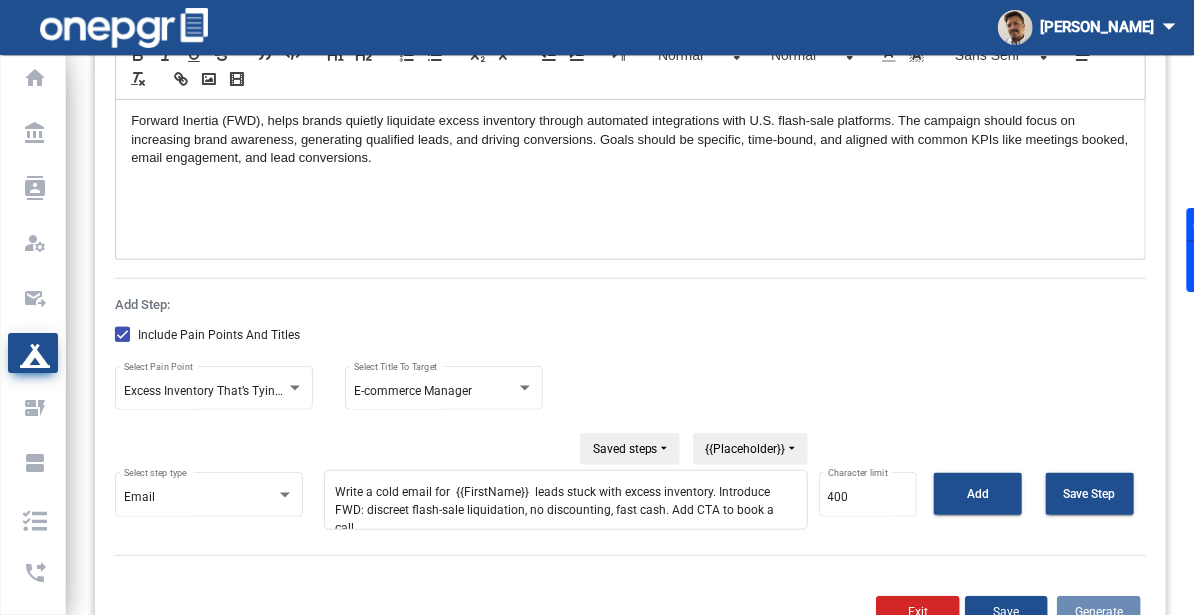 drag, startPoint x: 527, startPoint y: 446, endPoint x: 452, endPoint y: 446, distance: 75 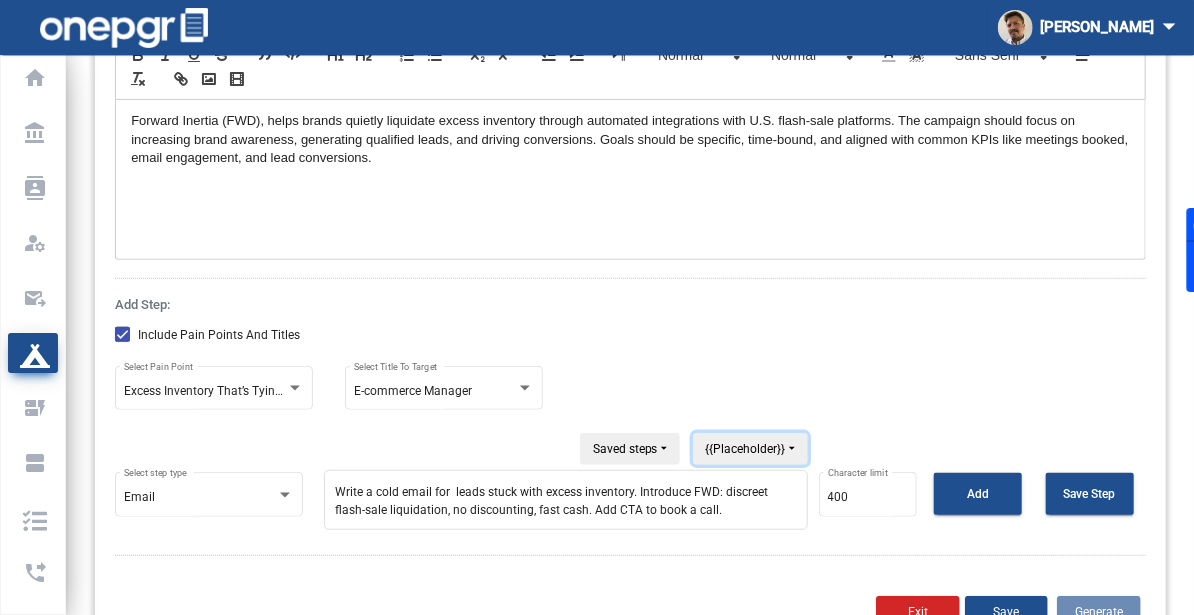 click on "{{Placeholder}}" at bounding box center (750, 449) 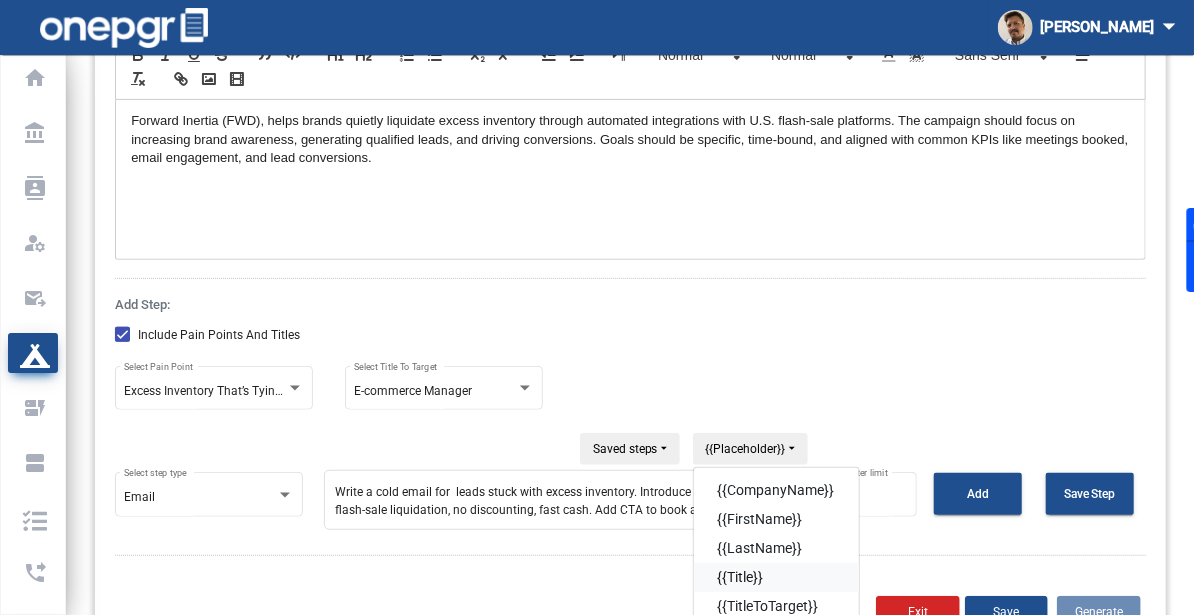 click on "{{Title}}" at bounding box center [776, 577] 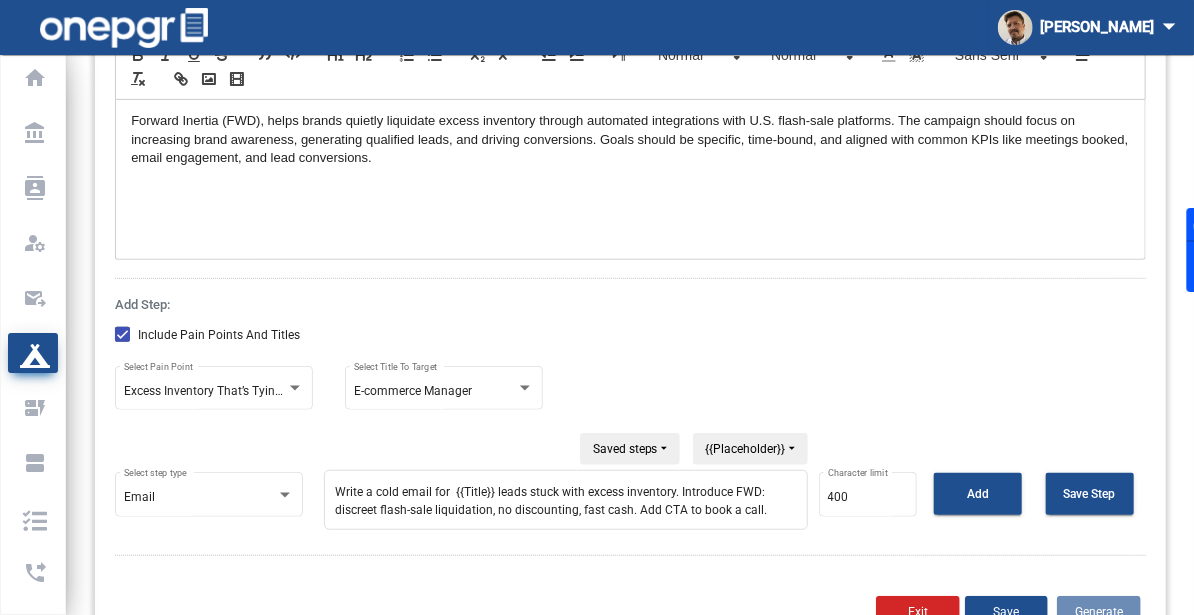 click on "Write a cold email for  {{Title}} leads stuck with excess inventory. Introduce FWD: discreet flash-sale liquidation, no discounting, fast cash. Add CTA to book a call." at bounding box center (566, 500) 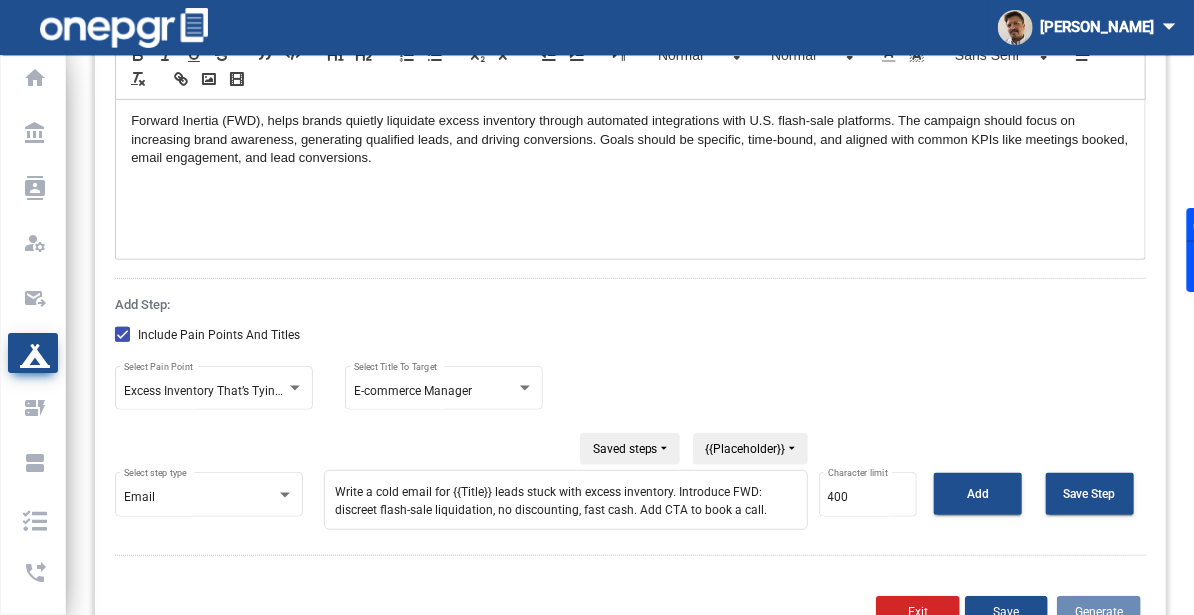 click on "Write a cold email for {{Title}} leads stuck with excess inventory. Introduce FWD: discreet flash-sale liquidation, no discounting, fast cash. Add CTA to book a call." at bounding box center [566, 500] 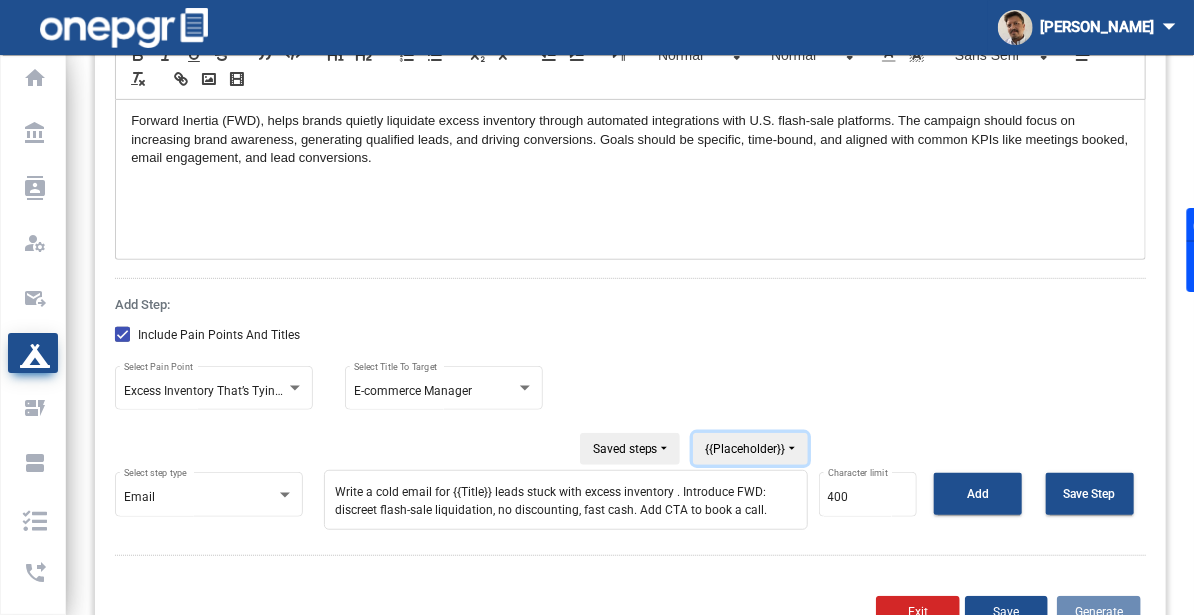 click on "{{Placeholder}}" at bounding box center [750, 449] 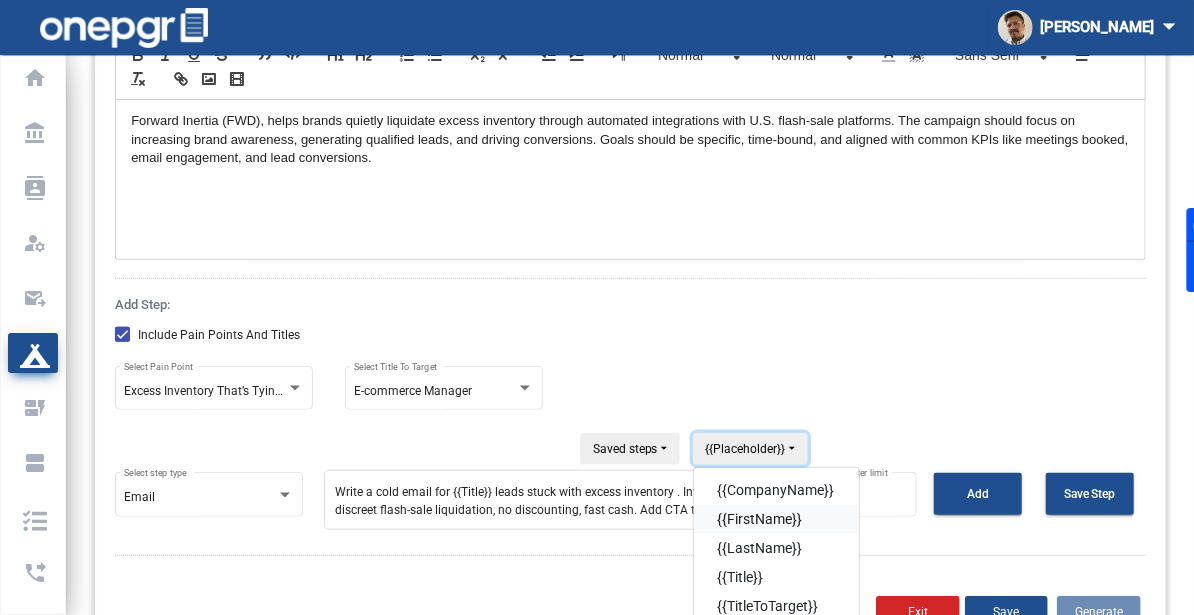 scroll, scrollTop: 10, scrollLeft: 0, axis: vertical 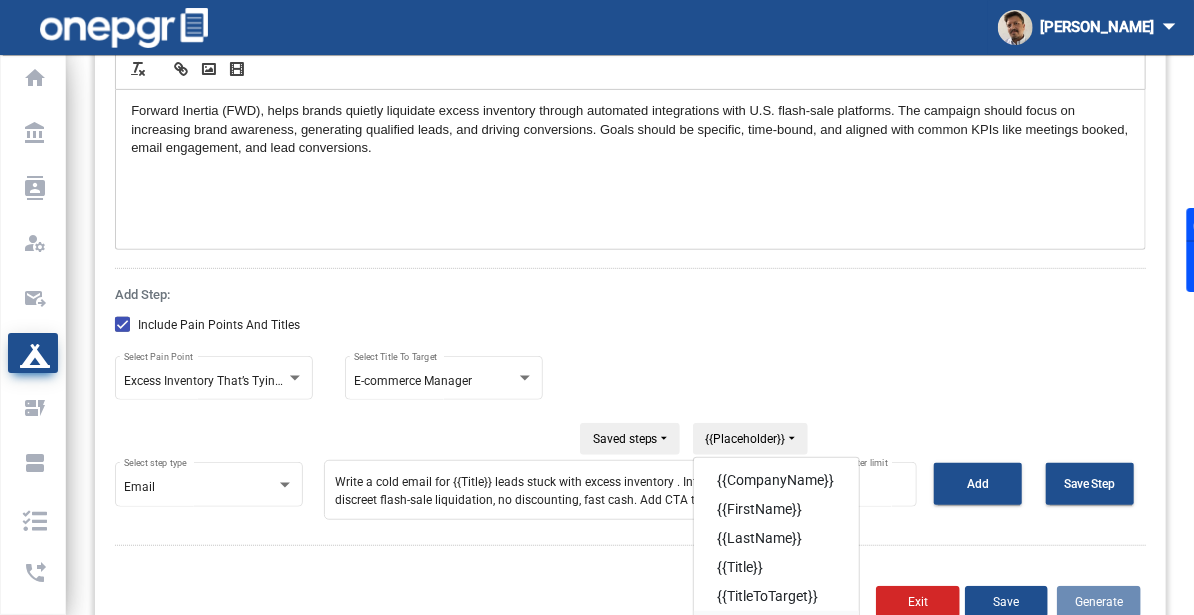 click on "{{PainPoint}}" at bounding box center [776, 625] 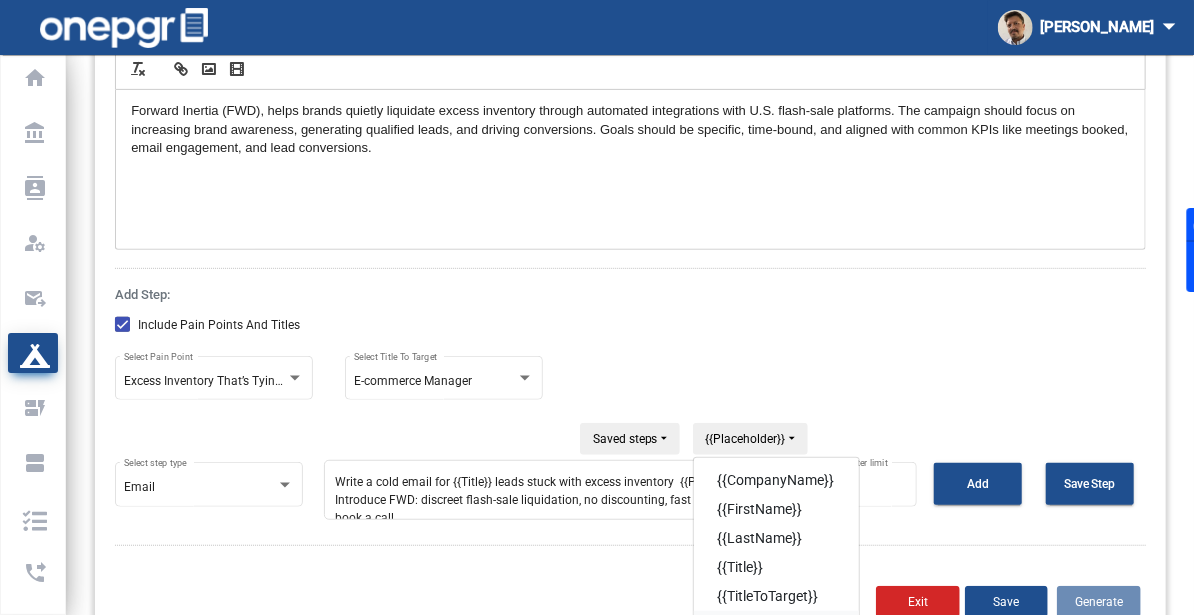 scroll, scrollTop: 0, scrollLeft: 0, axis: both 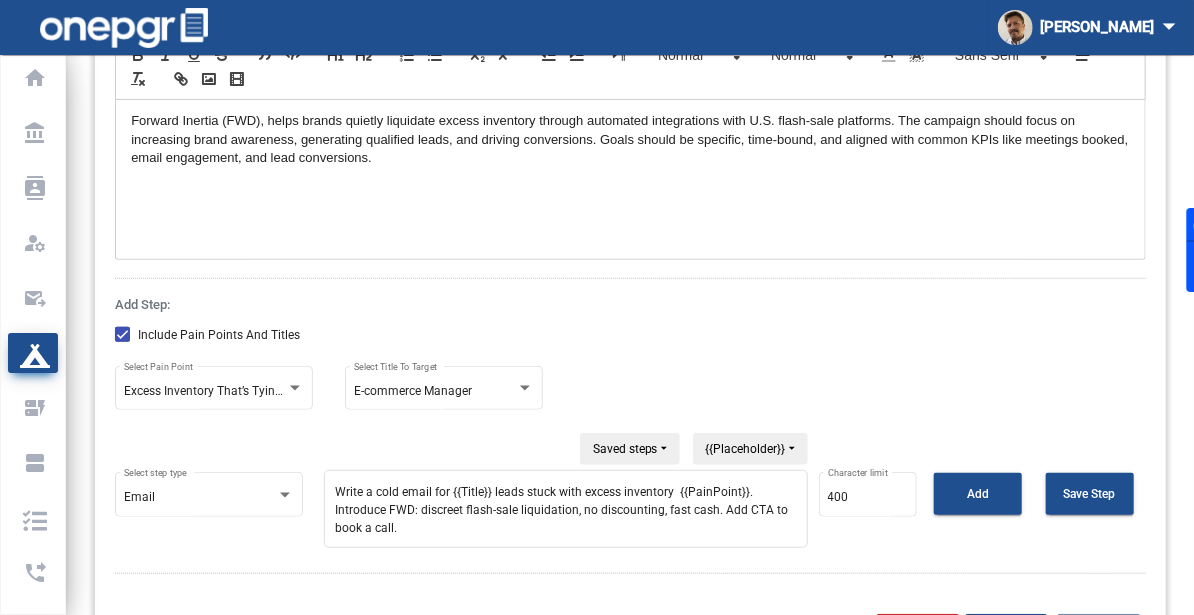 click on "Write a cold email for {{Title}} leads stuck with excess inventory  {{PainPoint}}. Introduce FWD: discreet flash-sale liquidation, no discounting, fast cash. Add CTA to book a call." at bounding box center (566, 509) 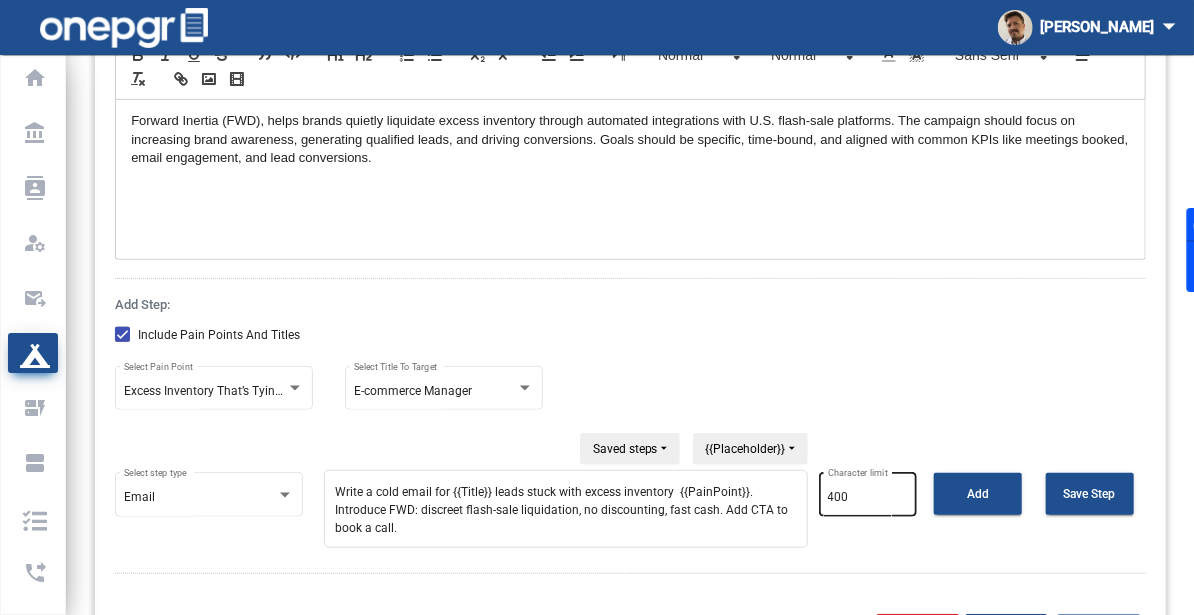 type on "Write a cold email for {{Title}} leads stuck with excess inventory  {{PainPoint}}. Introduce FWD: discreet flash-sale liquidation, no discounting, fast cash. Add CTA to book a call." 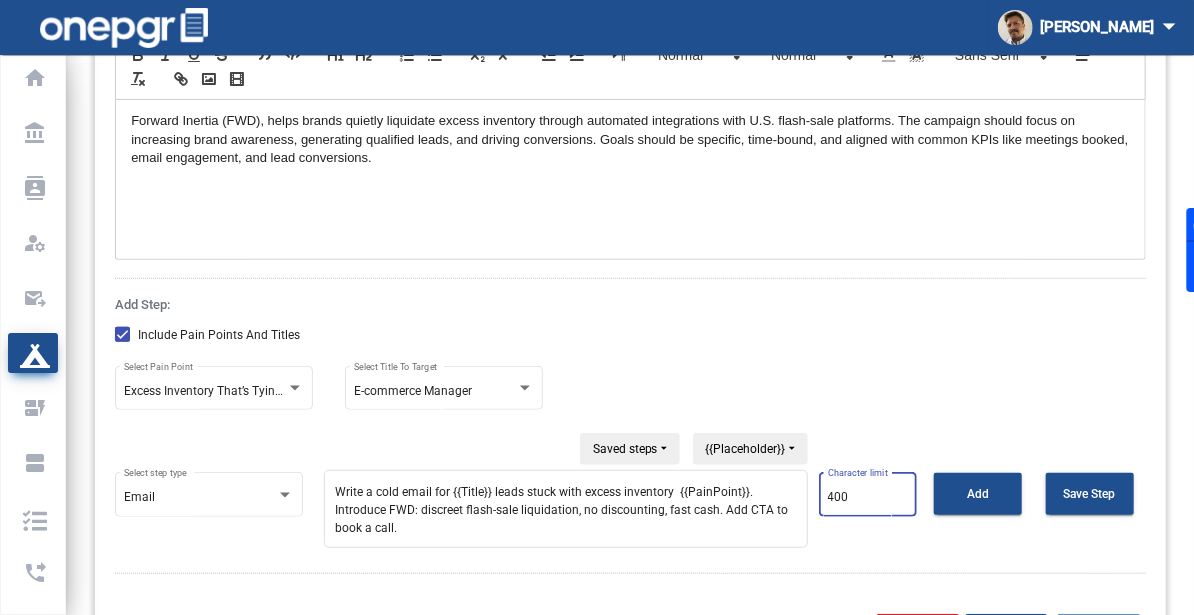 click on "400" at bounding box center [868, 498] 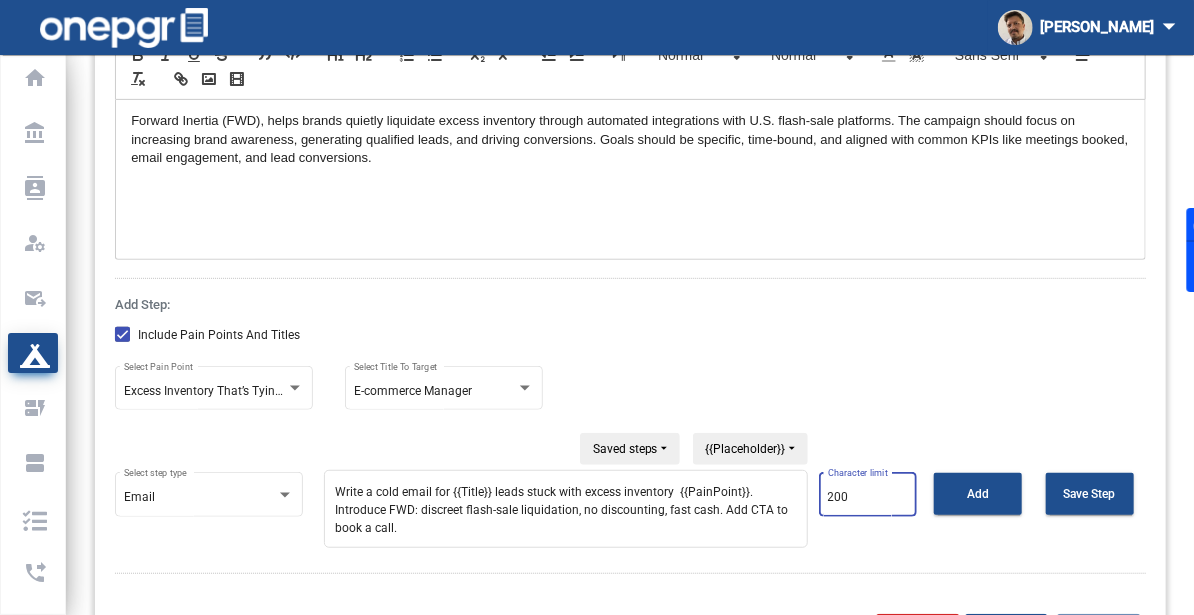 type on "200" 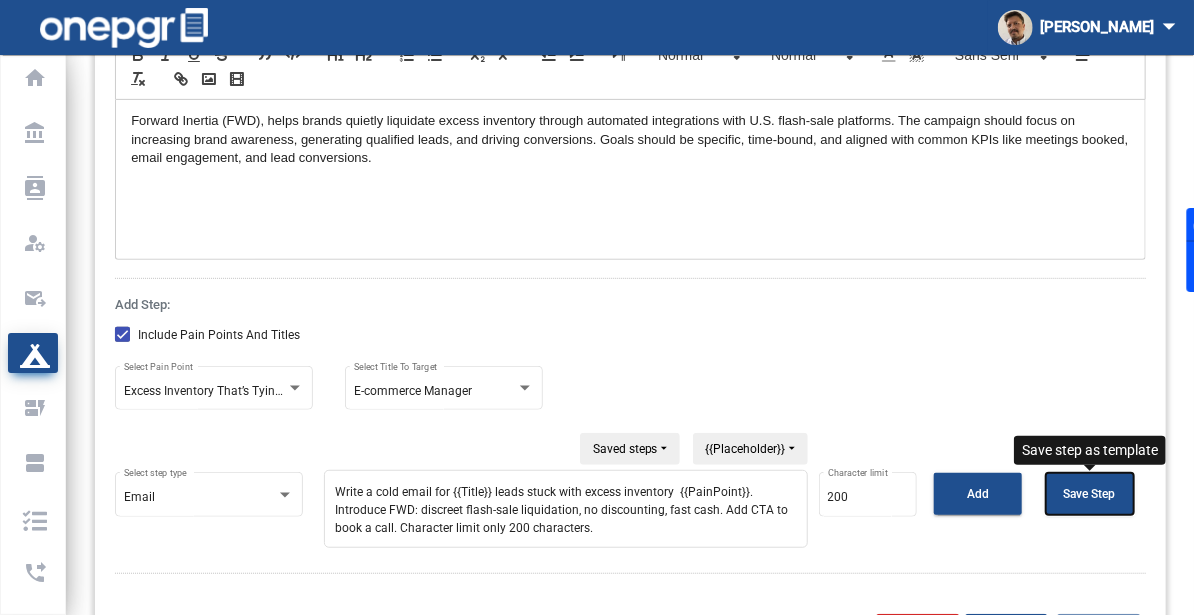 click on "Save Step" 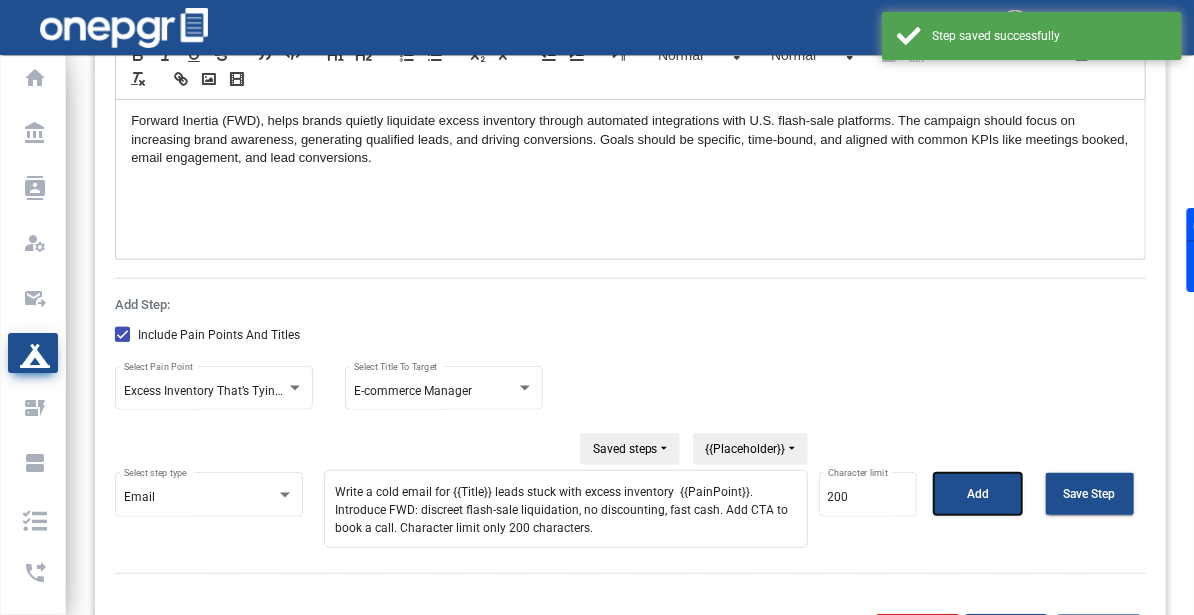 click on "Add" 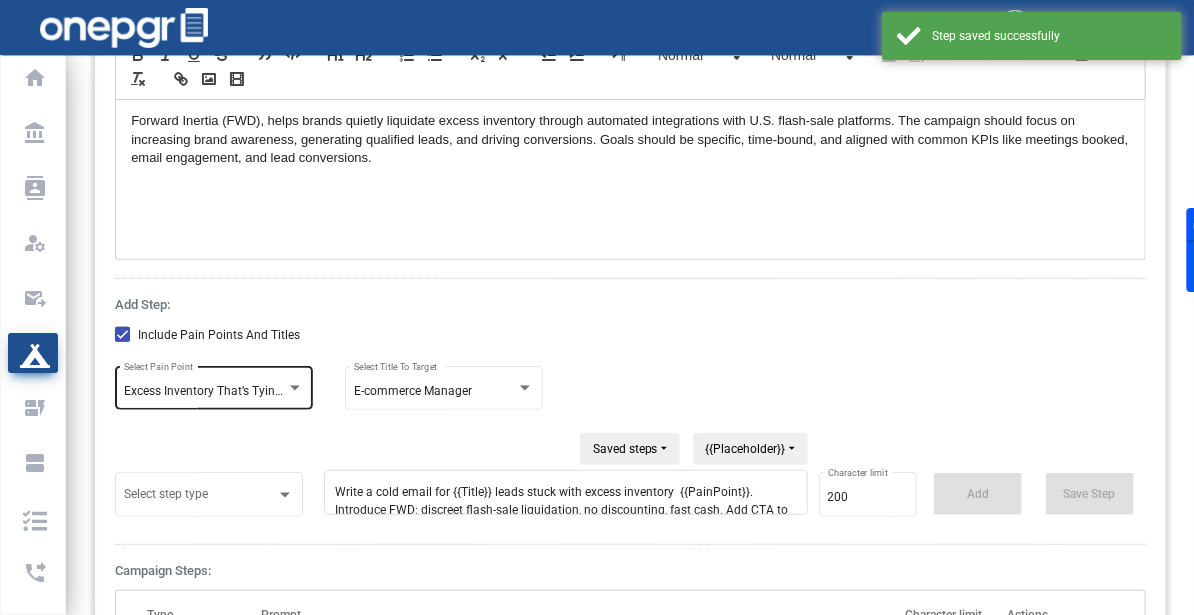 click on "Excess Inventory That’s Tying Up Cash Select Pain Point" 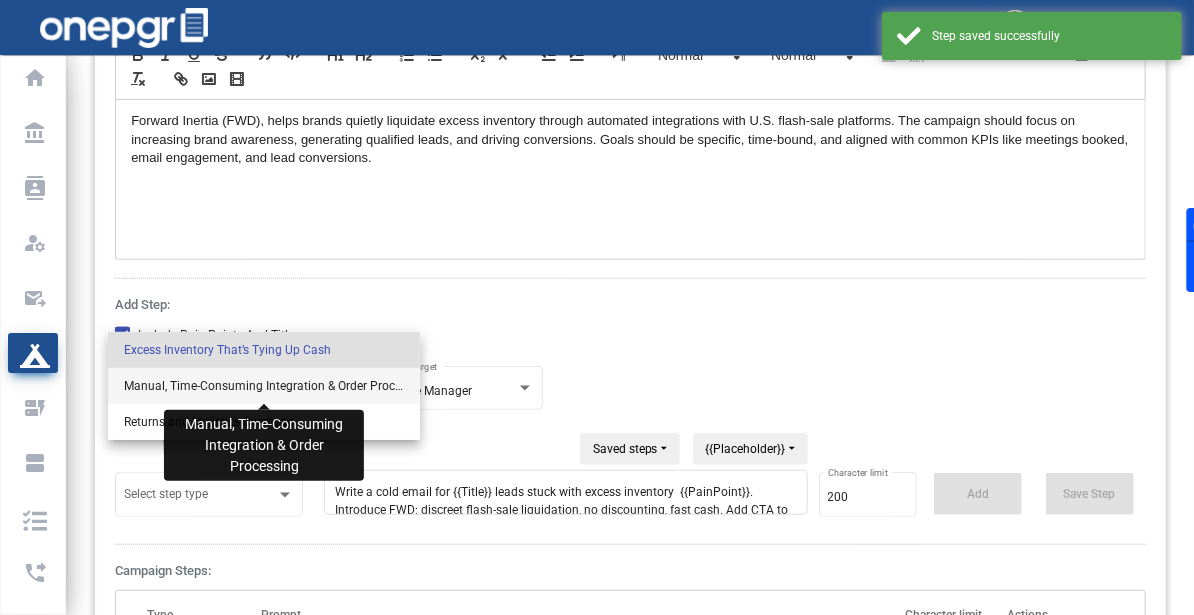 click on "Manual, Time-Consuming Integration & Order Processing" at bounding box center (264, 386) 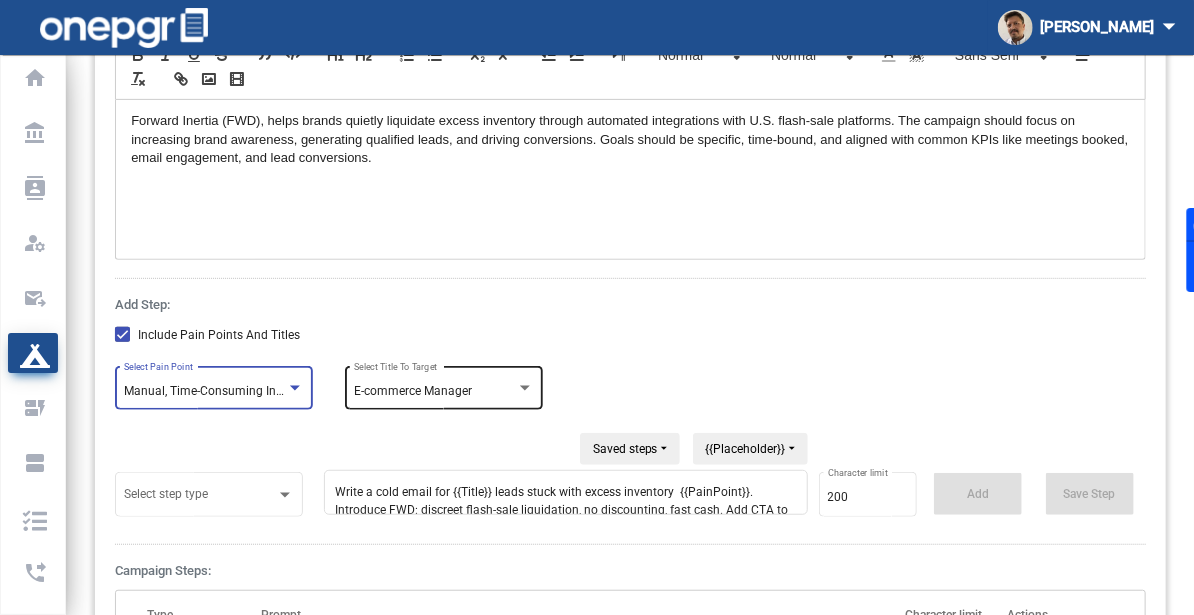 click on "E-commerce Manager" at bounding box center (435, 392) 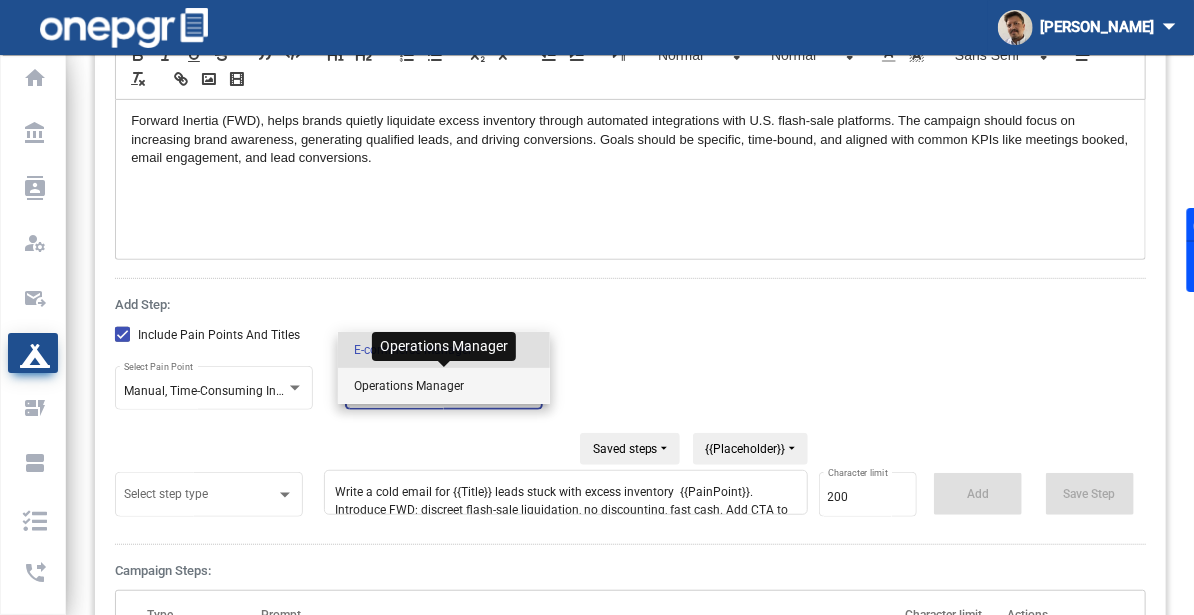click on "Operations Manager" at bounding box center [444, 386] 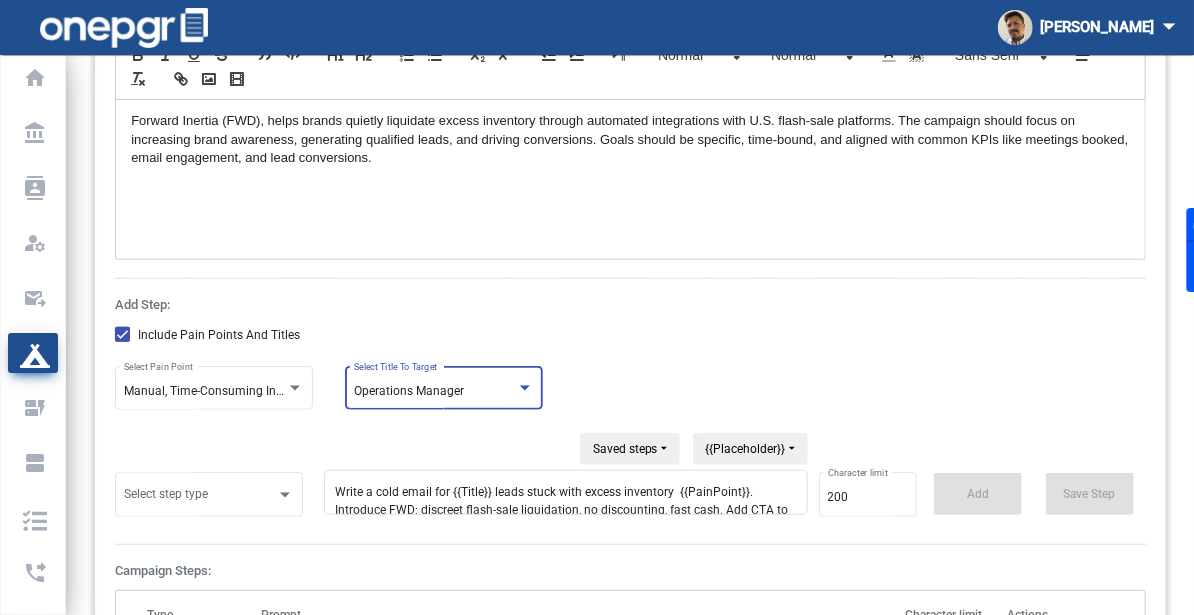 click on "Write a cold email for {{Title}} leads stuck with excess inventory  {{PainPoint}}. Introduce FWD: discreet flash-sale liquidation, no discounting, fast cash. Add CTA to book a call. Character limit only 200 characters." at bounding box center [566, 492] 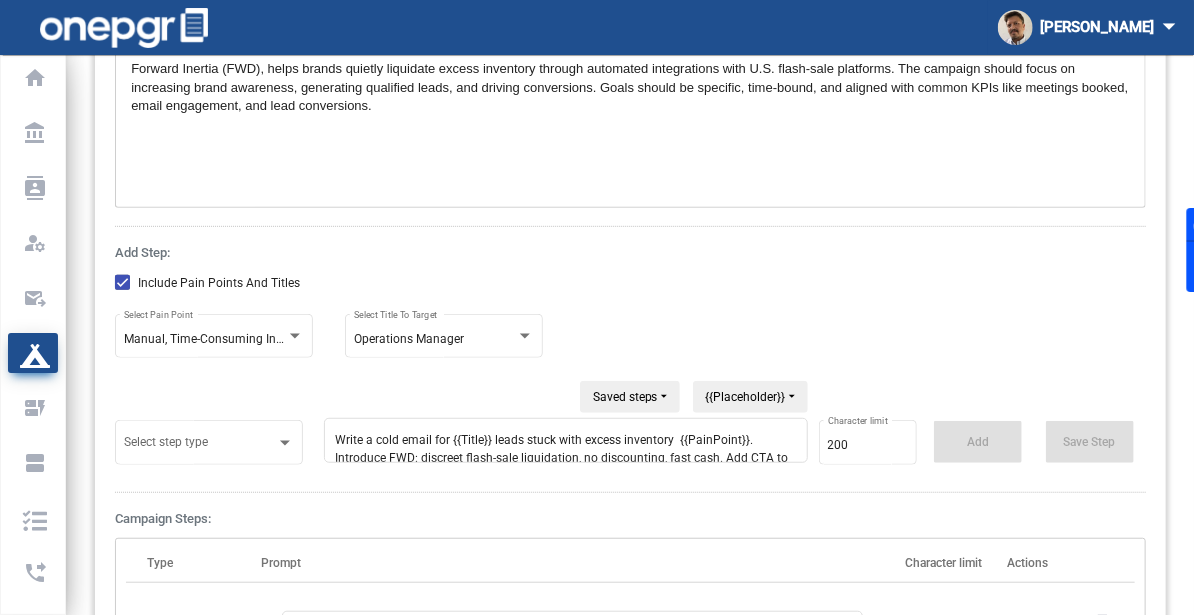 scroll, scrollTop: 351, scrollLeft: 0, axis: vertical 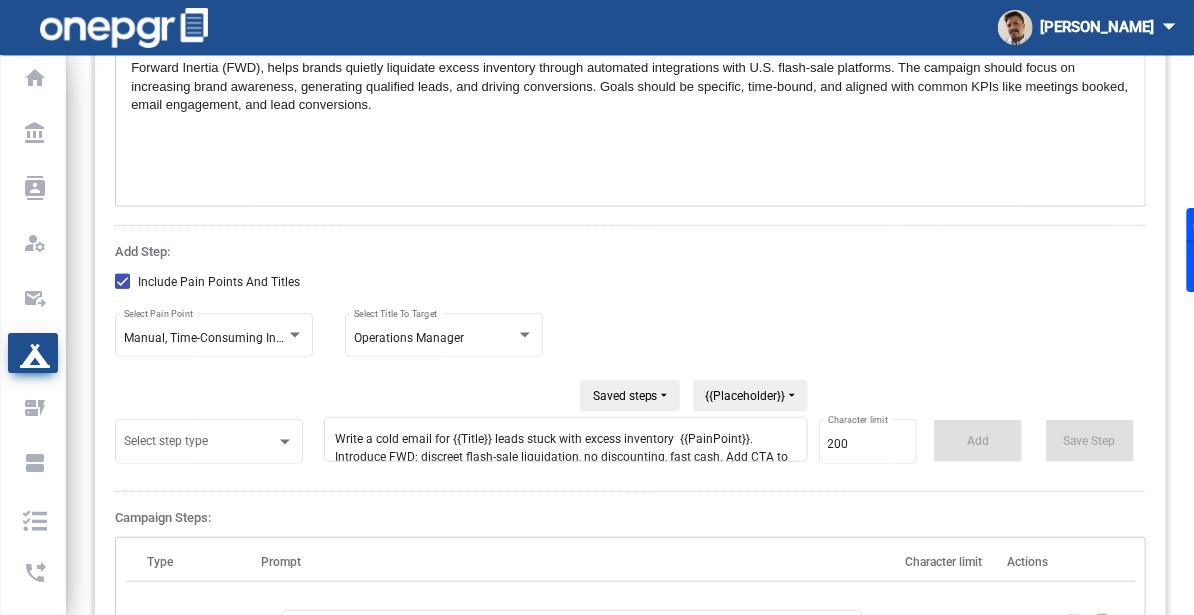 click on "Select step type Write a cold email for {{Title}} leads stuck with excess inventory  {{PainPoint}}. Introduce FWD: discreet flash-sale liquidation, no discounting, fast cash. Add CTA to book a call. Character limit only 200 characters.  {{Placeholder}}  {{CompanyName}}   {{FirstName}}   {{LastName}}   {{Title}}   {{TitleToTarget}}   {{PainPoint}}   Saved steps     write an email targeting {{TitleToTarget}} explaining how we can help create personalized targeted campaigns based on their product information and case studies   write a prospecting email discussing {{PainPoint}}, do just 200 characters and mail is send by [PERSON_NAME] CEO OnePgr   write a LinkedIn message discussing {{PainPoint}}, do just 200 characters    write an email targeting {{TitleToTarget}} explaining how we can help create personalized targeted campaigns based on their product information and case studies for this pain point  {{PainPoint}}   200 Character limit  Add   Save Step" 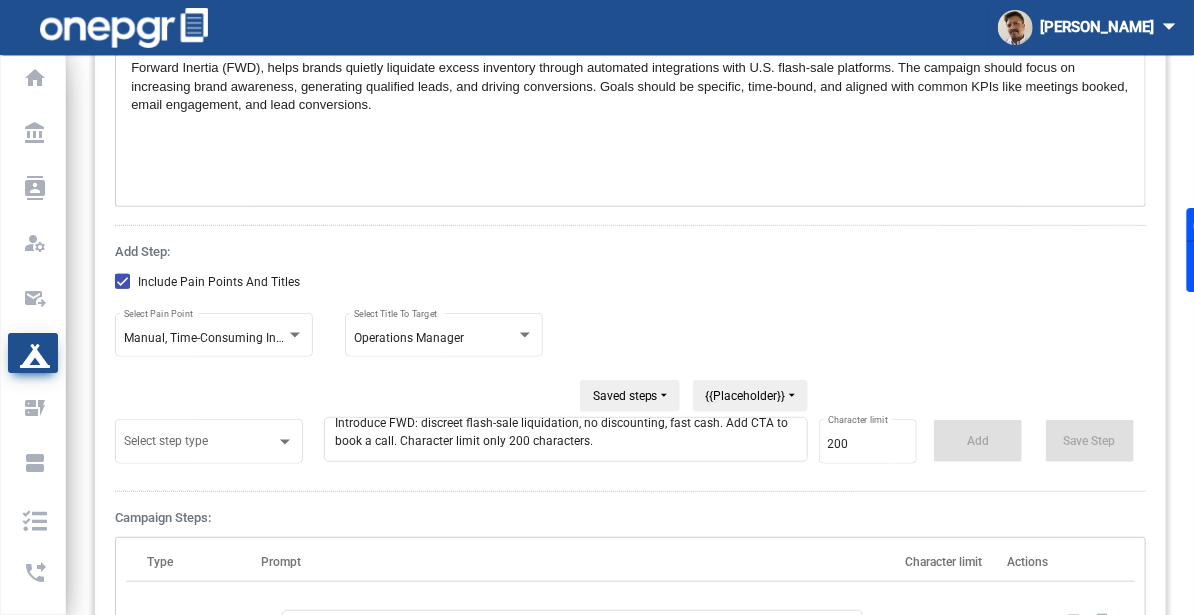scroll, scrollTop: 33, scrollLeft: 0, axis: vertical 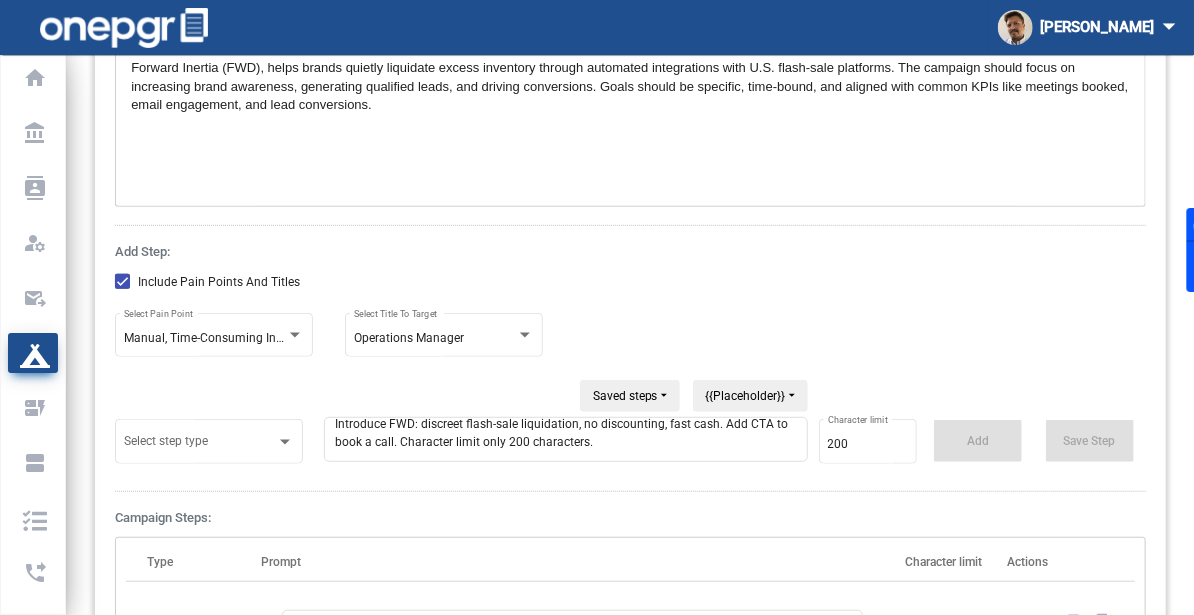 drag, startPoint x: 398, startPoint y: 400, endPoint x: 334, endPoint y: 408, distance: 64.49806 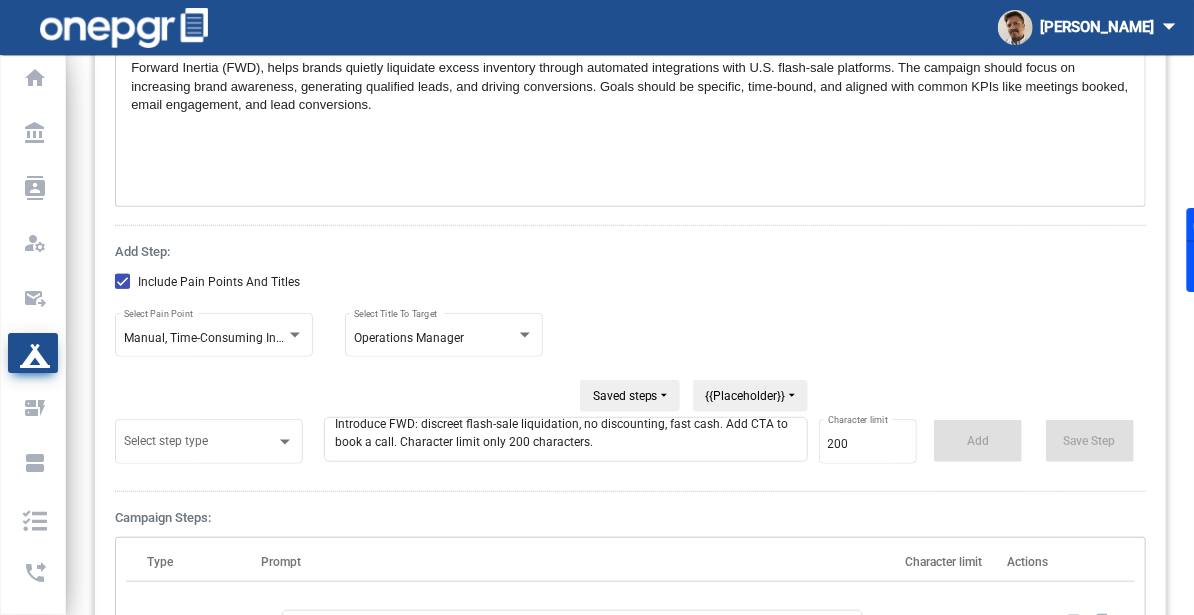 click on "Write a cold email for {{Title}} leads stuck with excess inventory  {{PainPoint}}. Introduce FWD: discreet flash-sale liquidation, no discounting, fast cash. Add CTA to book a call. Character limit only 200 characters." at bounding box center [566, 439] 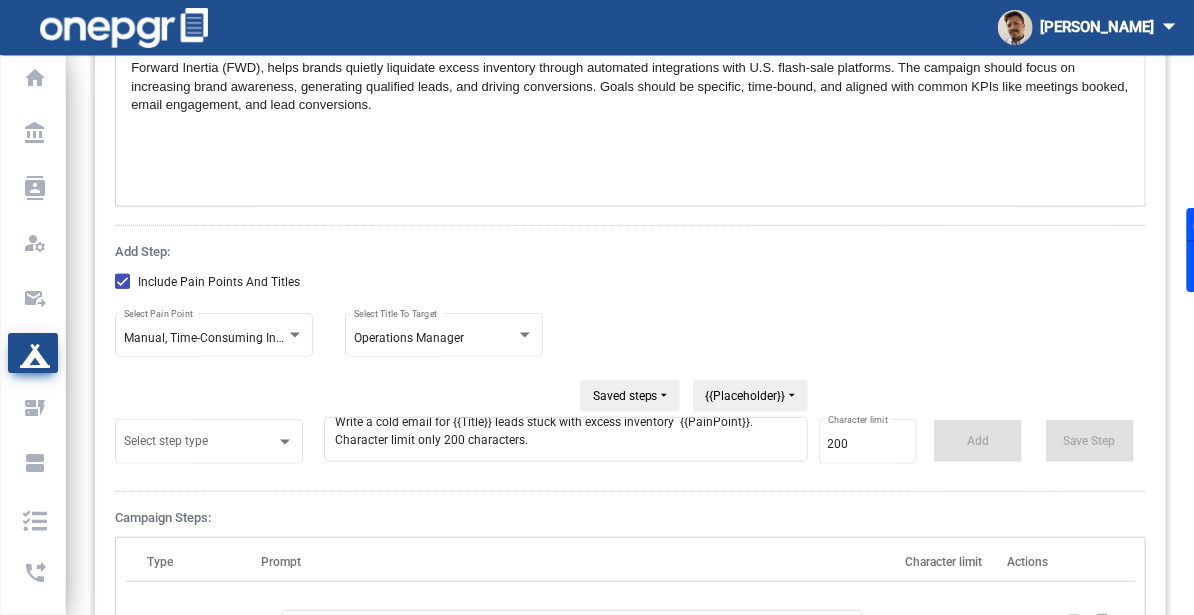 scroll, scrollTop: 1, scrollLeft: 0, axis: vertical 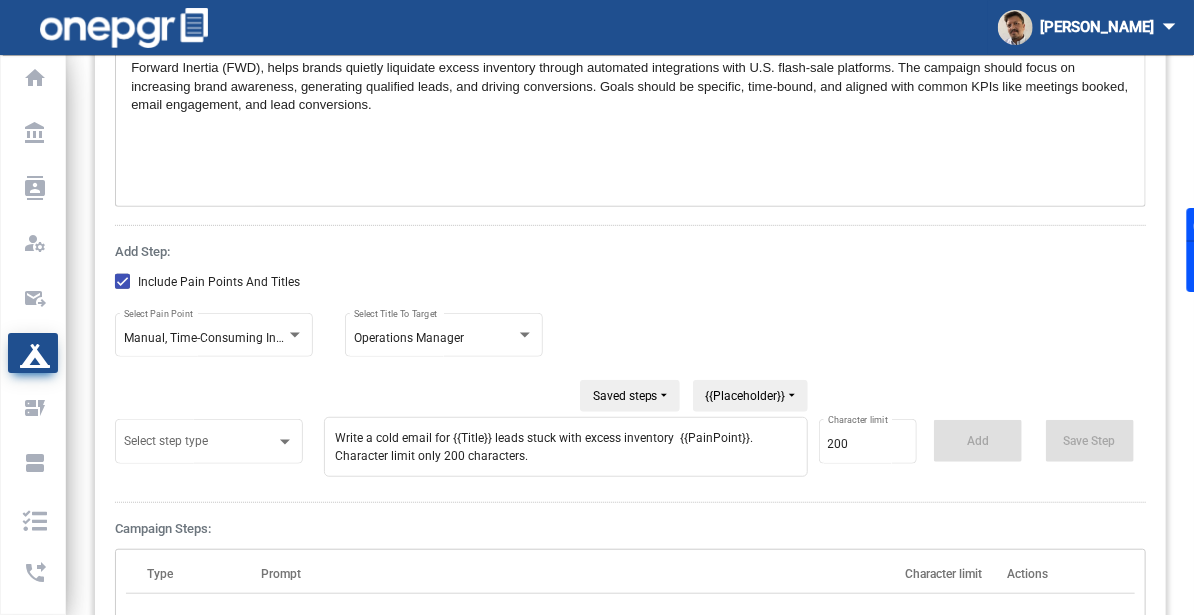 paste on "Write a cold email for ops teams dealing with manual integrations. FWD automates flash-sale selling, no tech setup needed. Include a CTA to learn more." 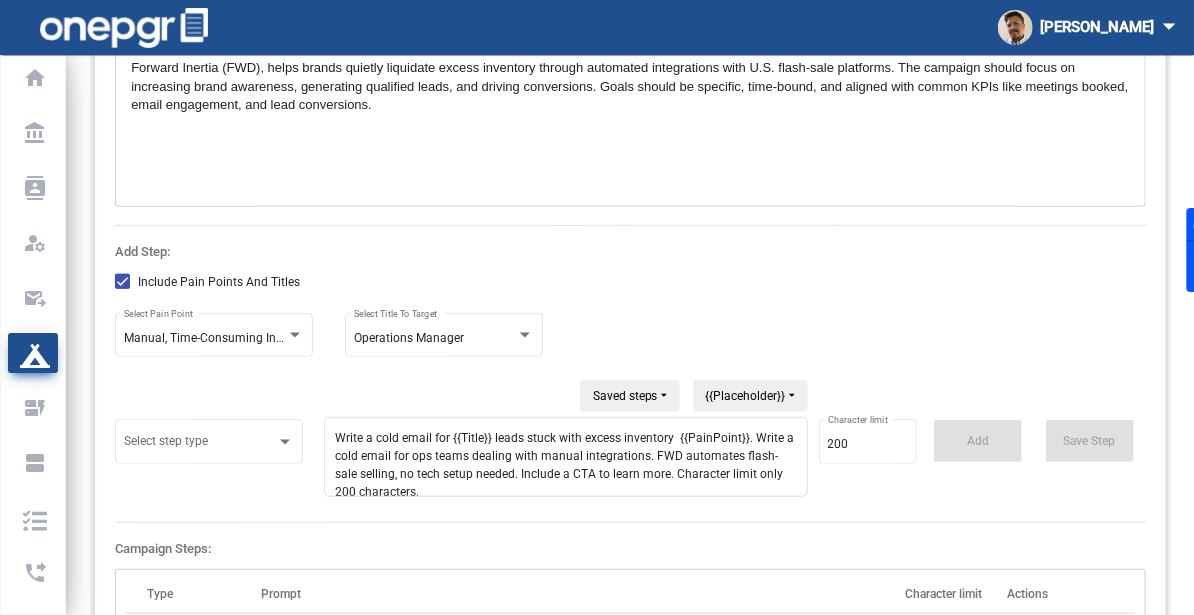 drag, startPoint x: 452, startPoint y: 394, endPoint x: 490, endPoint y: 397, distance: 38.118237 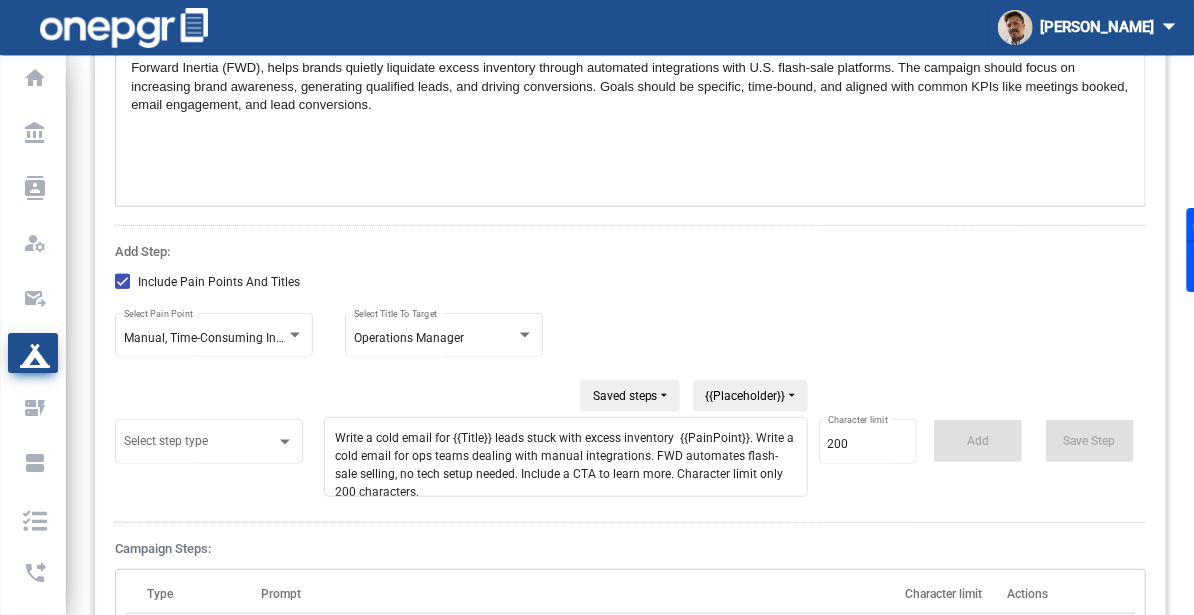 click on "Write a cold email for {{Title}} leads stuck with excess inventory  {{PainPoint}}. Write a cold email for ops teams dealing with manual integrations. FWD automates flash-sale selling, no tech setup needed. Include a CTA to learn more. Character limit only 200 characters." at bounding box center [566, 457] 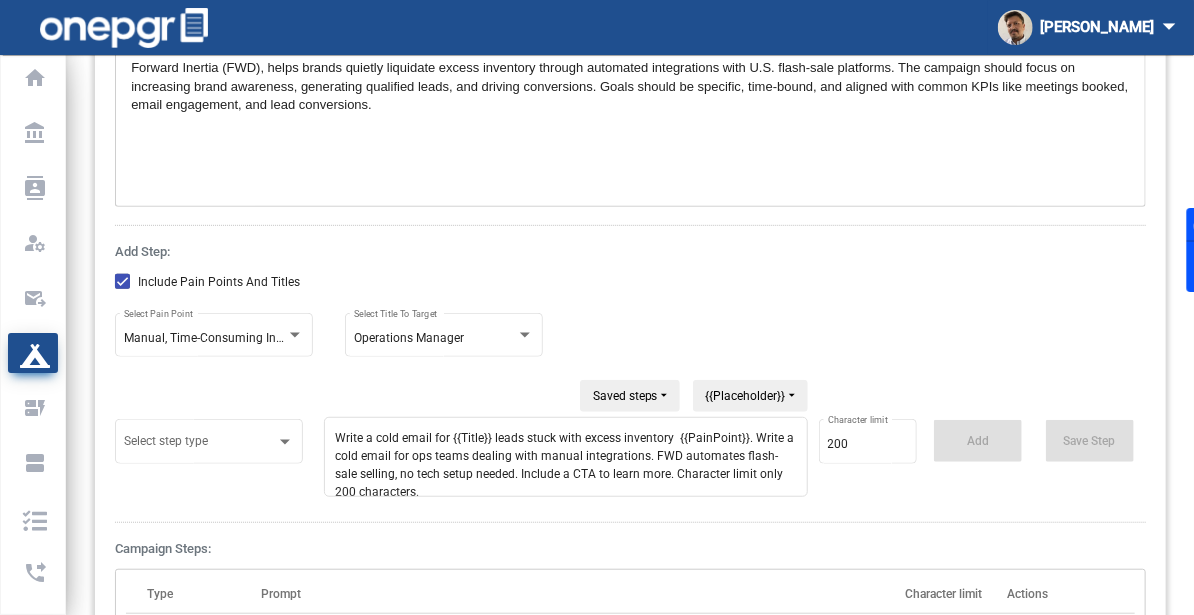 drag, startPoint x: 411, startPoint y: 416, endPoint x: 469, endPoint y: 416, distance: 58 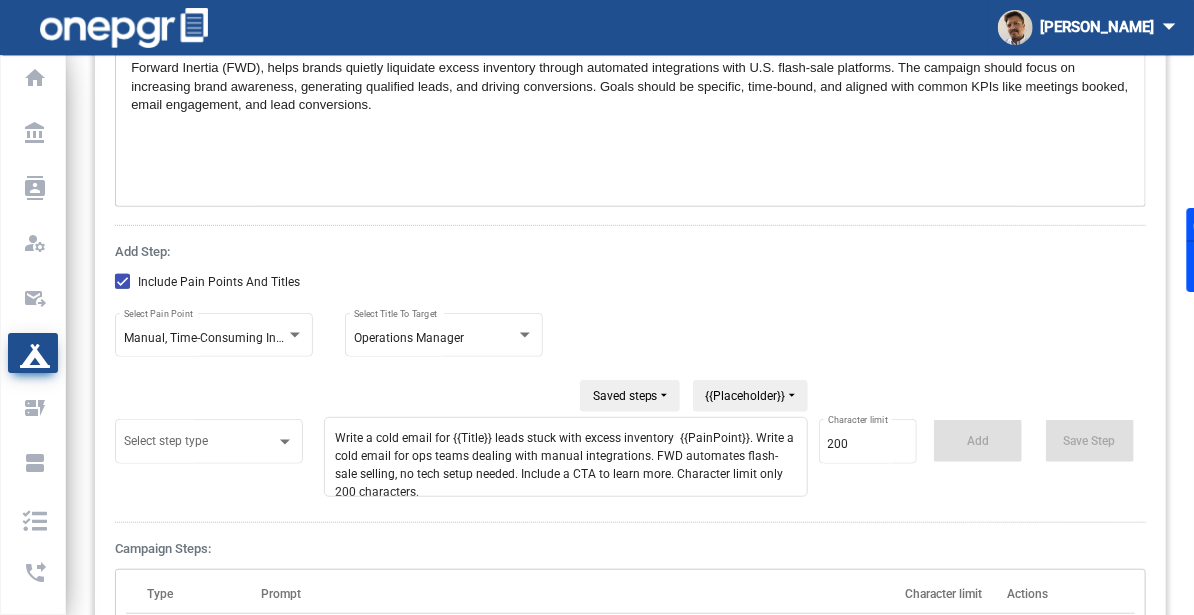 click on "Write a cold email for {{Title}} leads stuck with excess inventory  {{PainPoint}}. Write a cold email for ops teams dealing with manual integrations. FWD automates flash-sale selling, no tech setup needed. Include a CTA to learn more. Character limit only 200 characters." at bounding box center [566, 457] 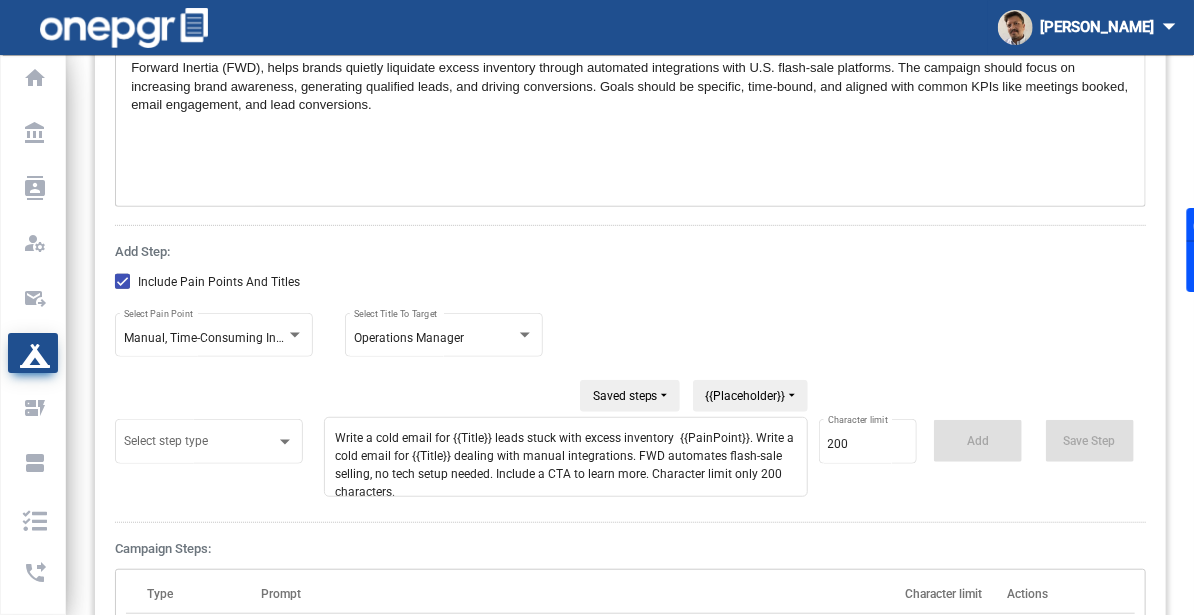 drag, startPoint x: 679, startPoint y: 397, endPoint x: 747, endPoint y: 394, distance: 68.06615 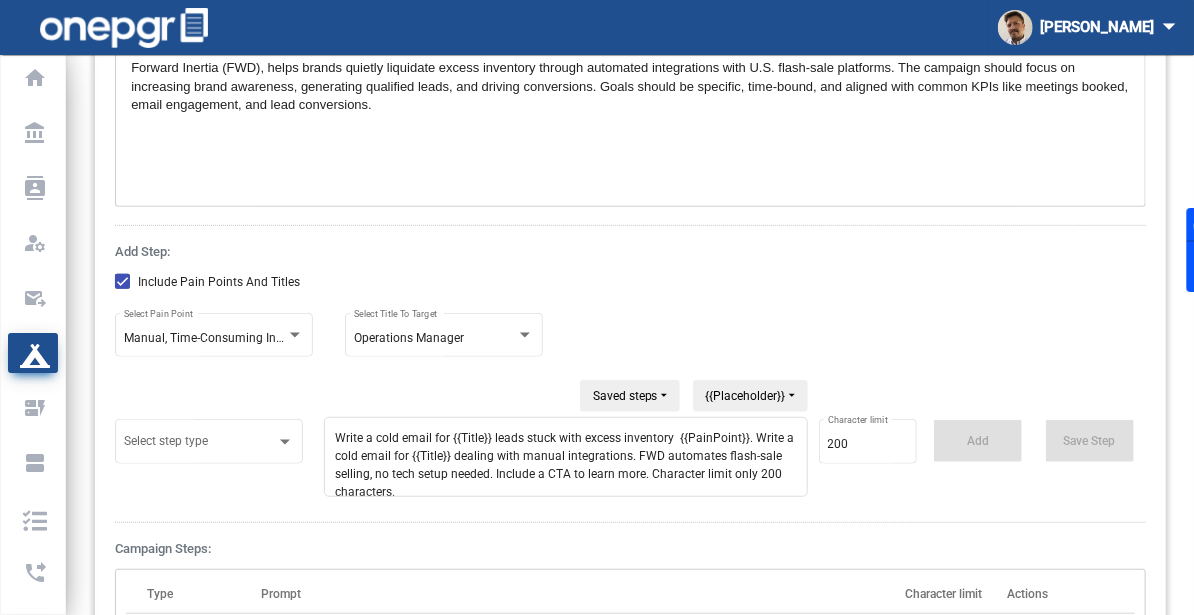 click on "Write a cold email for {{Title}} leads stuck with excess inventory  {{PainPoint}}. Write a cold email for {{Title}} dealing with manual integrations. FWD automates flash-sale selling, no tech setup needed. Include a CTA to learn more. Character limit only 200 characters." at bounding box center (566, 457) 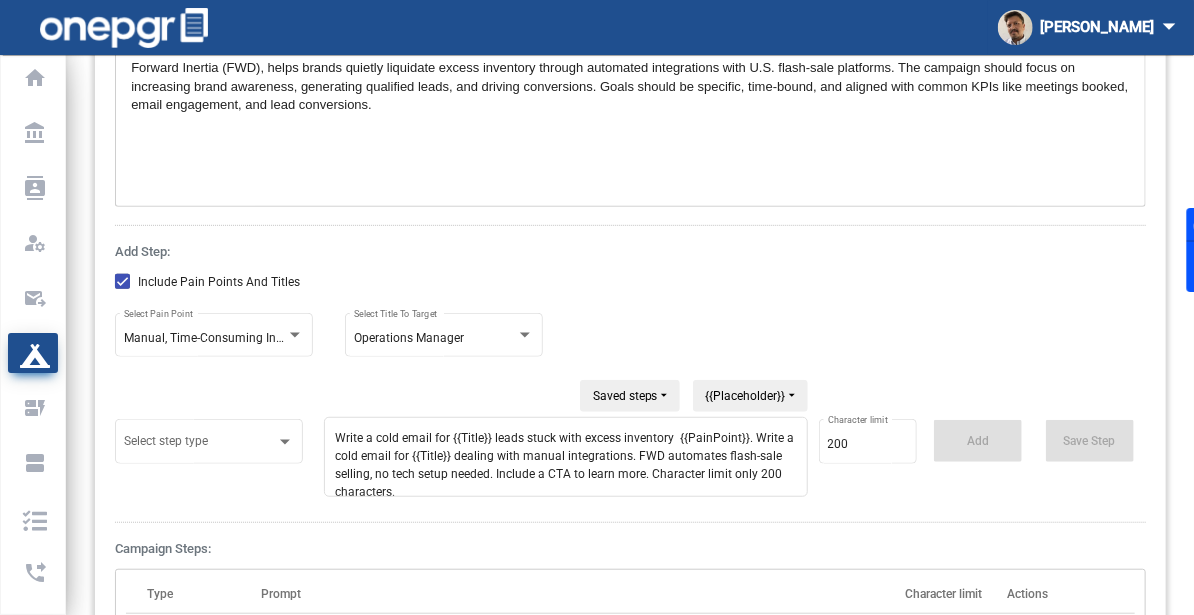 drag, startPoint x: 747, startPoint y: 394, endPoint x: 675, endPoint y: 396, distance: 72.02777 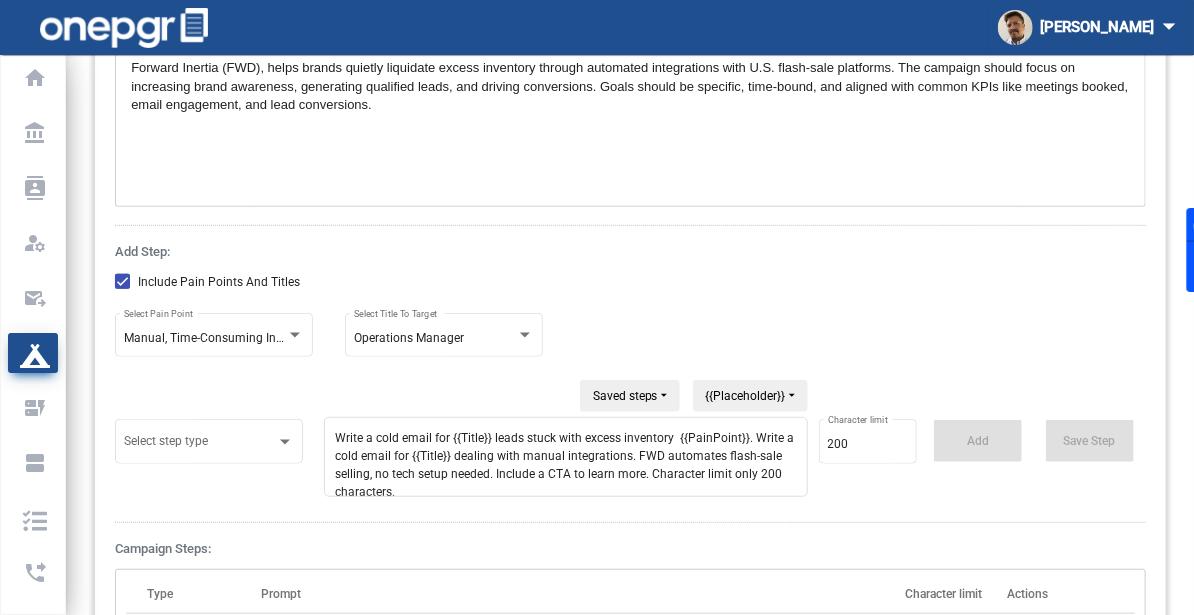 click on "Write a cold email for {{Title}} leads stuck with excess inventory  {{PainPoint}}. Write a cold email for {{Title}} dealing with manual integrations. FWD automates flash-sale selling, no tech setup needed. Include a CTA to learn more. Character limit only 200 characters." at bounding box center [566, 457] 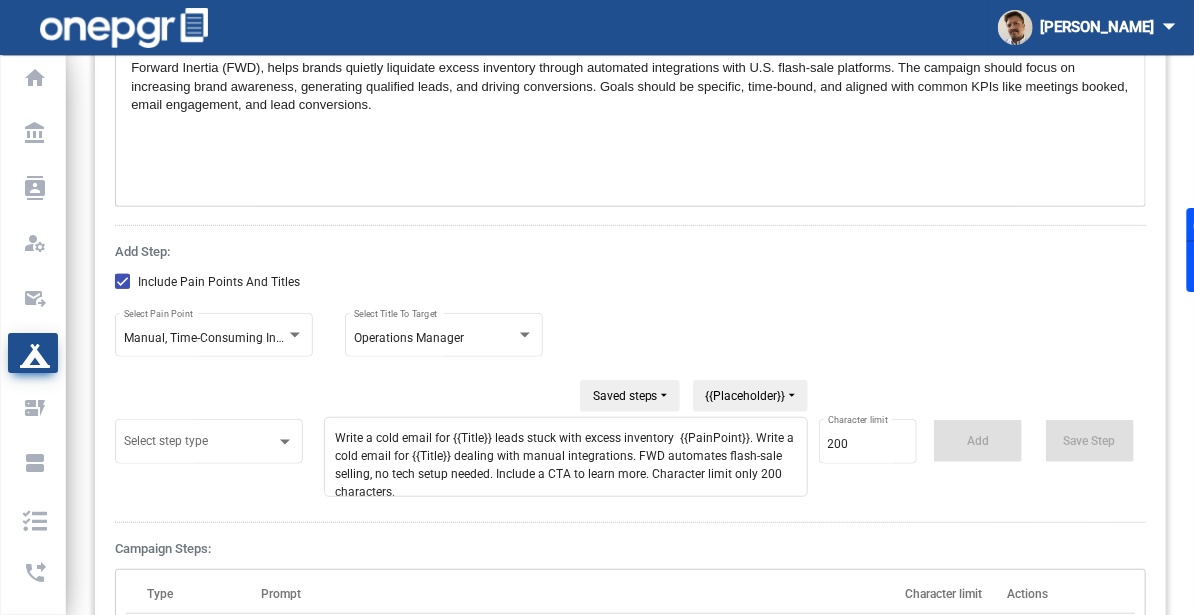 click on "Write a cold email for {{Title}} leads stuck with excess inventory  {{PainPoint}}. Write a cold email for {{Title}} dealing with manual integrations. FWD automates flash-sale selling, no tech setup needed. Include a CTA to learn more. Character limit only 200 characters." at bounding box center (566, 457) 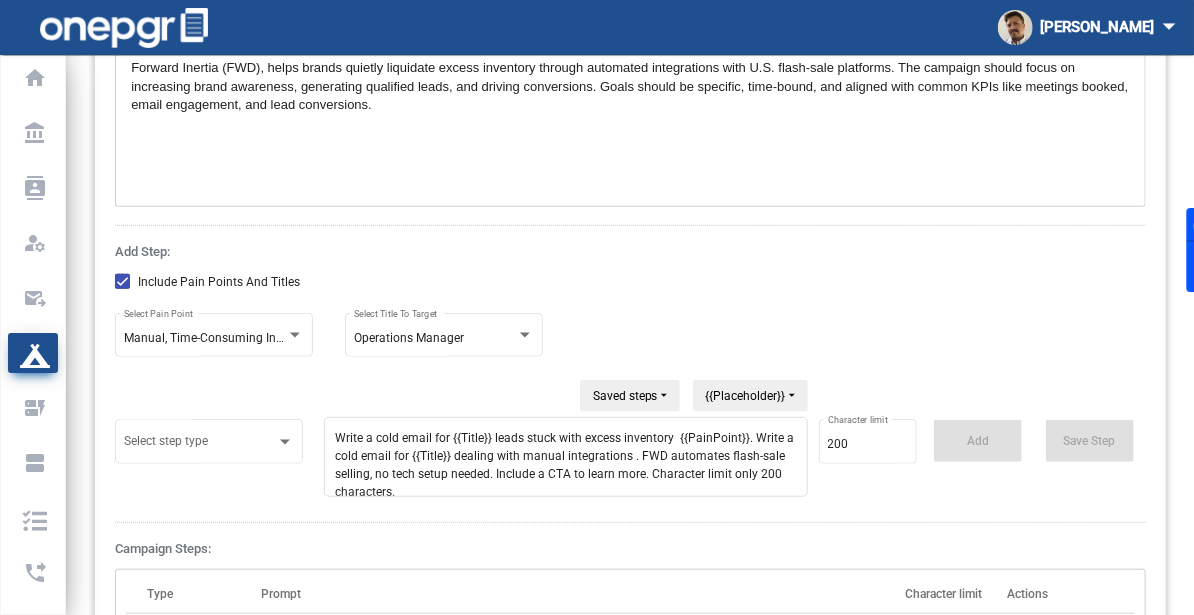 paste on "{{PainPoint}}." 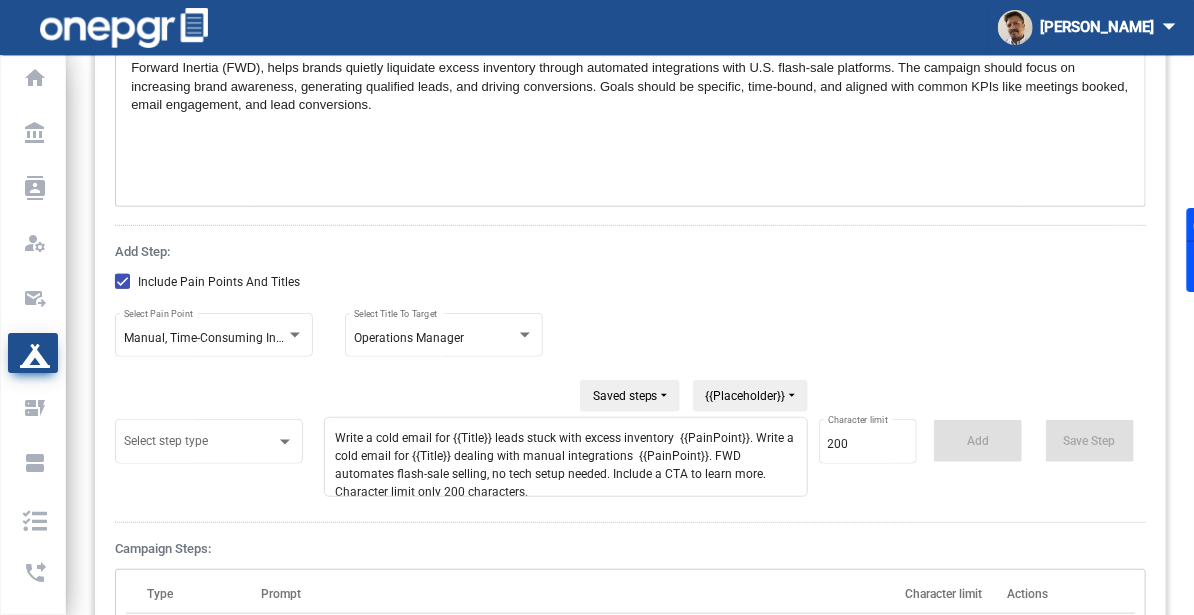 click on "Write a cold email for {{Title}} leads stuck with excess inventory  {{PainPoint}}. Write a cold email for {{Title}} dealing with manual integrations  {{PainPoint}}. FWD automates flash-sale selling, no tech setup needed. Include a CTA to learn more. Character limit only 200 characters." at bounding box center (566, 457) 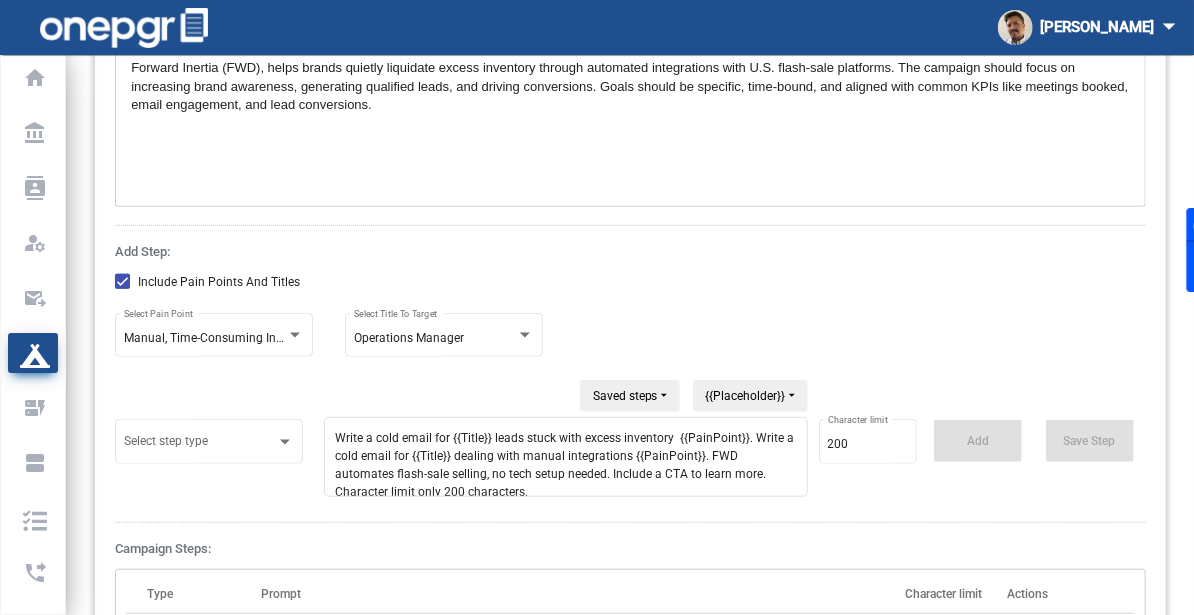 click on "Write a cold email for {{Title}} leads stuck with excess inventory  {{PainPoint}}. Write a cold email for {{Title}} dealing with manual integrations {{PainPoint}}. FWD automates flash-sale selling, no tech setup needed. Include a CTA to learn more. Character limit only 200 characters." at bounding box center (566, 457) 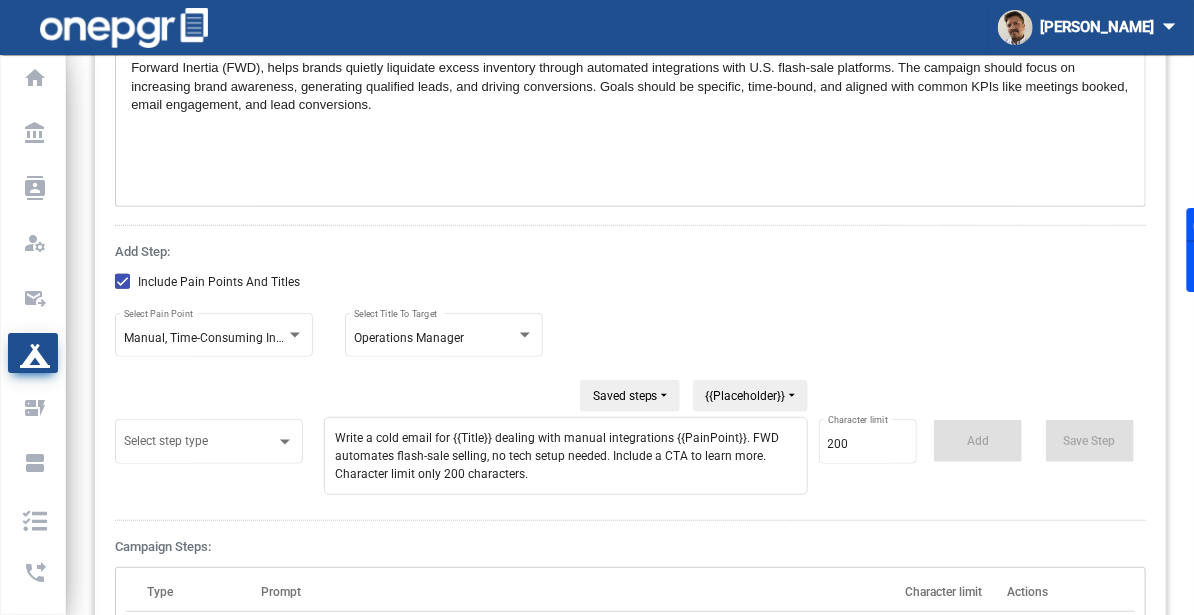 scroll, scrollTop: 0, scrollLeft: 0, axis: both 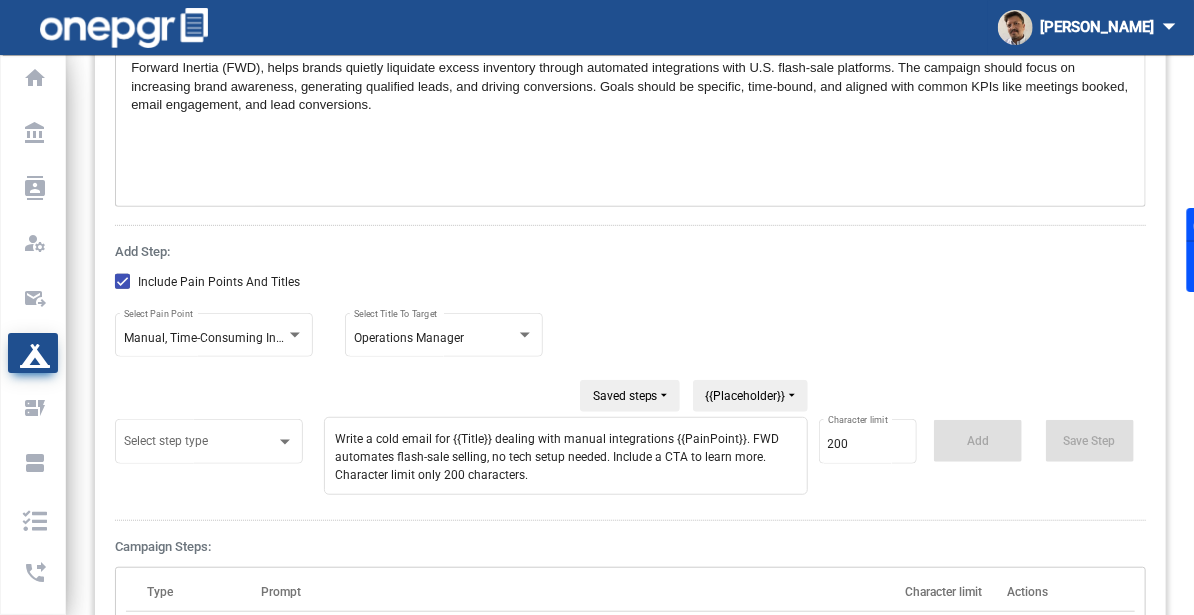 click on "Write a cold email for {{Title}} dealing with manual integrations {{PainPoint}}. FWD automates flash-sale selling, no tech setup needed. Include a CTA to learn more. Character limit only 200 characters." at bounding box center [566, 456] 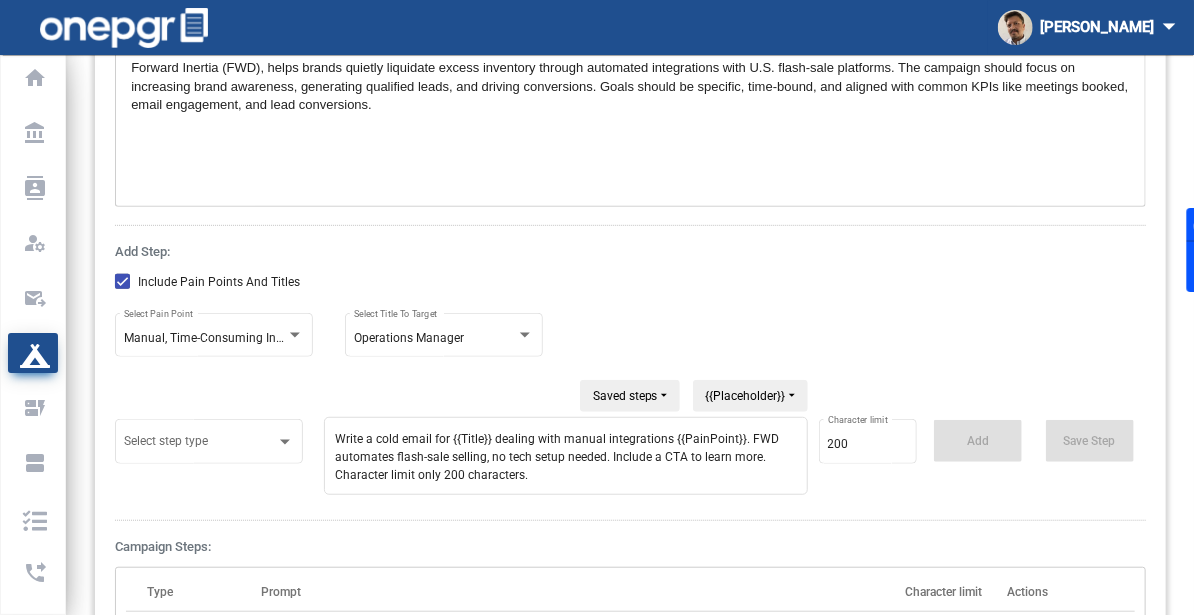 click on "Write a cold email for {{Title}} dealing with manual integrations {{PainPoint}}. FWD automates flash-sale selling, no tech setup needed. Include a CTA to learn more. Character limit only 200 characters." at bounding box center [566, 456] 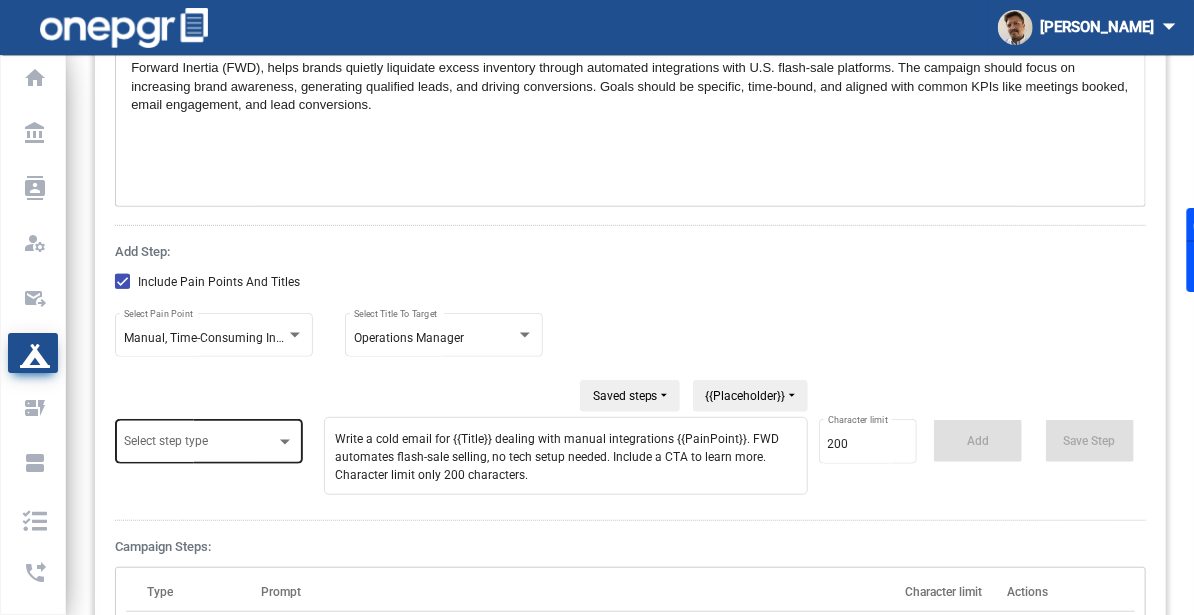 type on "Write a cold email for {{Title}} dealing with manual integrations {{PainPoint}}. FWD automates flash-sale selling, no tech setup needed. Include a CTA to learn more. Character limit only 200 characters." 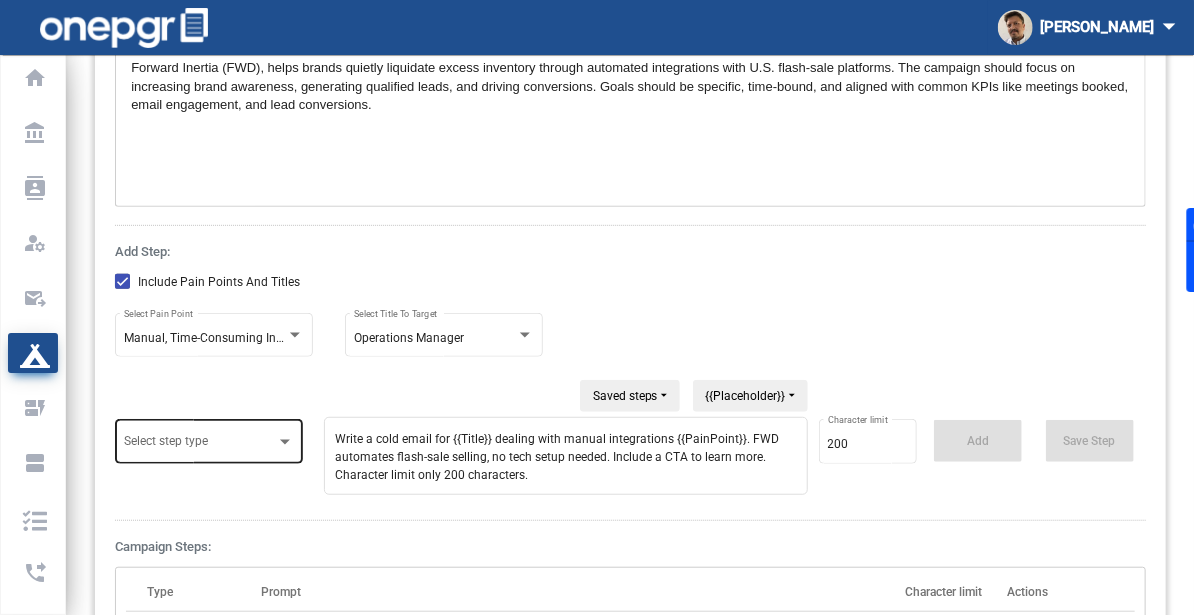 click on "Select step type" 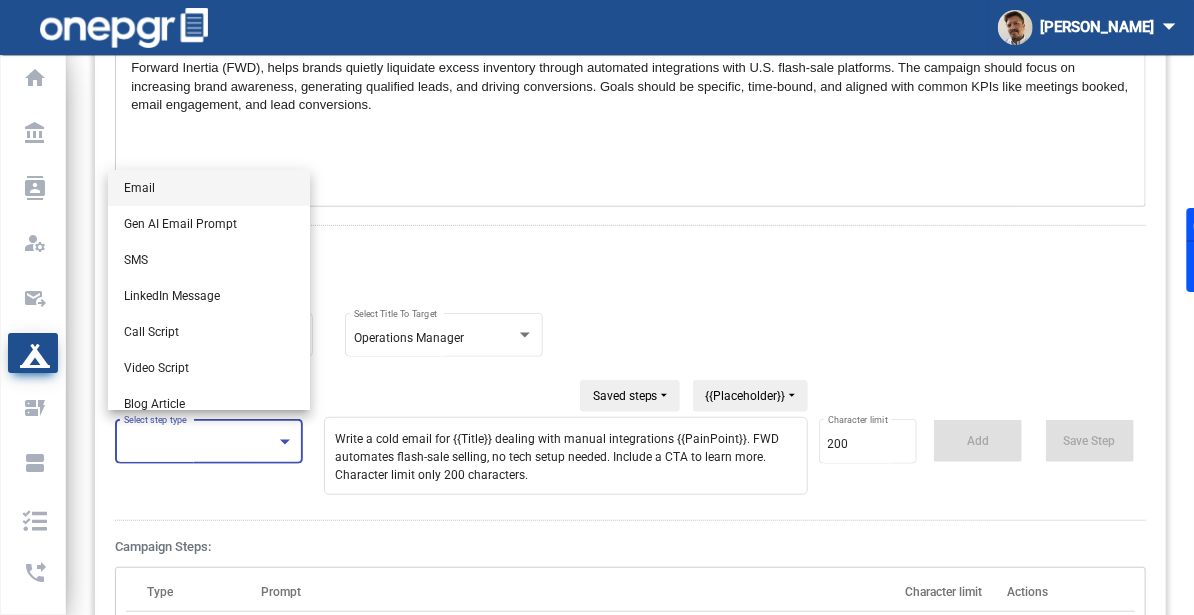 click on "Email" at bounding box center (209, 188) 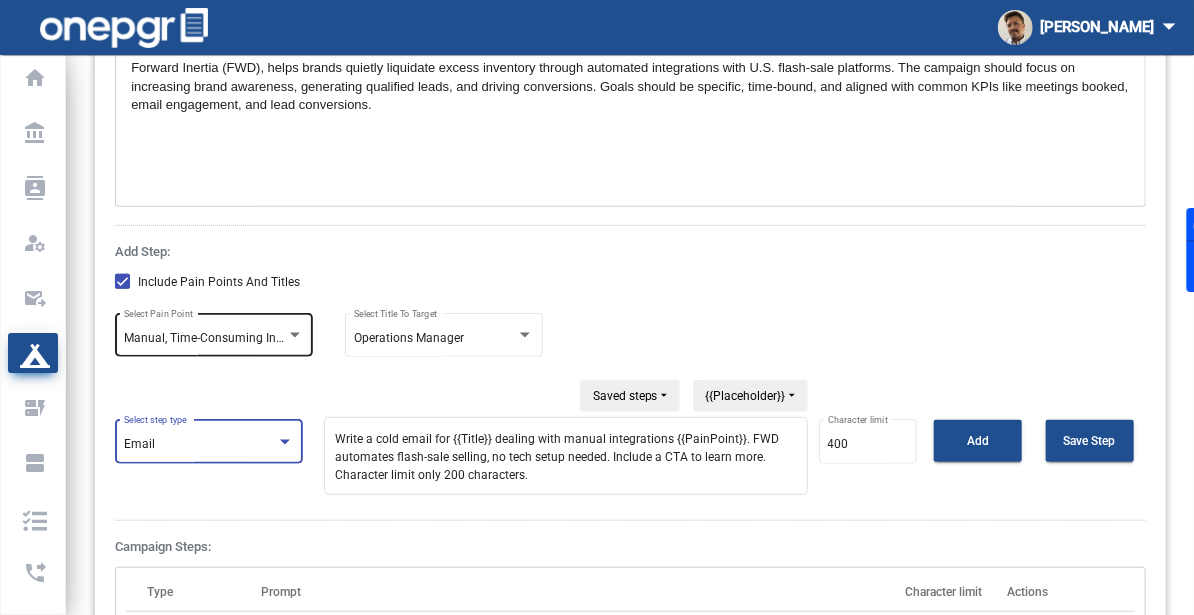 click on "Manual, Time-Consuming Integration & Order Processing" at bounding box center (277, 338) 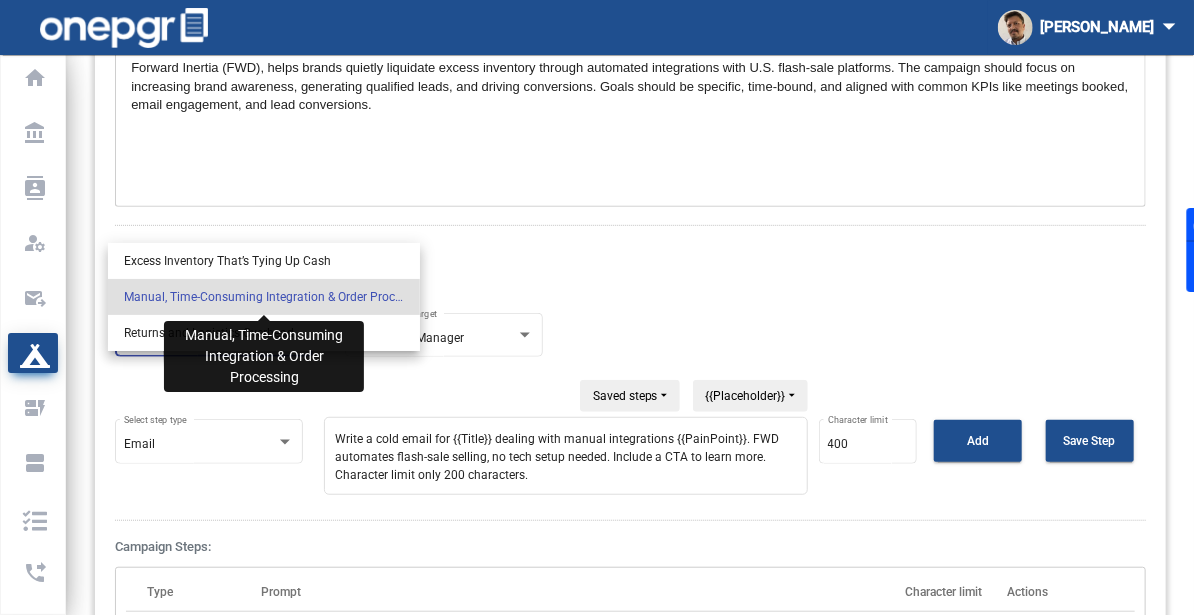 click on "Manual, Time-Consuming Integration & Order Processing" at bounding box center [264, 297] 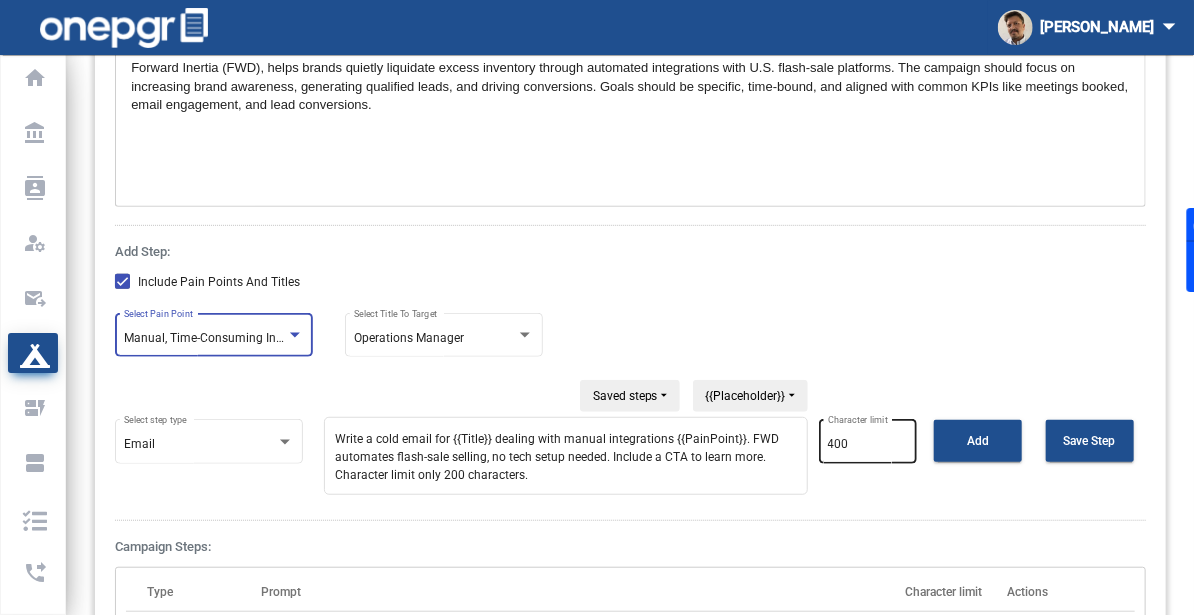 click on "400" at bounding box center (868, 445) 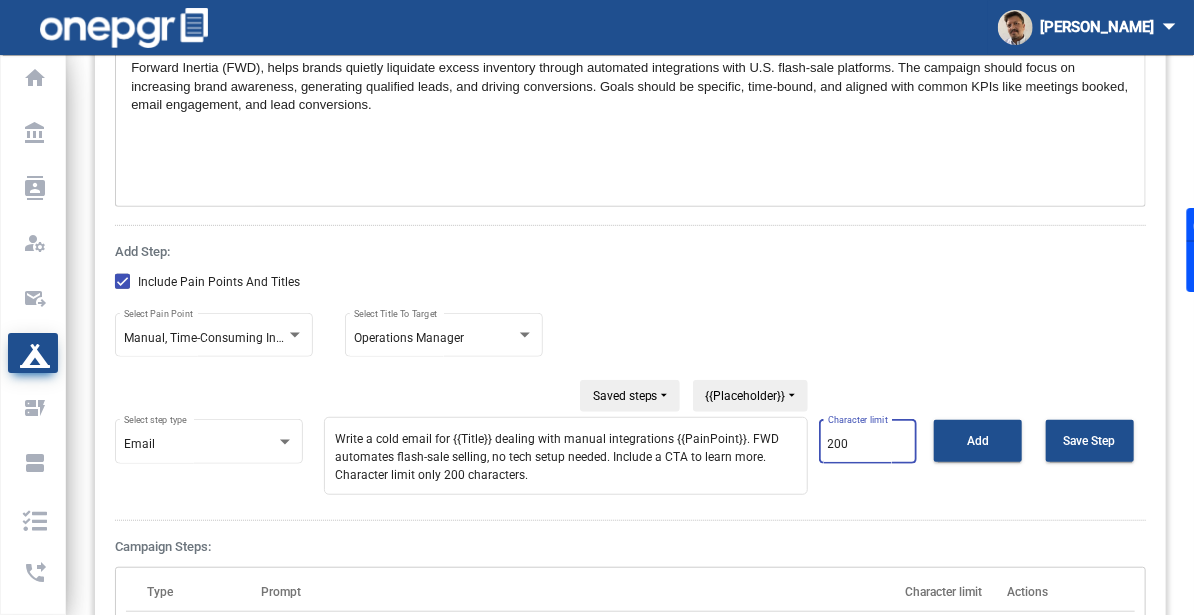 click on "200 Character limit" 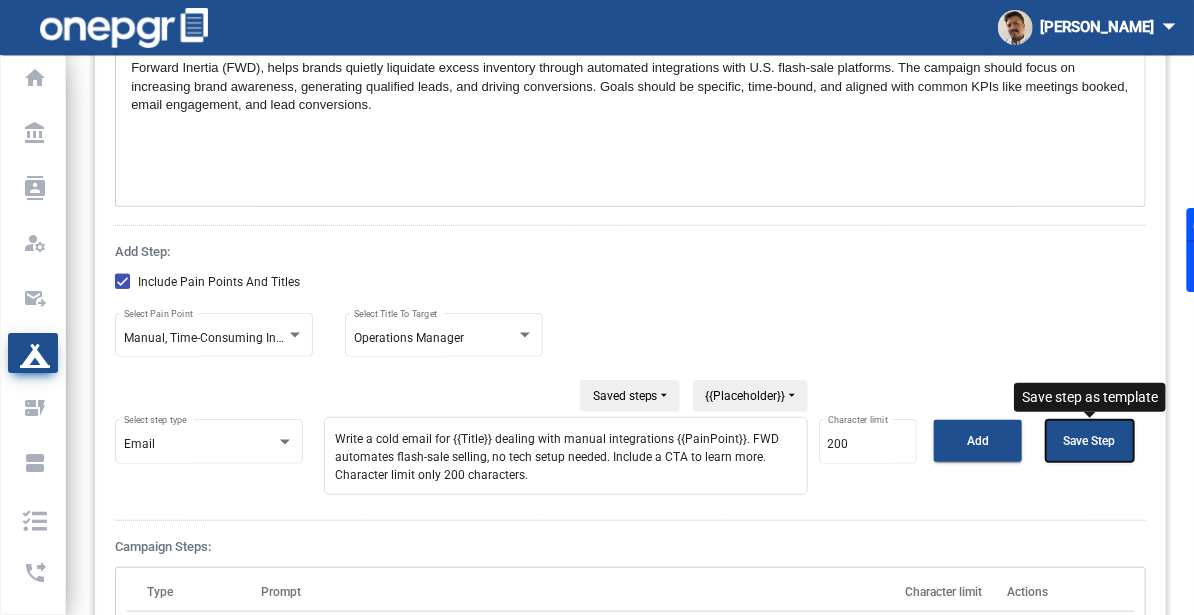 click on "Save Step" 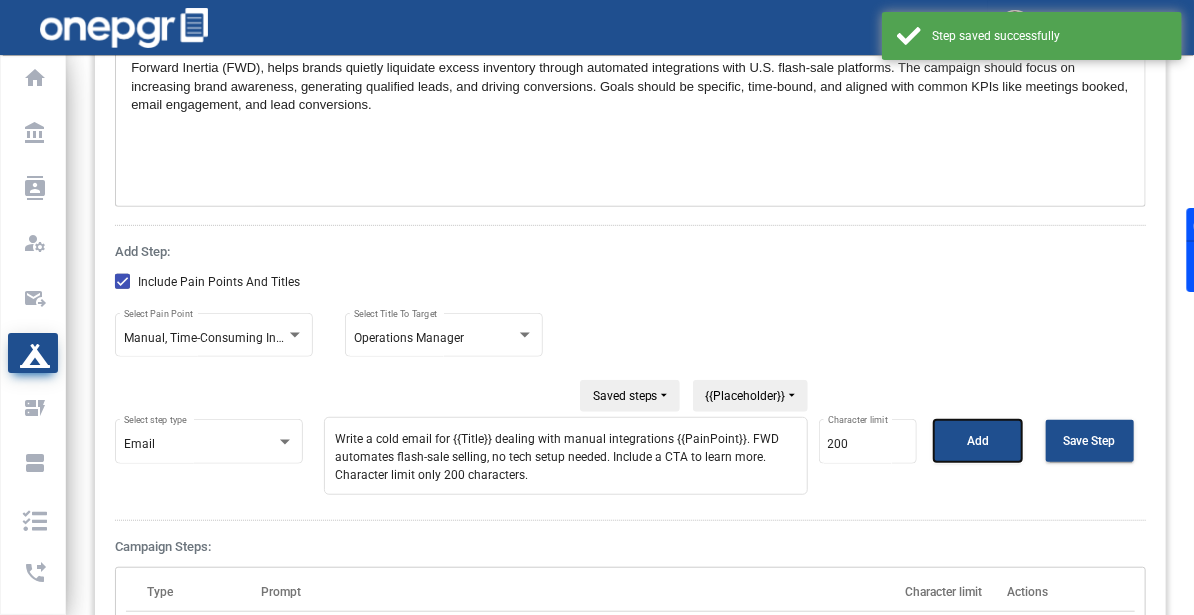 click on "Add" 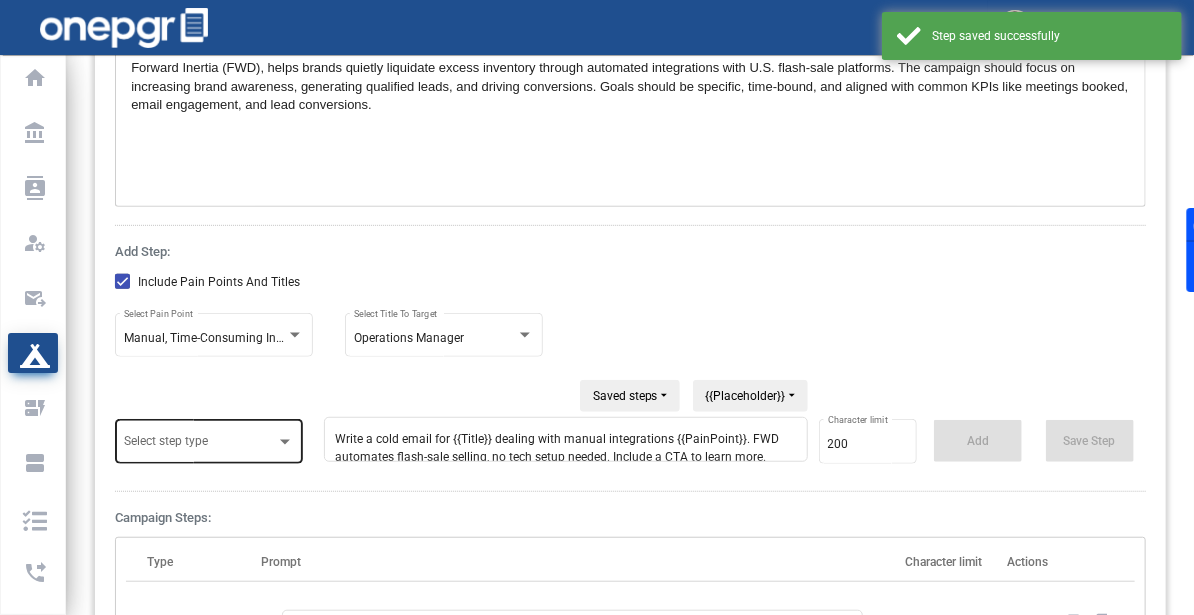 click on "Select step type" 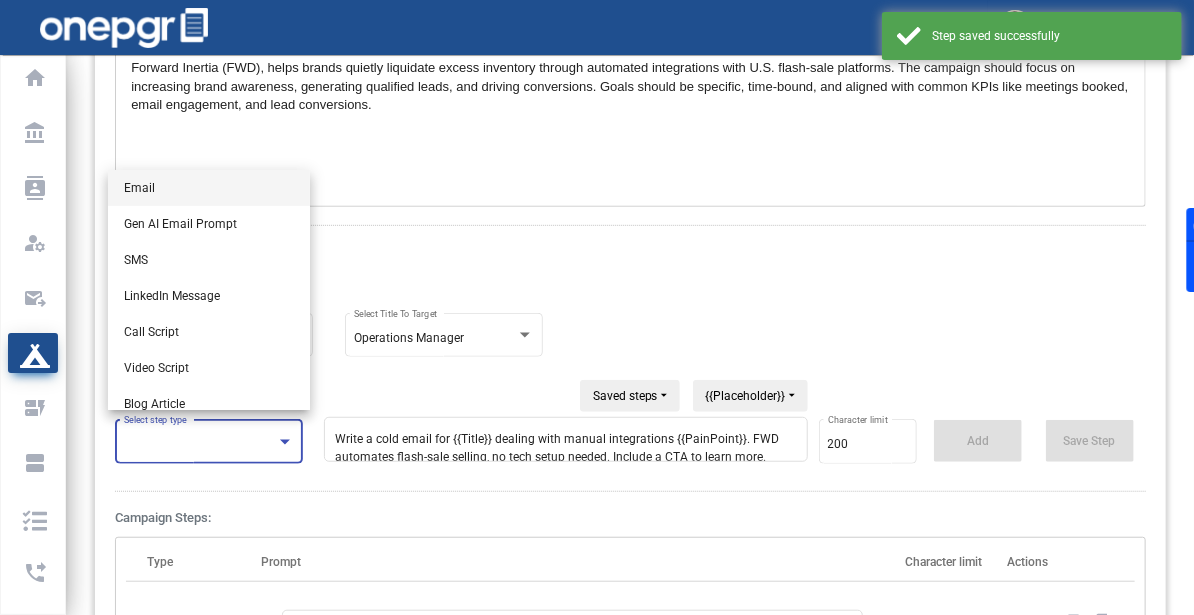 click on "Email" at bounding box center [209, 188] 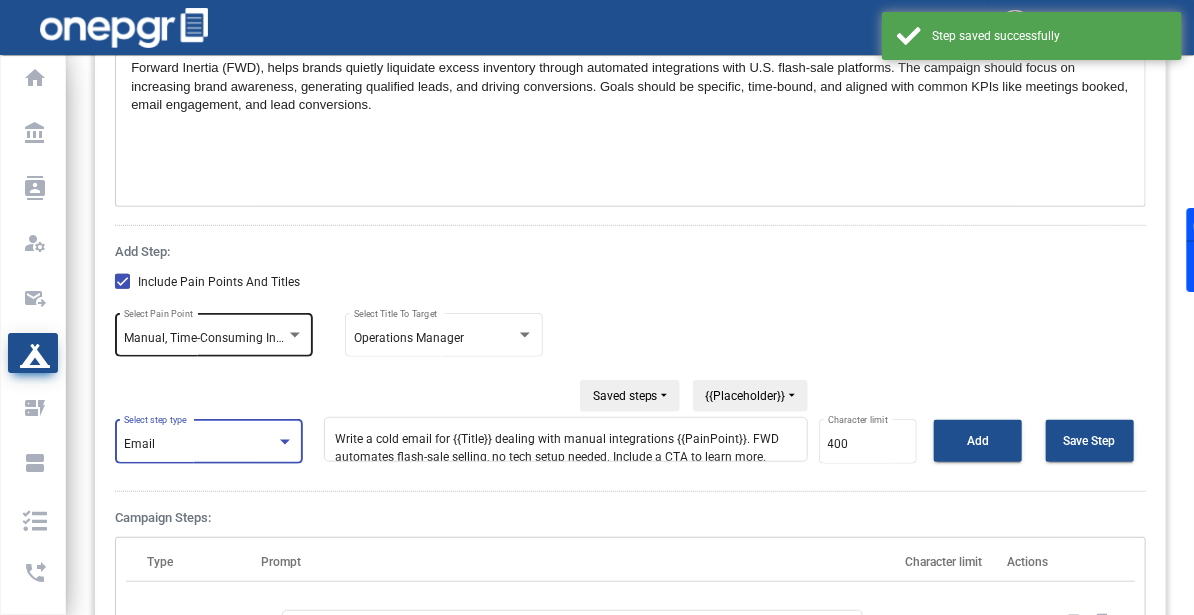 click on "Manual, Time-Consuming Integration & Order Processing Select Pain Point" 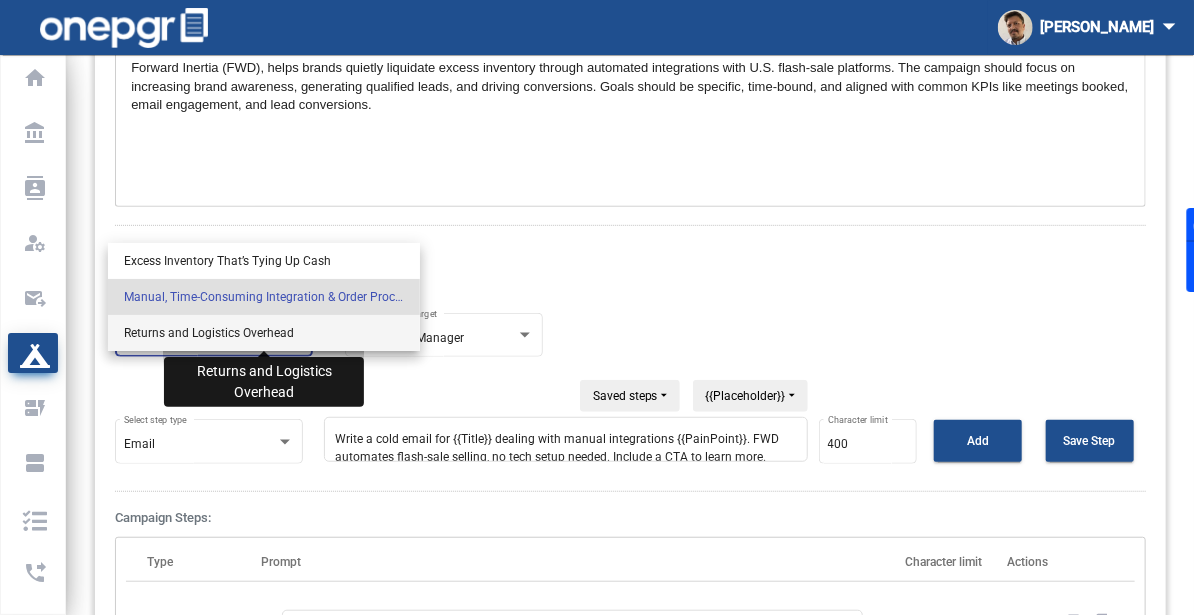 click on "Returns and Logistics Overhead" at bounding box center [264, 333] 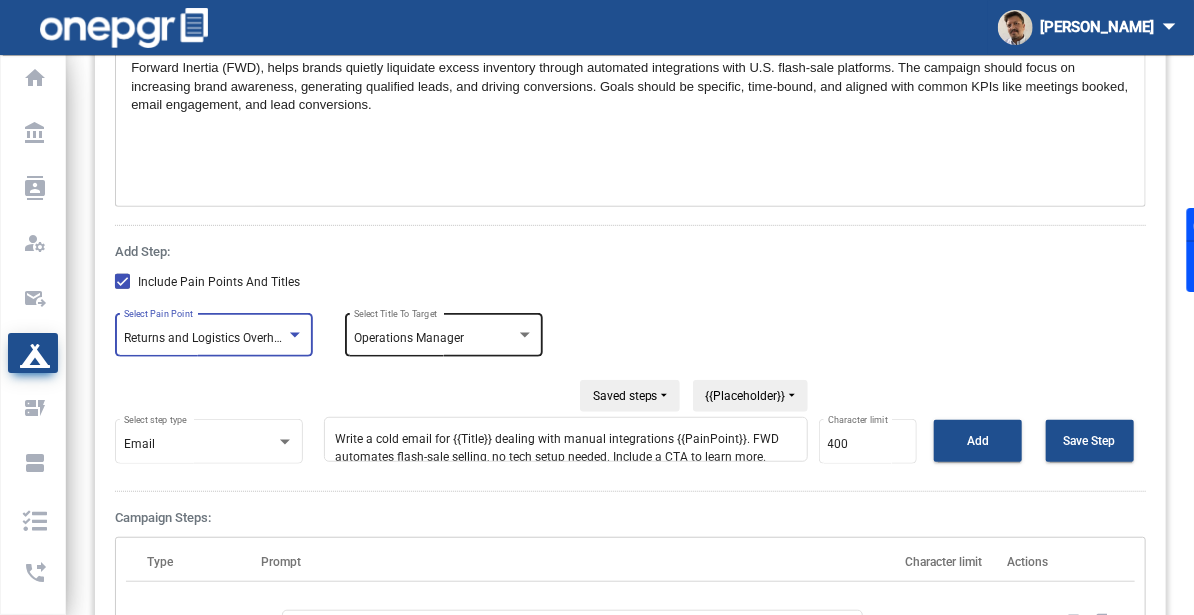 click on "Operations Manager" at bounding box center (409, 338) 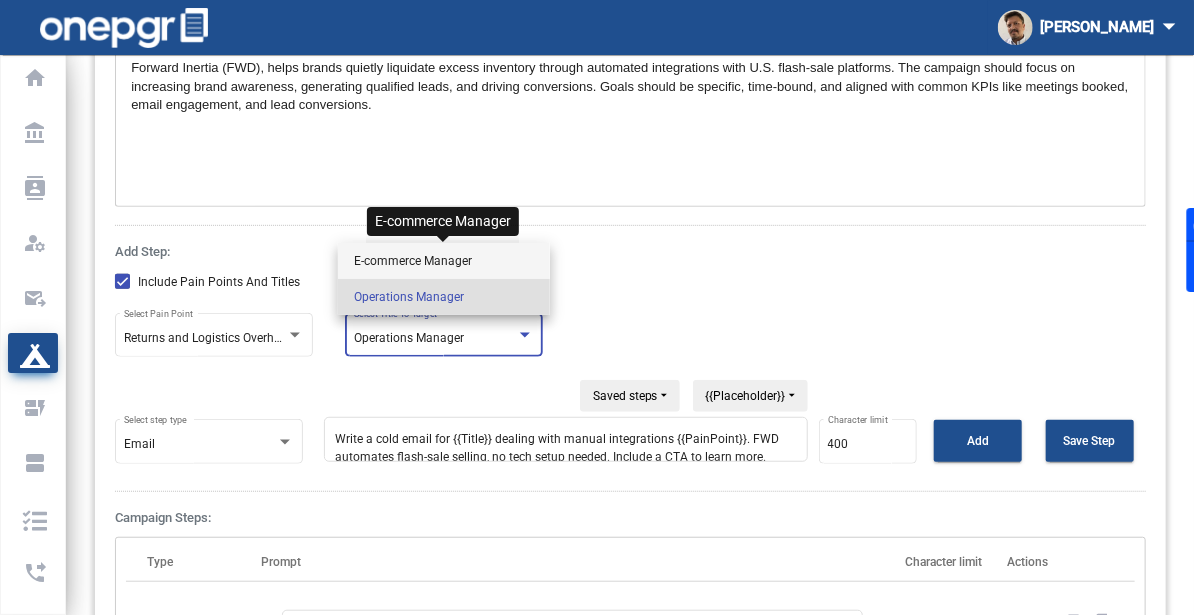 click on "E-commerce Manager" at bounding box center (444, 261) 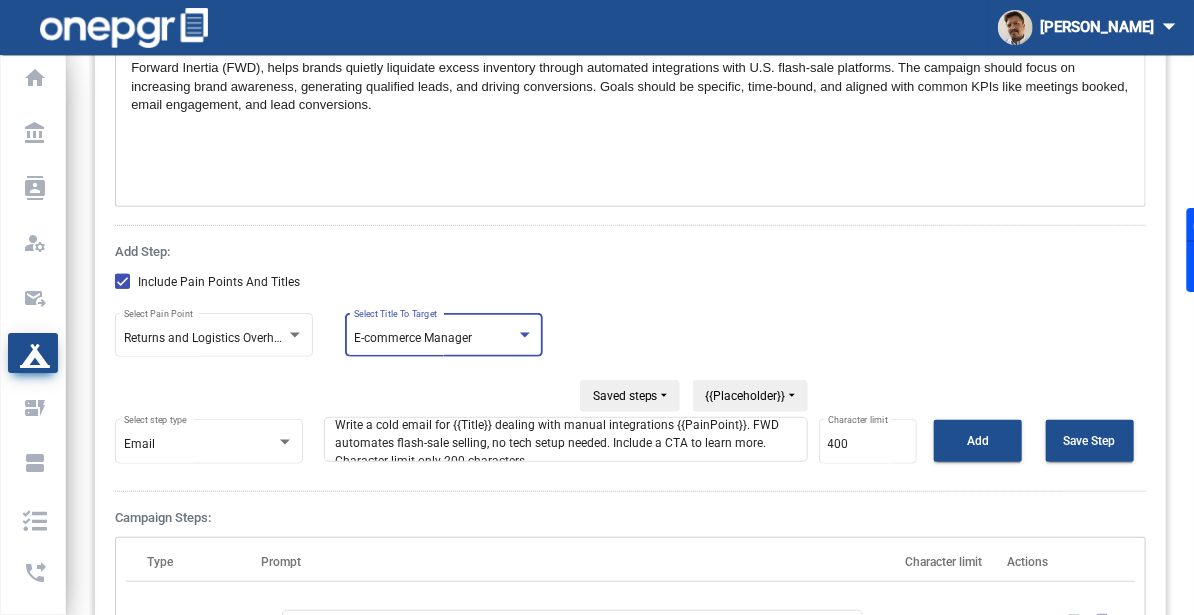 scroll, scrollTop: 15, scrollLeft: 0, axis: vertical 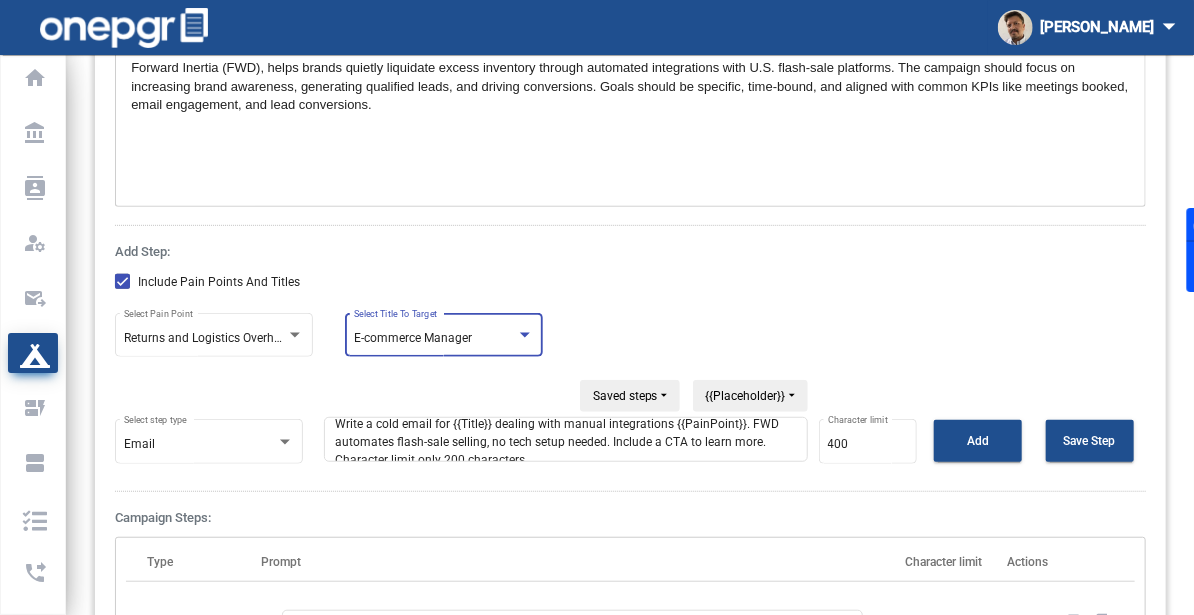 click on "Write a cold email for {{Title}} dealing with manual integrations {{PainPoint}}. FWD automates flash-sale selling, no tech setup needed. Include a CTA to learn more. Character limit only 200 characters." at bounding box center (566, 439) 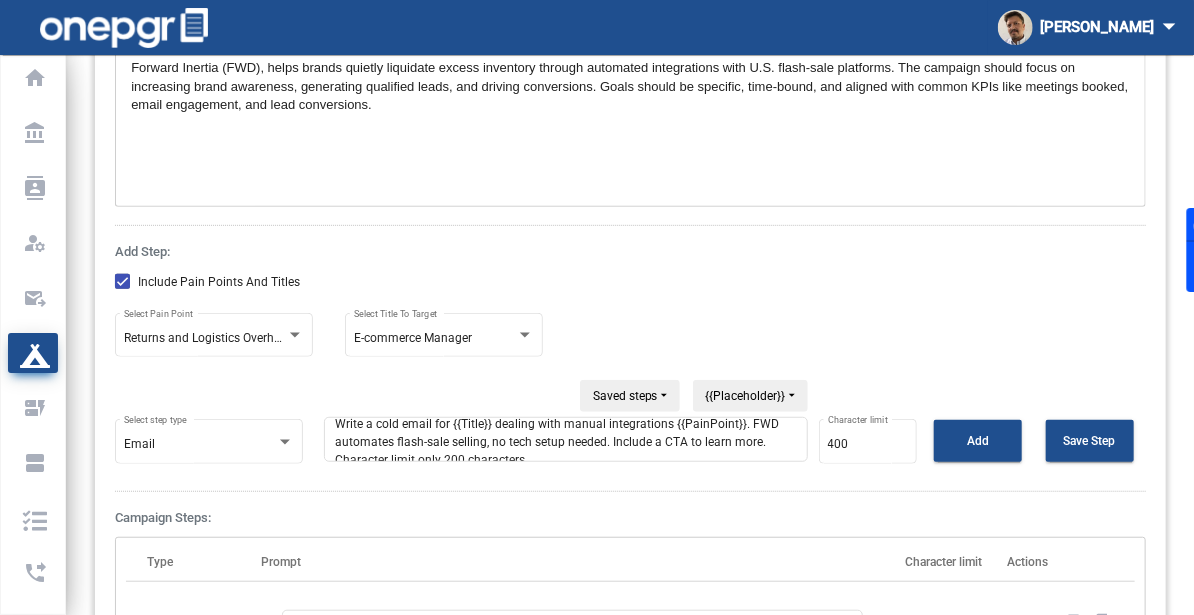 scroll, scrollTop: 20, scrollLeft: 0, axis: vertical 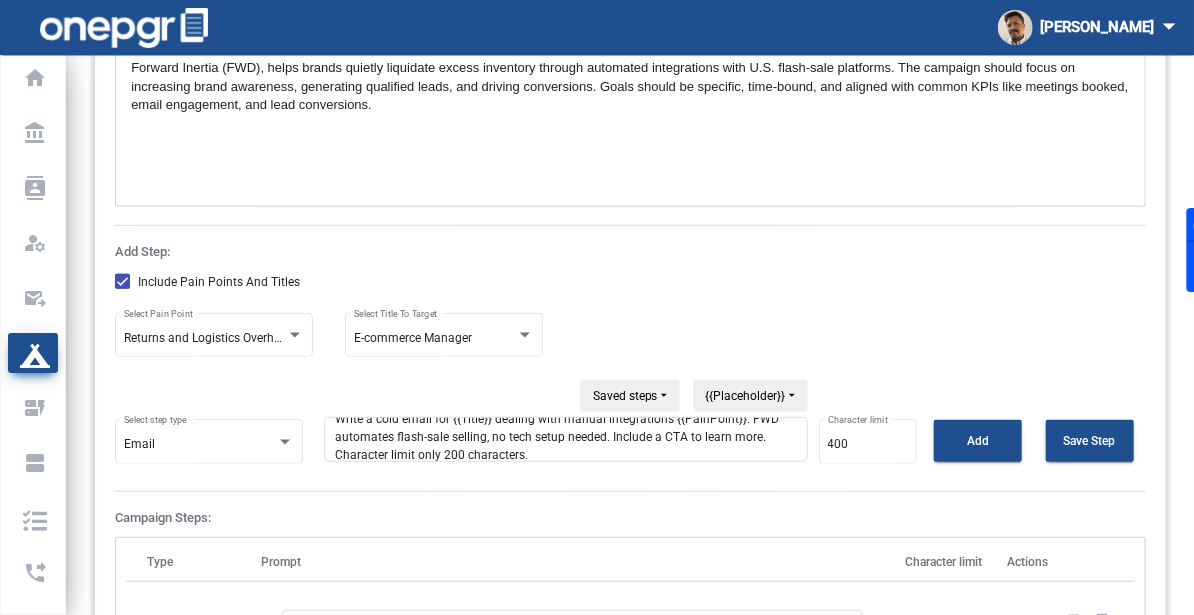 paste on "Write a cold email to supply chain leads facing high return costs. FWD handles shipping, covers postage, and eliminates returns. End with a CTA for a quick call" 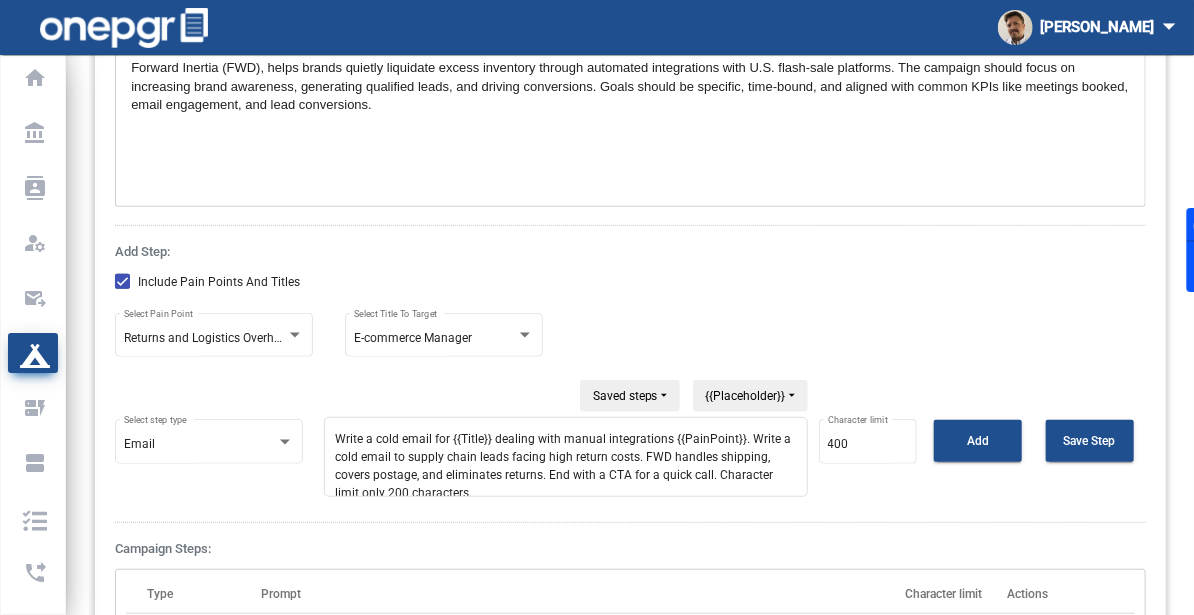 scroll, scrollTop: 0, scrollLeft: 0, axis: both 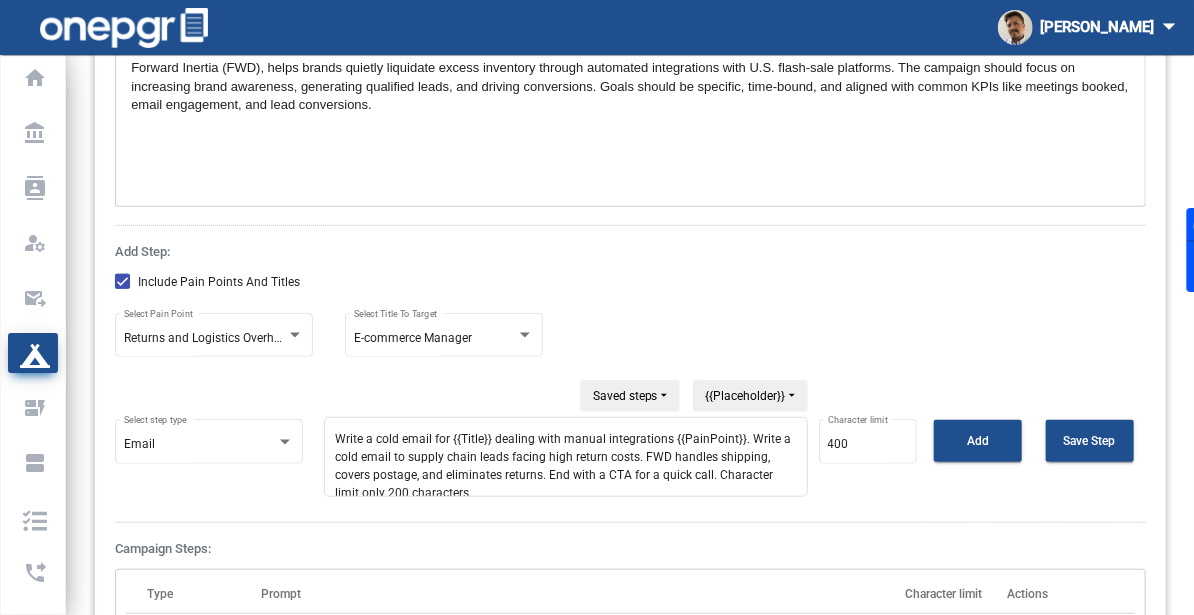 click on "Write a cold email for {{Title}} dealing with manual integrations {{PainPoint}}. Write a cold email to supply chain leads facing high return costs. FWD handles shipping, covers postage, and eliminates returns. End with a CTA for a quick call. Character limit only 200 characters." at bounding box center (566, 457) 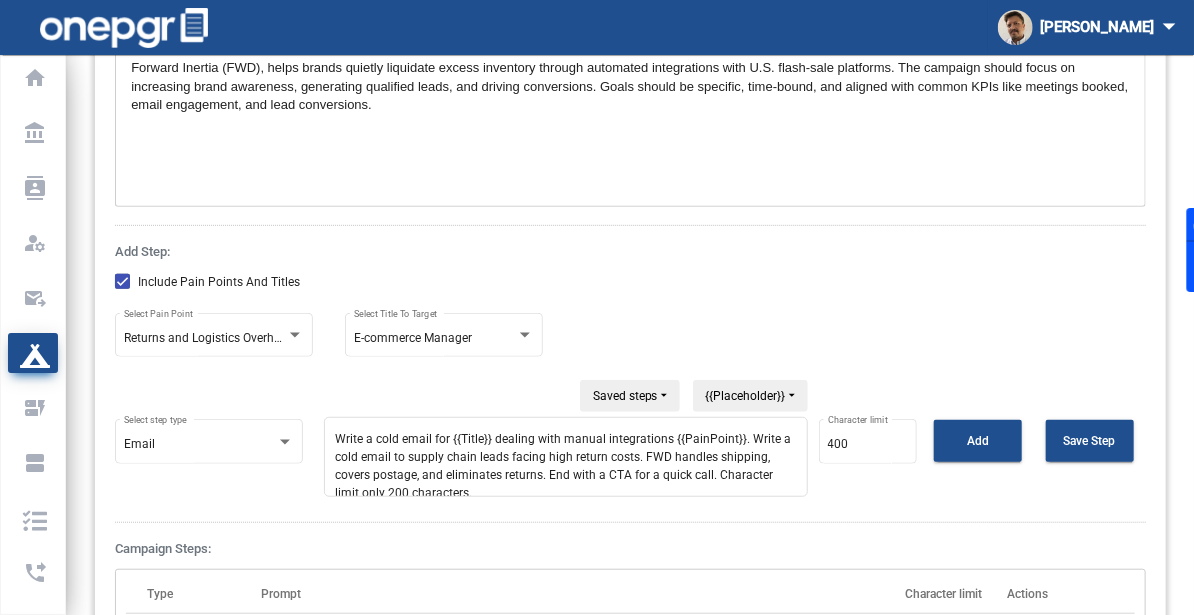 click on "Write a cold email for {{Title}} dealing with manual integrations {{PainPoint}}. Write a cold email to supply chain leads facing high return costs. FWD handles shipping, covers postage, and eliminates returns. End with a CTA for a quick call. Character limit only 200 characters." at bounding box center [566, 457] 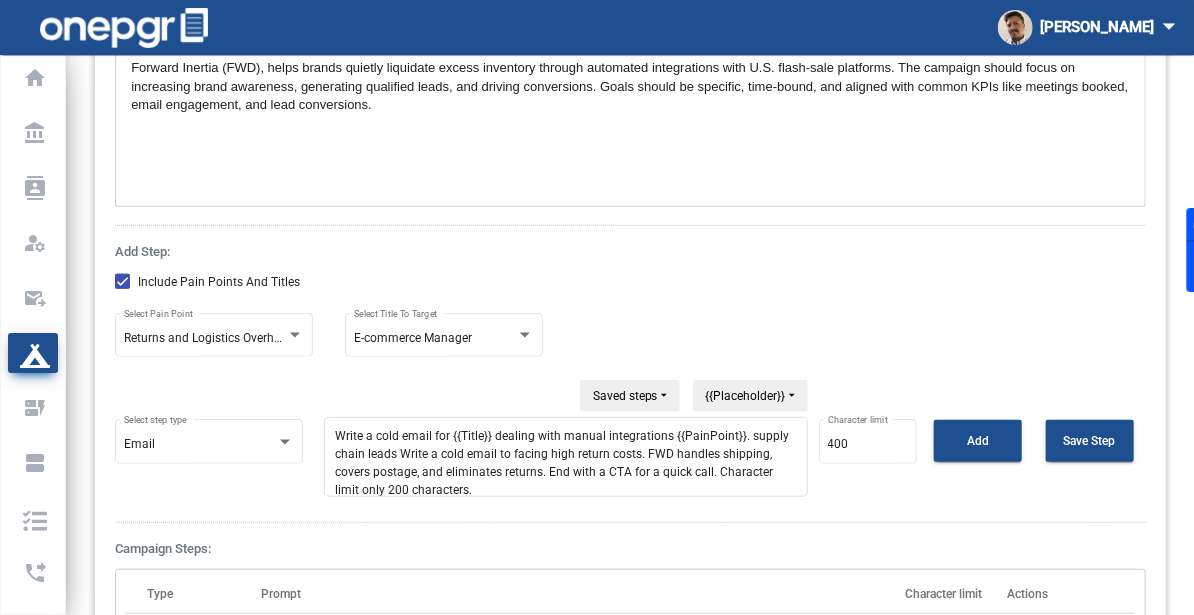 scroll, scrollTop: 0, scrollLeft: 0, axis: both 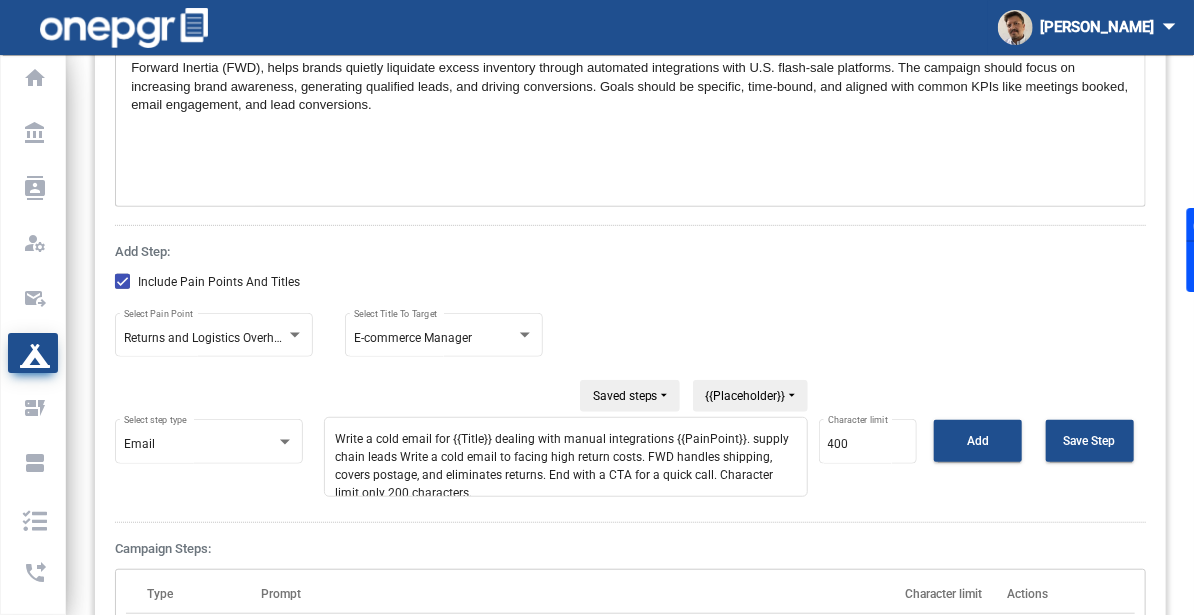 click on "Write a cold email for {{Title}} dealing with manual integrations {{PainPoint}}. supply chain leads Write a cold email to facing high return costs. FWD handles shipping, covers postage, and eliminates returns. End with a CTA for a quick call. Character limit only 200 characters." at bounding box center (566, 457) 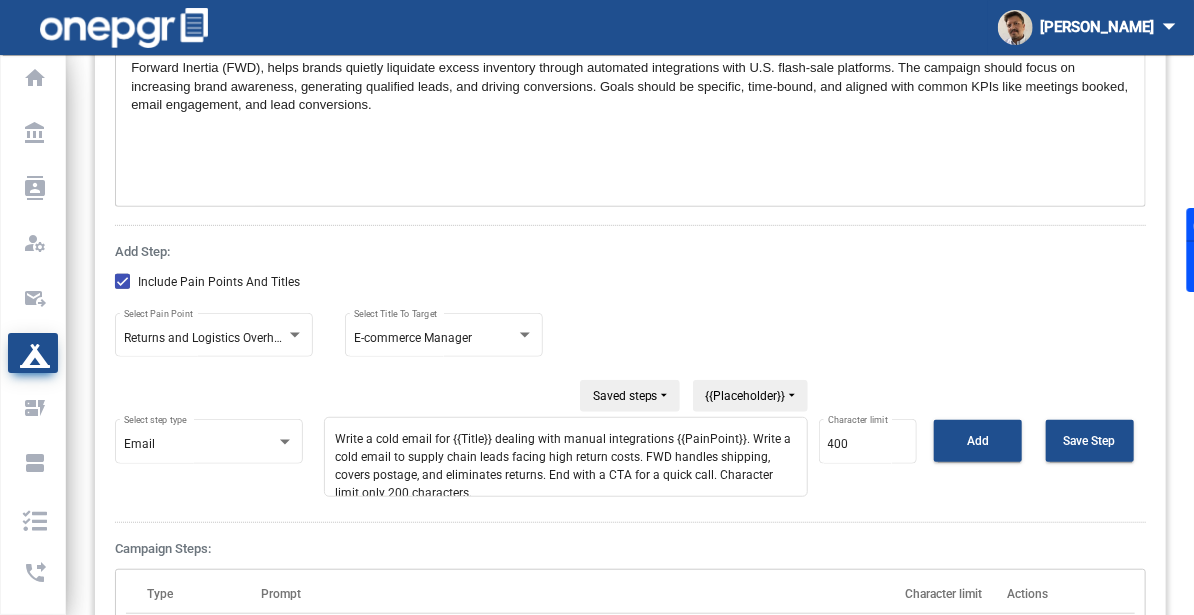 click on "Write a cold email for {{Title}} dealing with manual integrations {{PainPoint}}. Write a cold email to supply chain leads facing high return costs. FWD handles shipping, covers postage, and eliminates returns. End with a CTA for a quick call. Character limit only 200 characters." at bounding box center (566, 457) 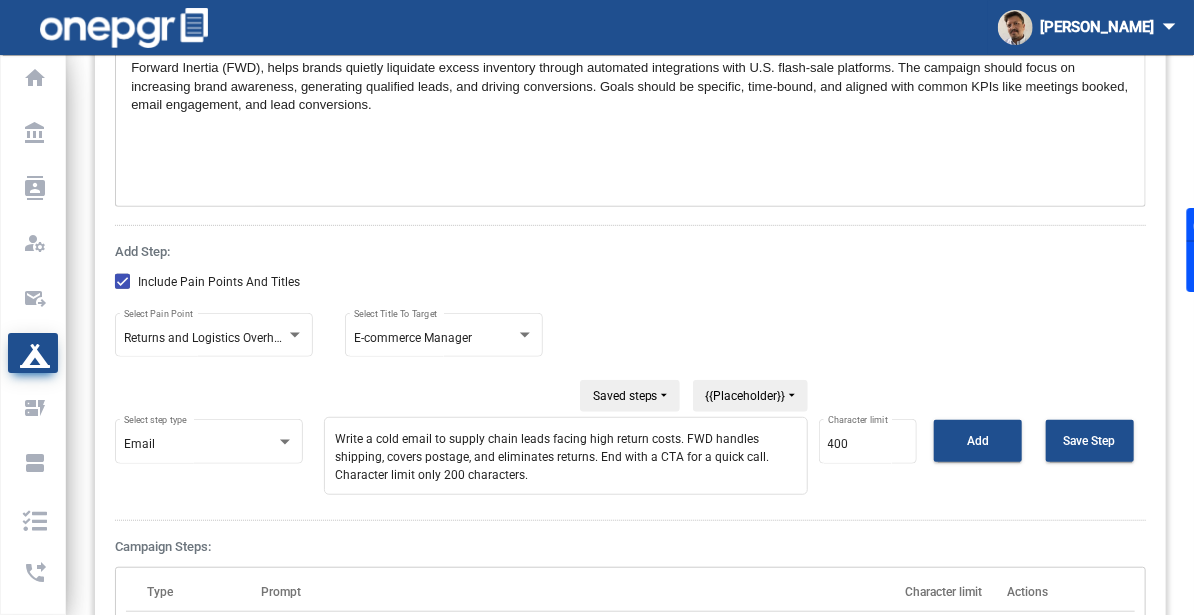 click on "Write a cold email to supply chain leads facing high return costs. FWD handles shipping, covers postage, and eliminates returns. End with a CTA for a quick call. Character limit only 200 characters." at bounding box center [566, 456] 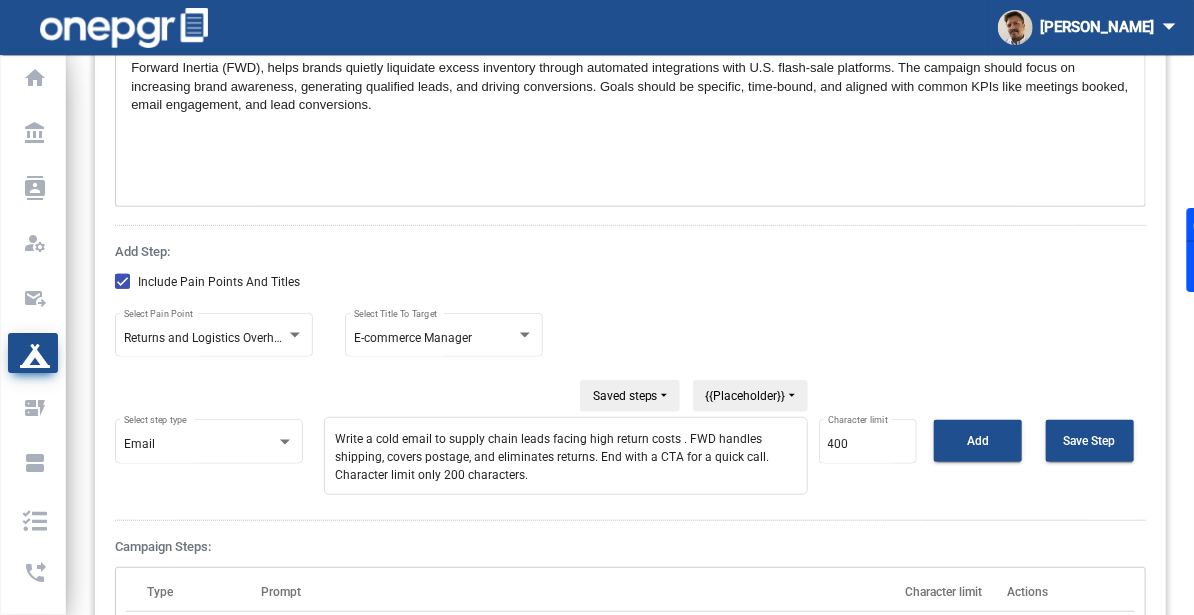 paste on "{{PainPoint}}." 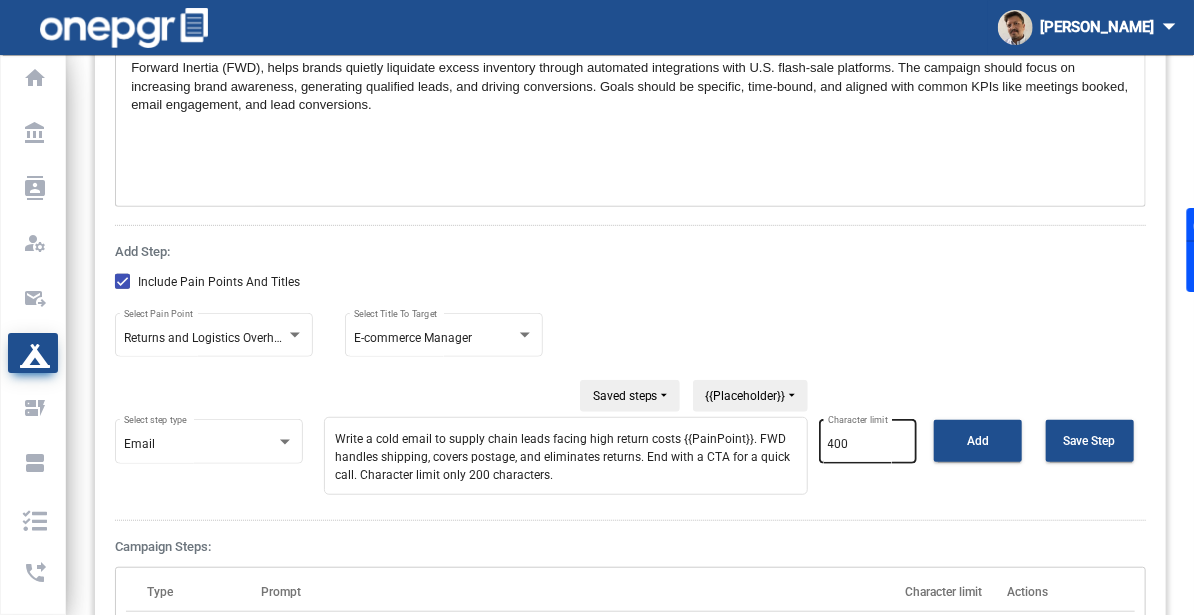 type on "Write a cold email to supply chain leads facing high return costs {{PainPoint}}. FWD handles shipping, covers postage, and eliminates returns. End with a CTA for a quick call. Character limit only 200 characters." 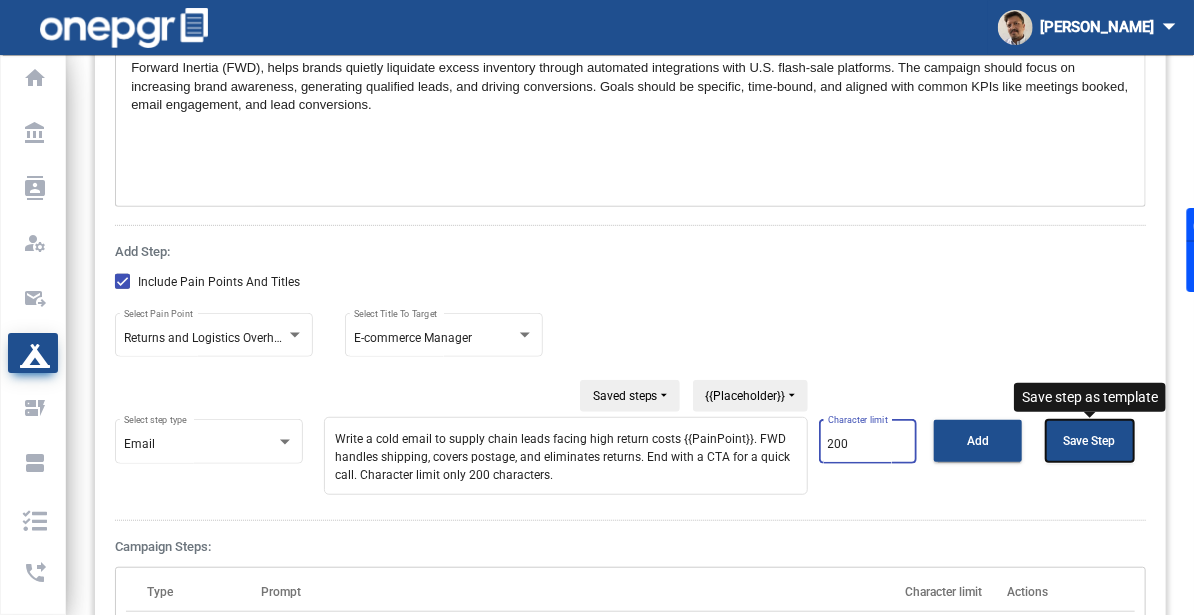 click on "Save Step" 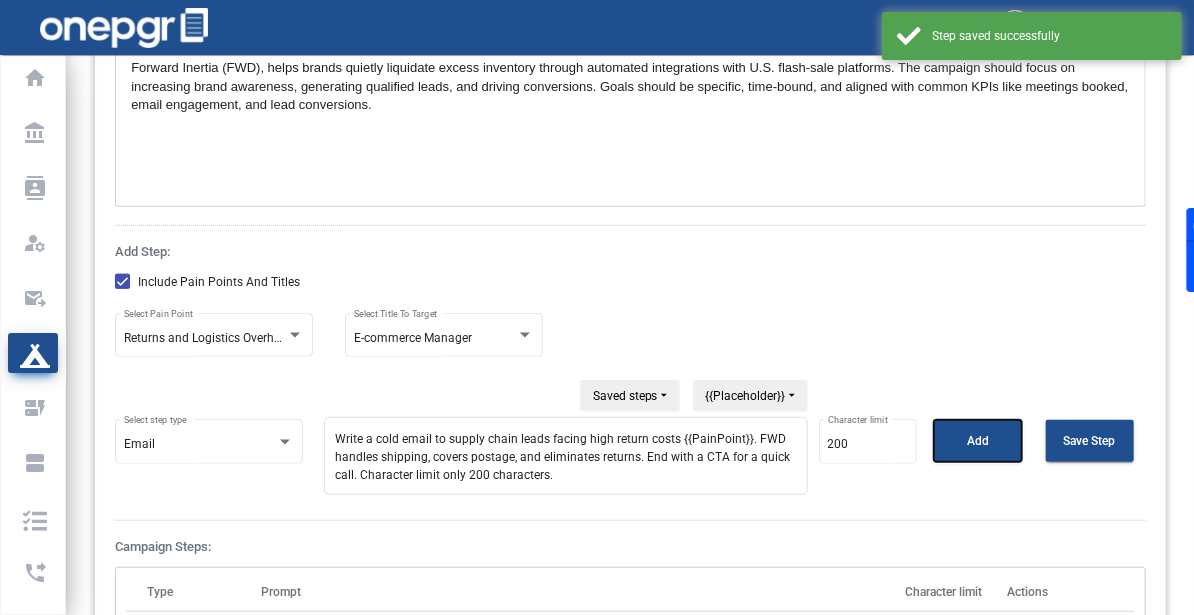 click on "Add" 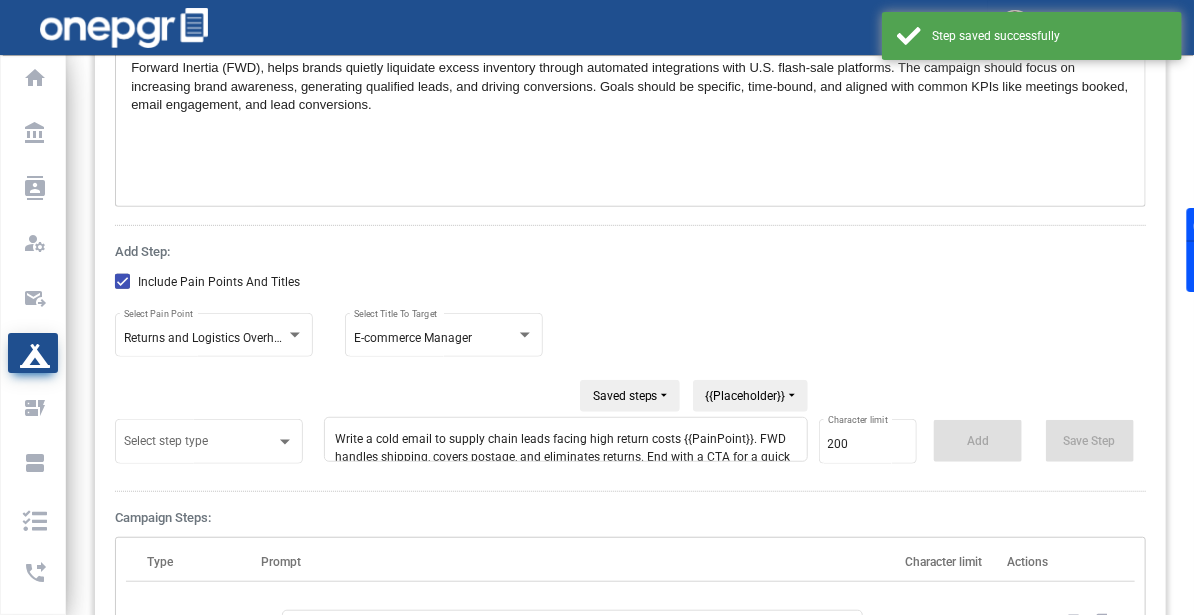 scroll, scrollTop: 34, scrollLeft: 0, axis: vertical 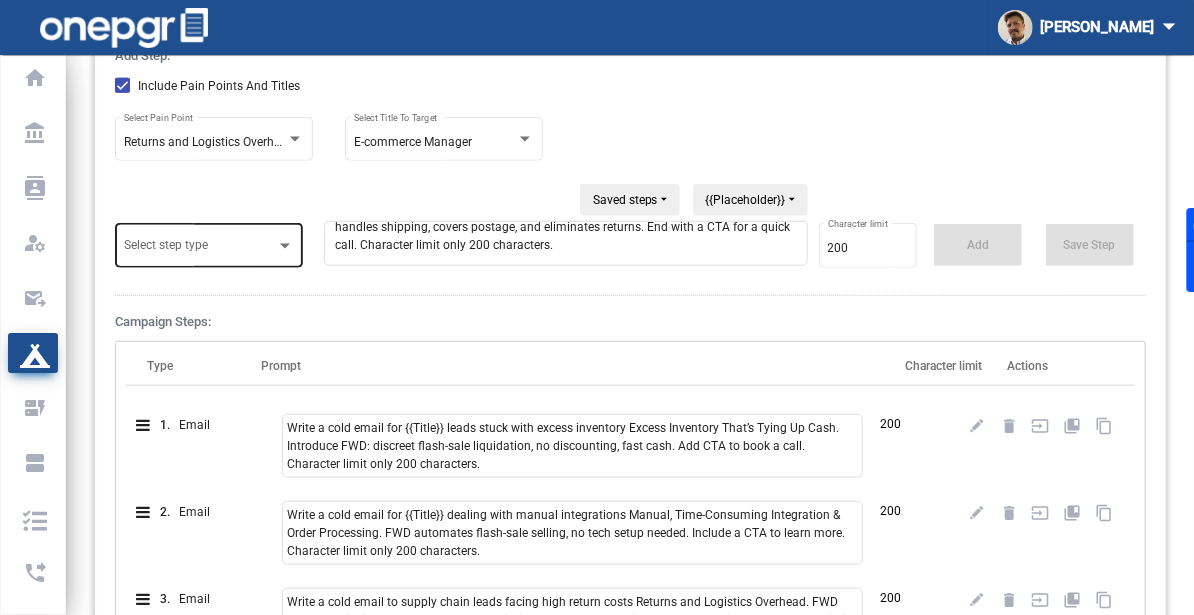 click at bounding box center (200, 249) 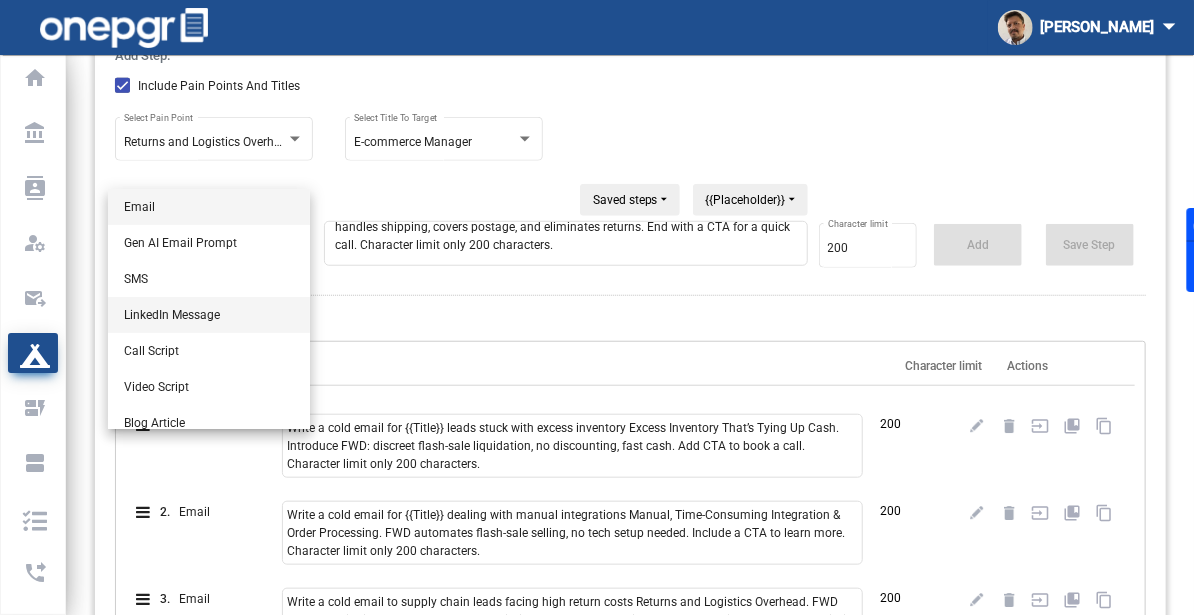 click on "LinkedIn Message" at bounding box center (209, 315) 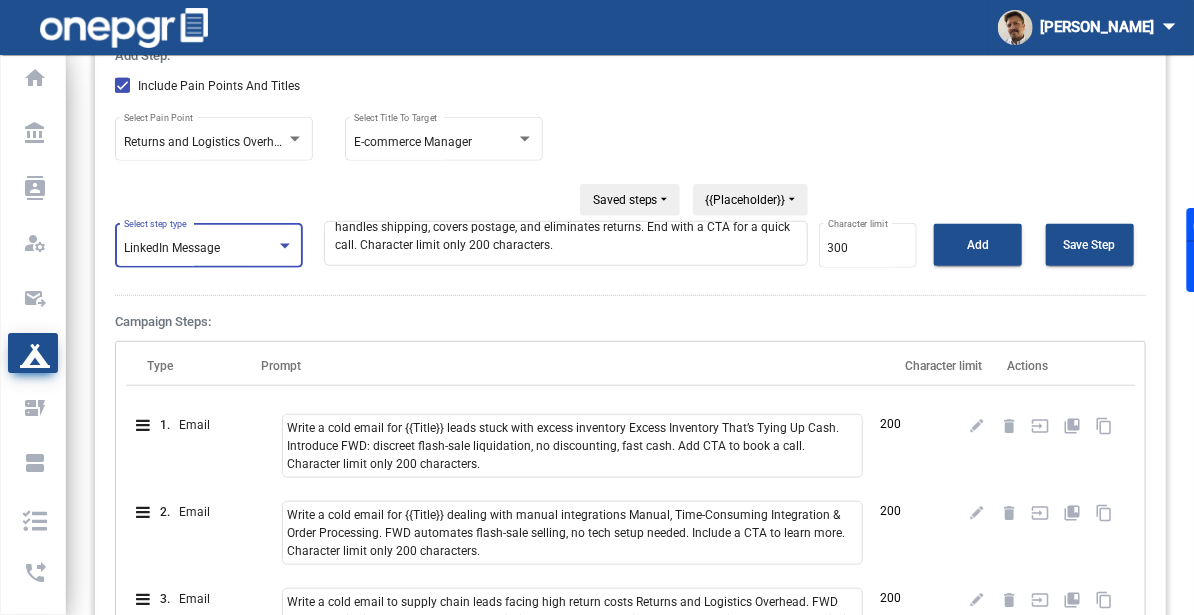 click on "Write a cold email to supply chain leads facing high return costs {{PainPoint}}. FWD handles shipping, covers postage, and eliminates returns. End with a CTA for a quick call. Character limit only 200 characters." at bounding box center [566, 243] 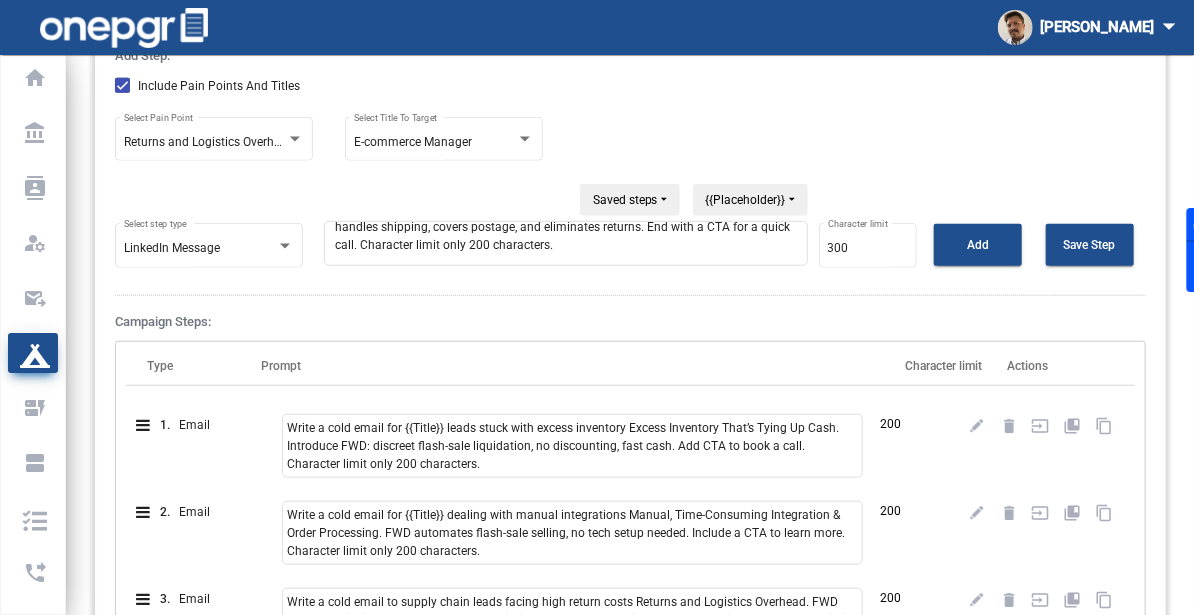 paste on "Create a LinkedIn connection request and follow-up message for a sales campaign targeting e-commerce and operations leaders. The offer: Forward Inertia helps move excess inventory without public discounting, technical setup, or handling returns. Keep the tone conversational, concise (under 300 characters for the connection note), and relevant to someone in eComm or supply chain roles" 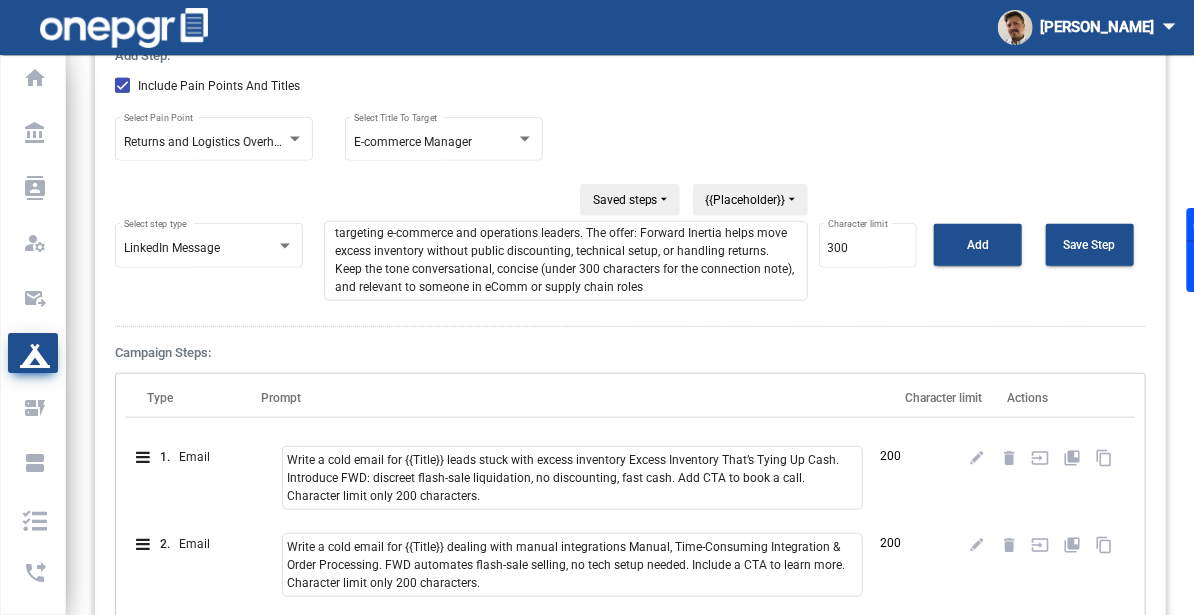scroll, scrollTop: 35, scrollLeft: 0, axis: vertical 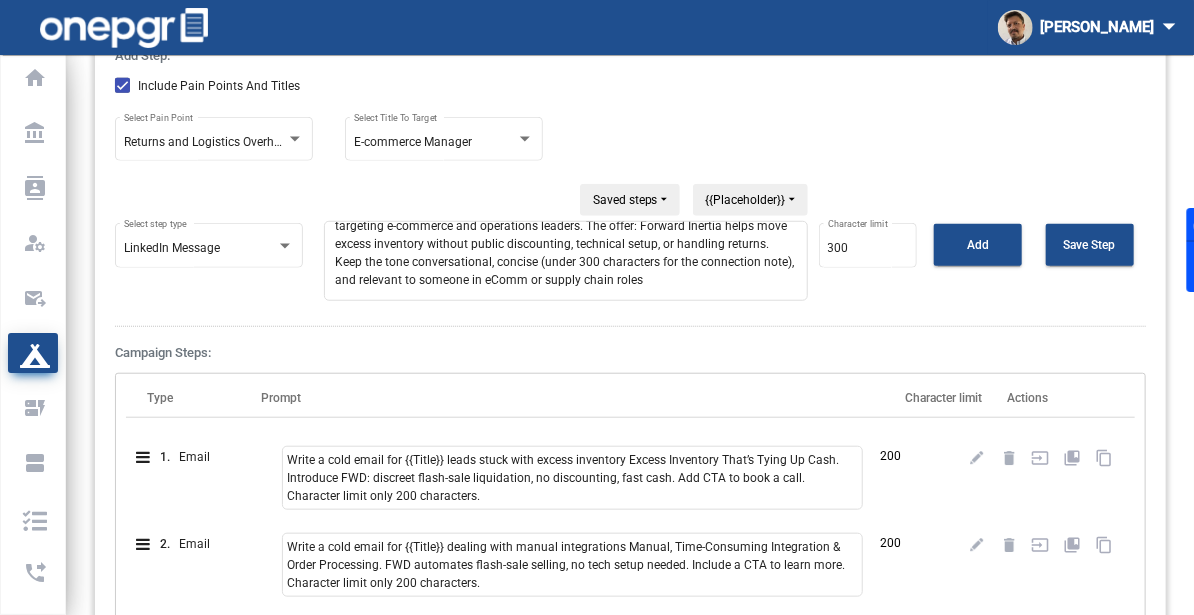 click on "Create a LinkedIn connection request and follow-up message for a sales campaign targeting e-commerce and operations leaders. The offer: Forward Inertia helps move excess inventory without public discounting, technical setup, or handling returns. Keep the tone conversational, concise (under 300 characters for the connection note), and relevant to someone in eComm or supply chain roles" at bounding box center [566, 261] 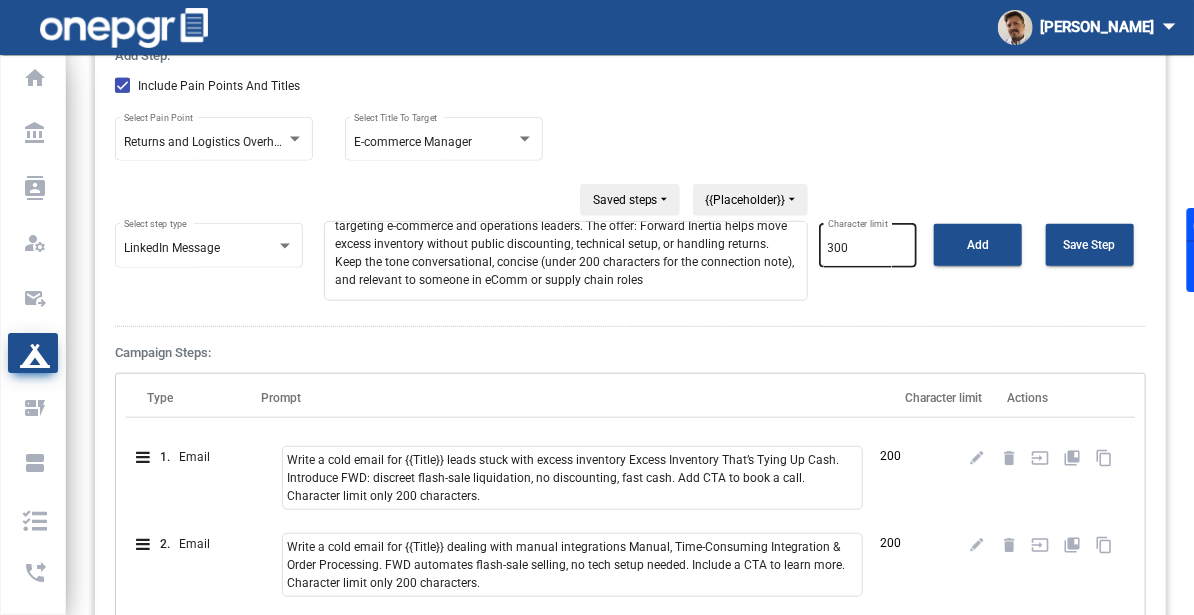 type on "Create a LinkedIn connection request and follow-up message for a sales campaign targeting e-commerce and operations leaders. The offer: Forward Inertia helps move excess inventory without public discounting, technical setup, or handling returns. Keep the tone conversational, concise (under 200 characters for the connection note), and relevant to someone in eComm or supply chain roles" 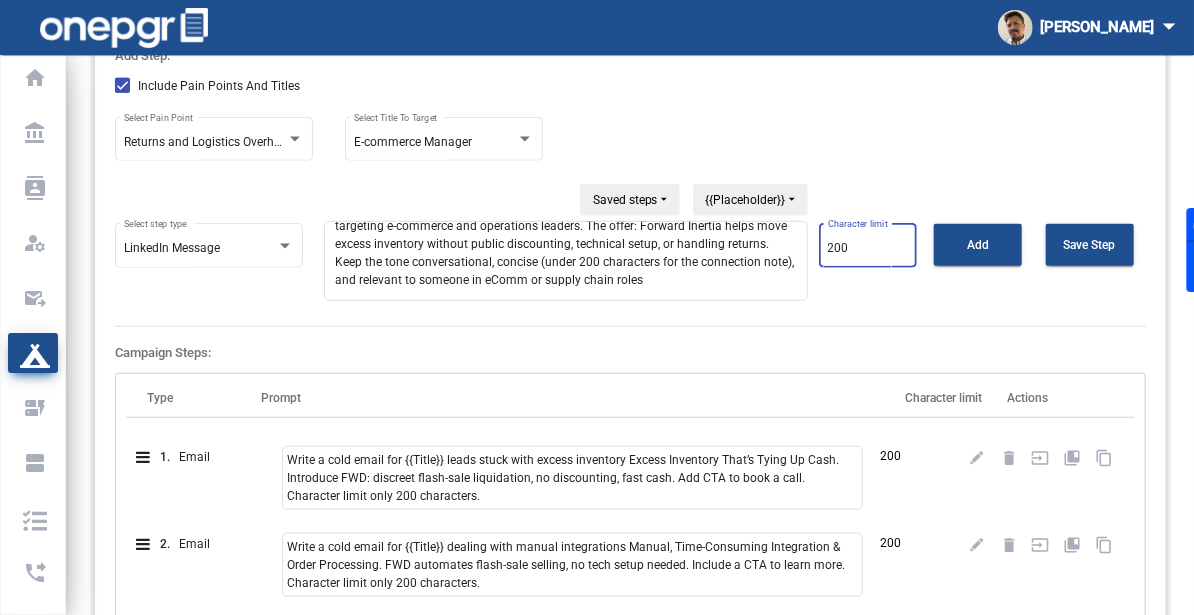 scroll, scrollTop: 0, scrollLeft: 0, axis: both 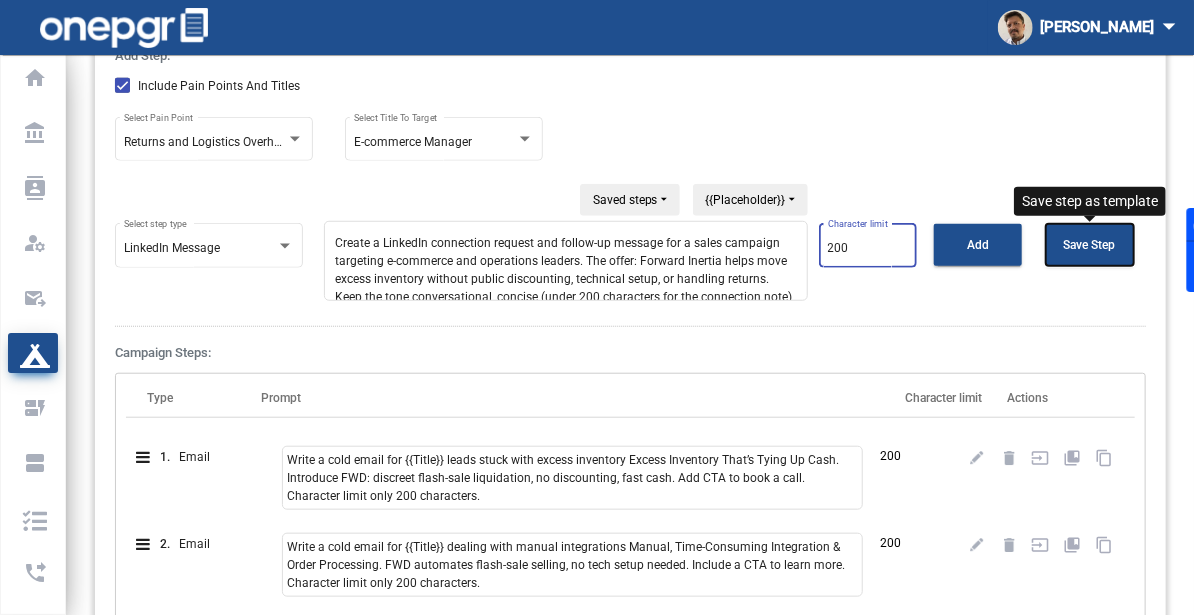 click on "Save Step" 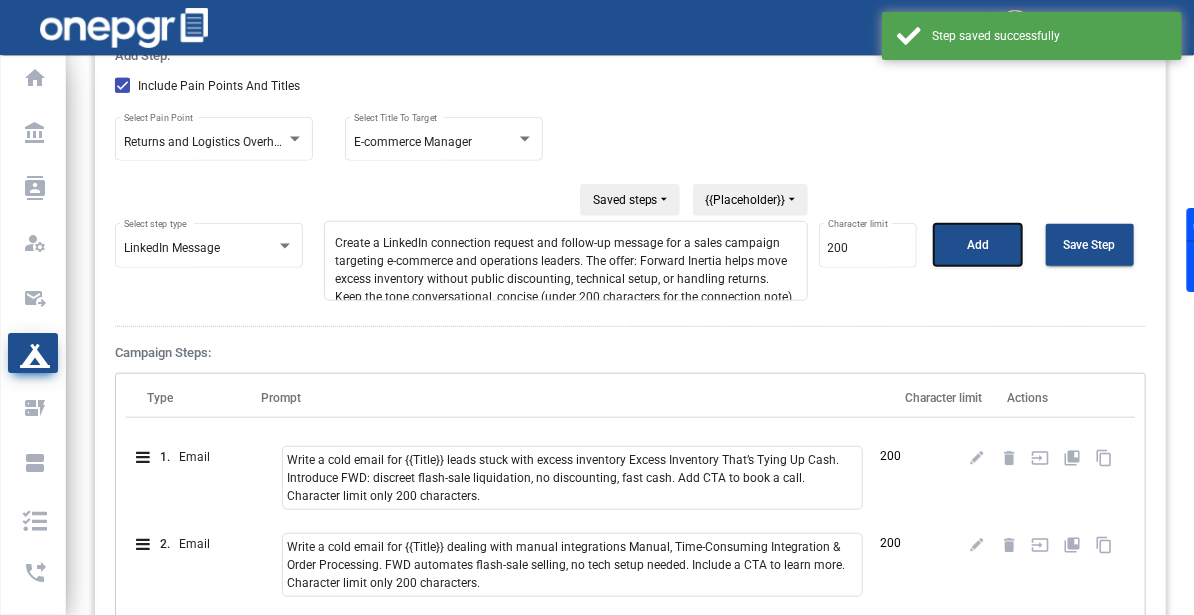 click on "Add" 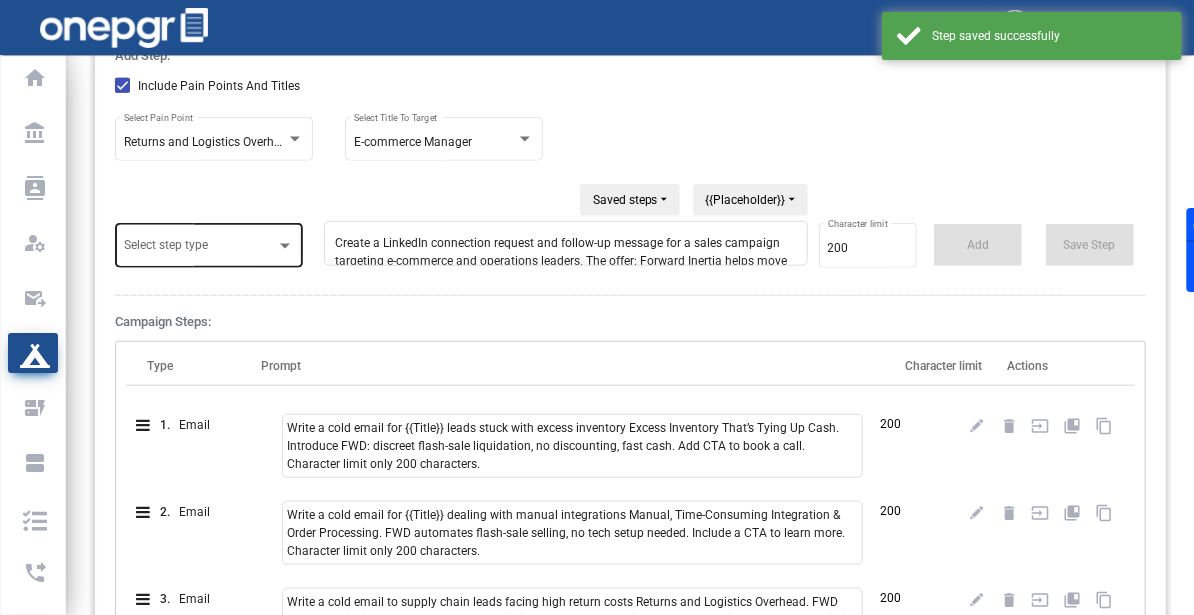 click on "Select step type" 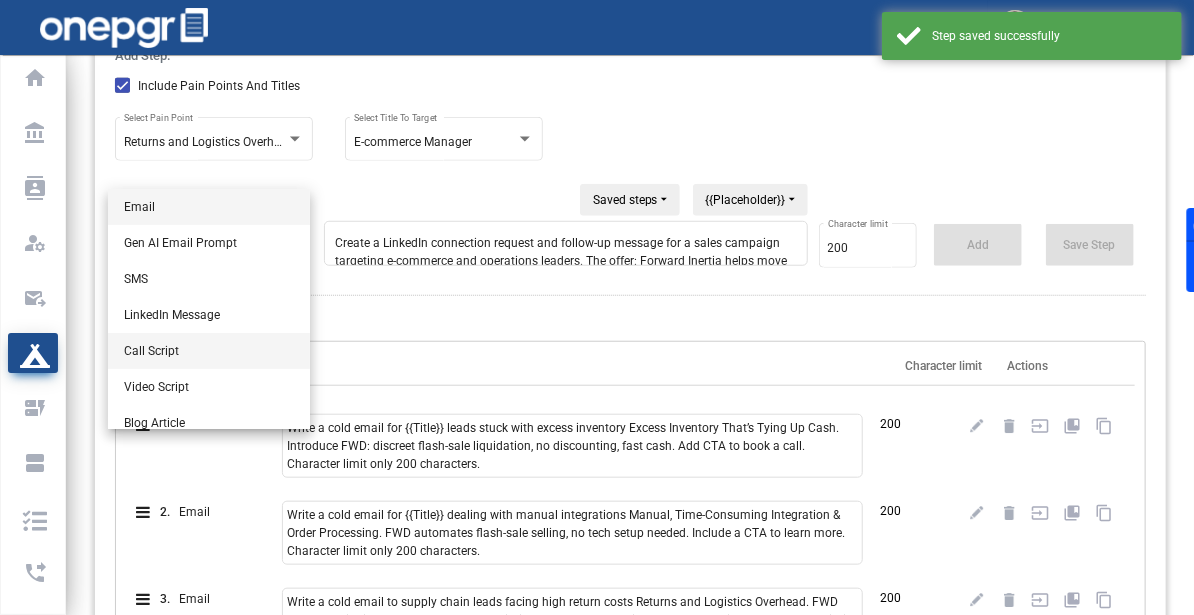 click on "Call Script" at bounding box center (209, 351) 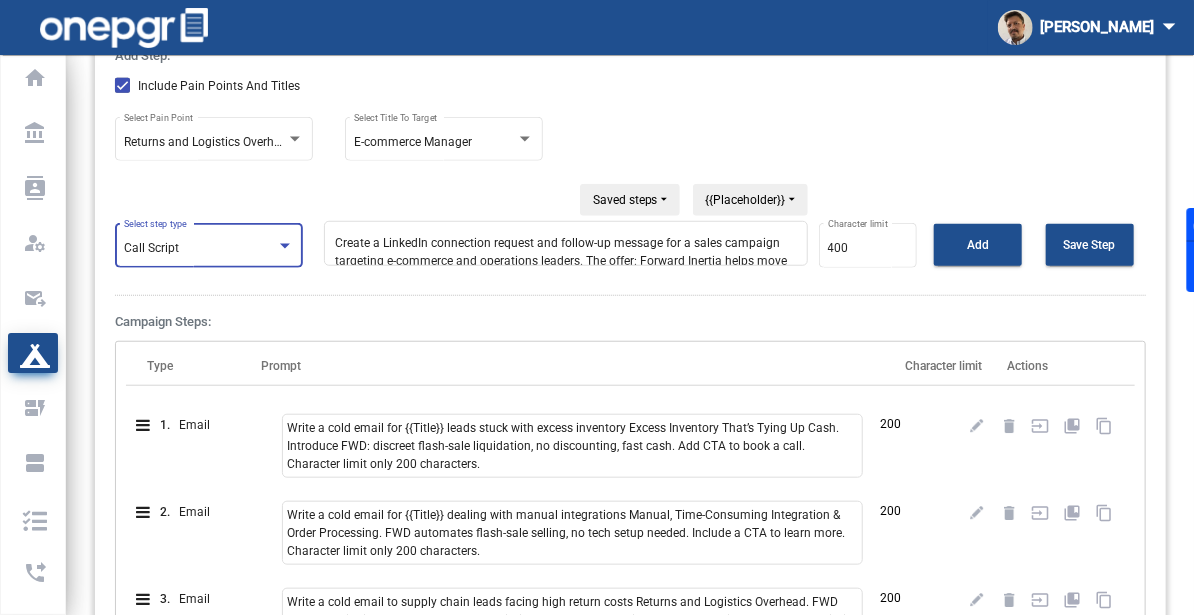 click on "Create a LinkedIn connection request and follow-up message for a sales campaign targeting e-commerce and operations leaders. The offer: Forward Inertia helps move excess inventory without public discounting, technical setup, or handling returns. Keep the tone conversational, concise (under 200 characters for the connection note), and relevant to someone in eComm or supply chain roles" at bounding box center [566, 243] 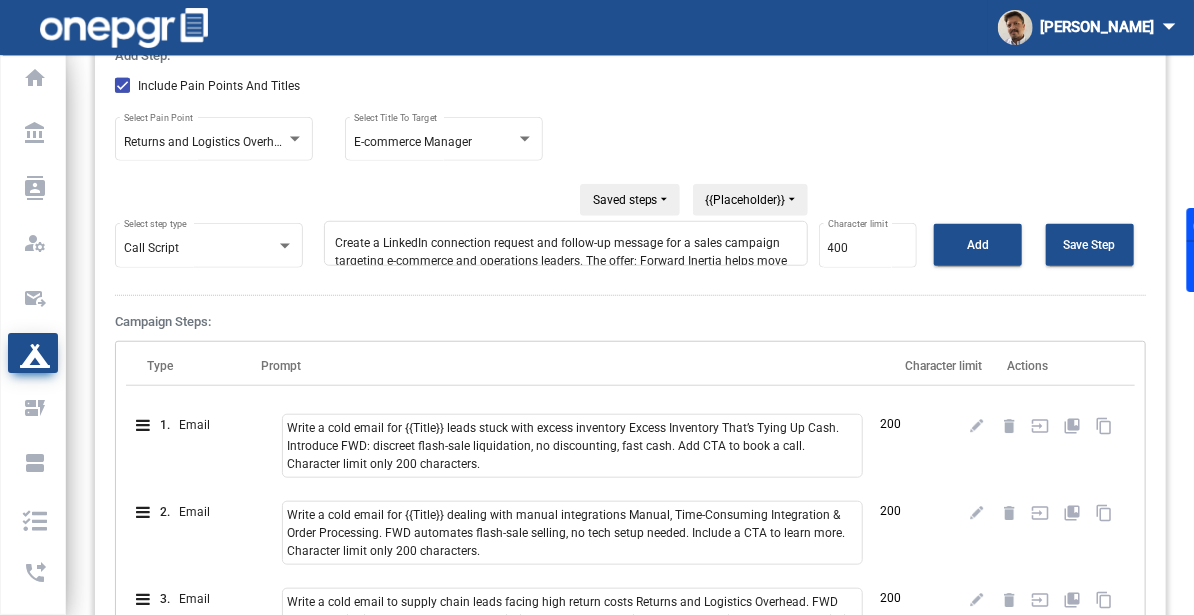 paste on "Generate a cold call script for a sales rep calling operations or inventory managers. The offer is Forward Inertia—a solution to quietly move excess inventory via flash-sale partners, with no need for returns, tech setup, or discounts. Script should include a quick intro, one-sentence value prop, a discovery question, and a call-to-action for a follow-up meeting." 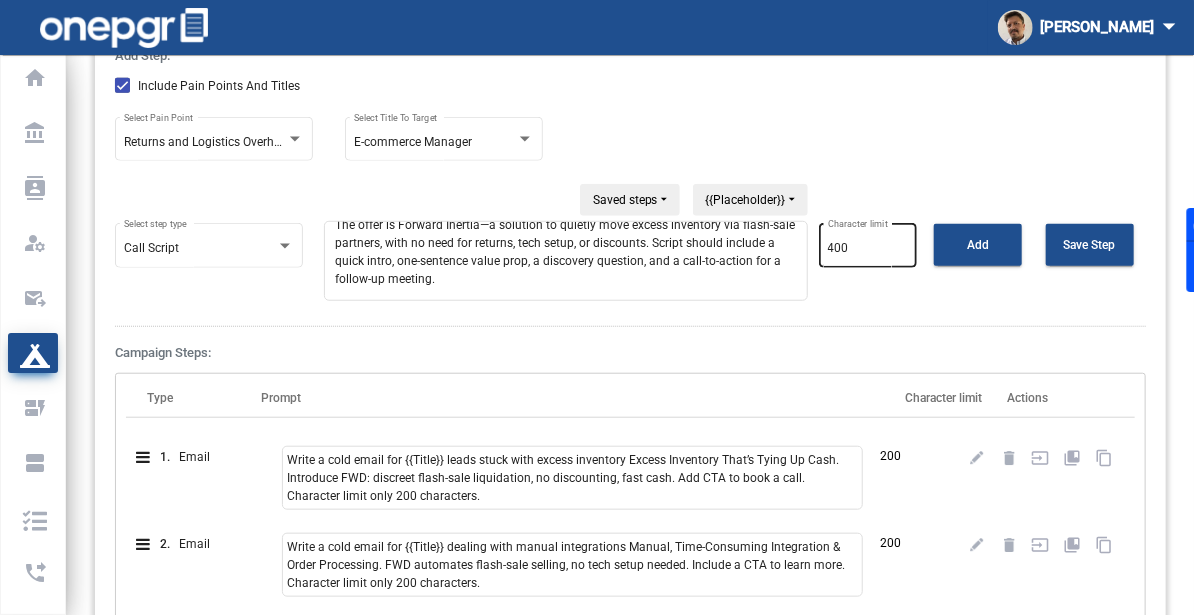scroll, scrollTop: 35, scrollLeft: 0, axis: vertical 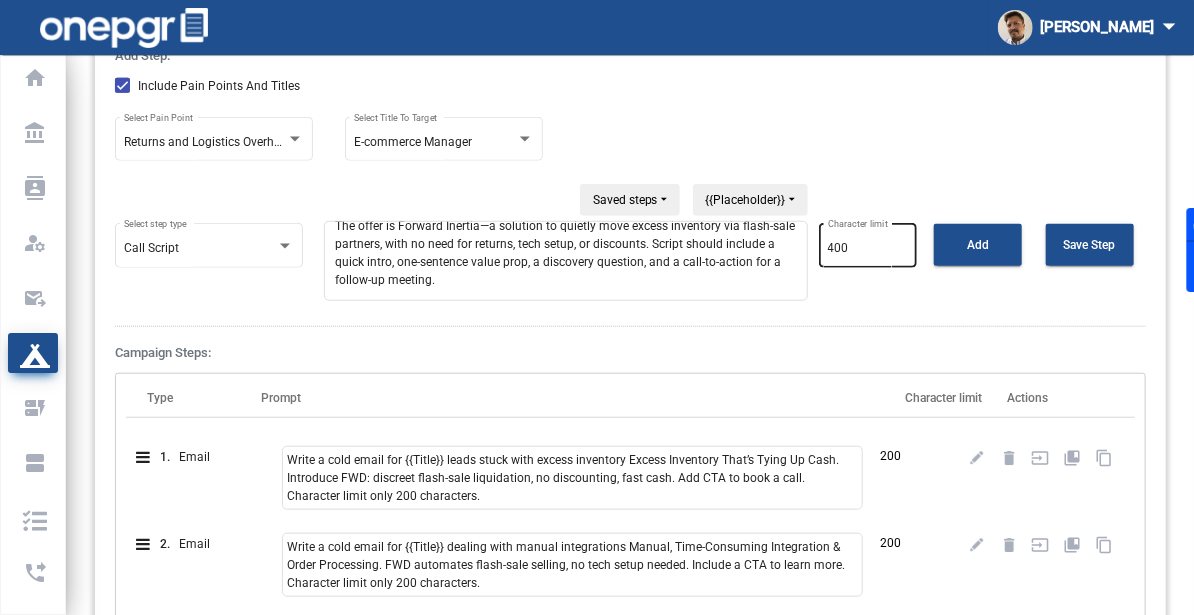 type on "Generate a cold call script for a sales rep calling operations or inventory managers. The offer is Forward Inertia—a solution to quietly move excess inventory via flash-sale partners, with no need for returns, tech setup, or discounts. Script should include a quick intro, one-sentence value prop, a discovery question, and a call-to-action for a follow-up meeting." 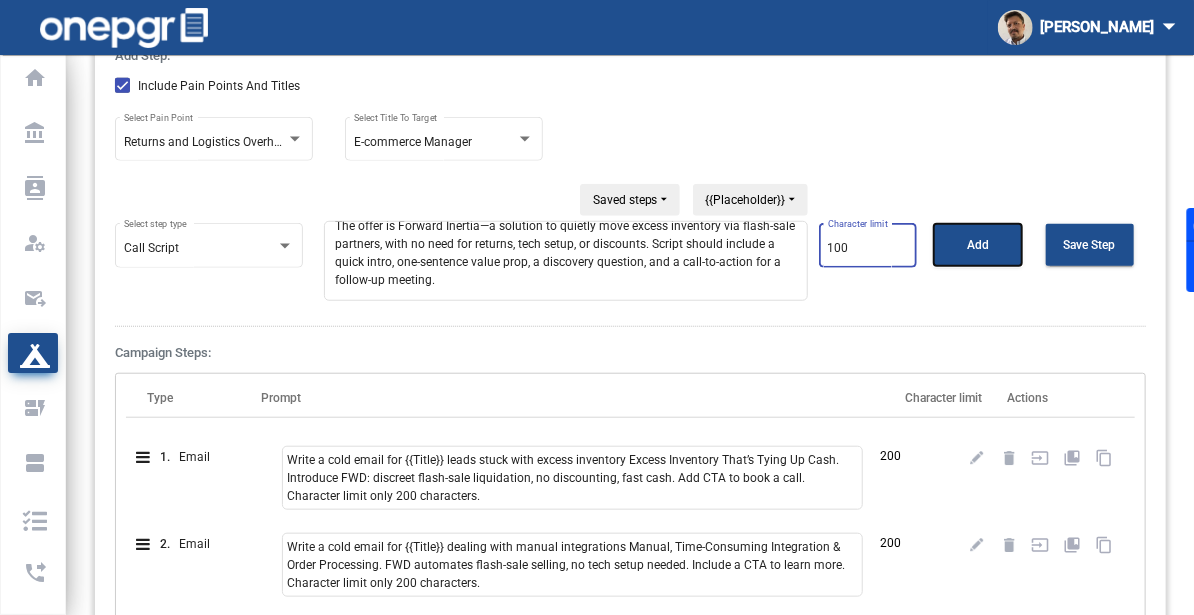 click on "Add" 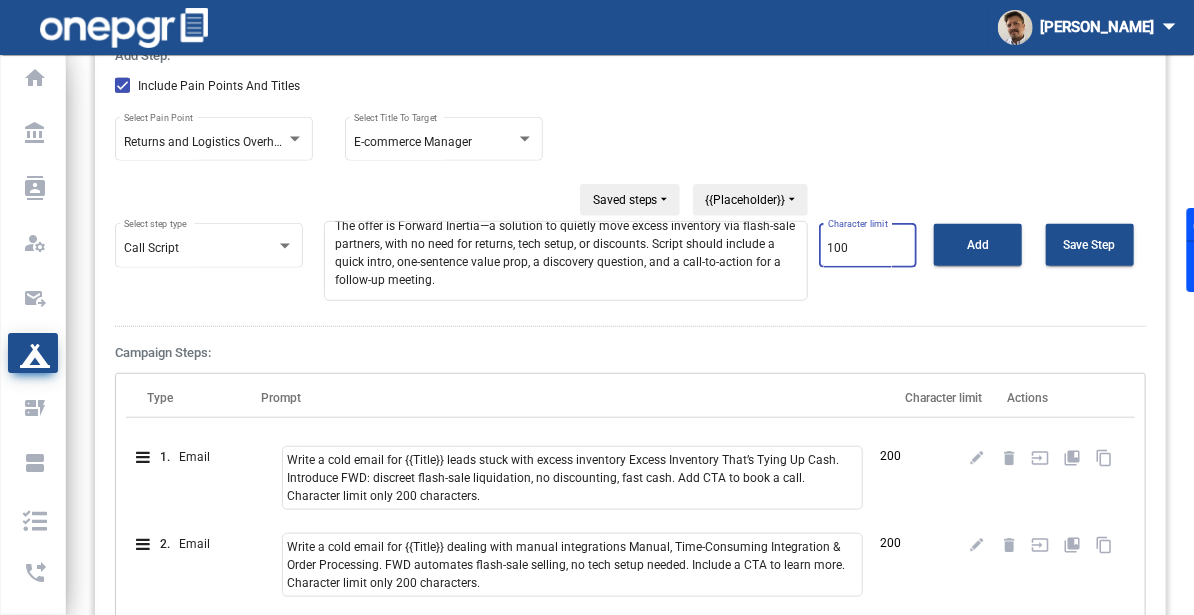 scroll, scrollTop: 69, scrollLeft: 0, axis: vertical 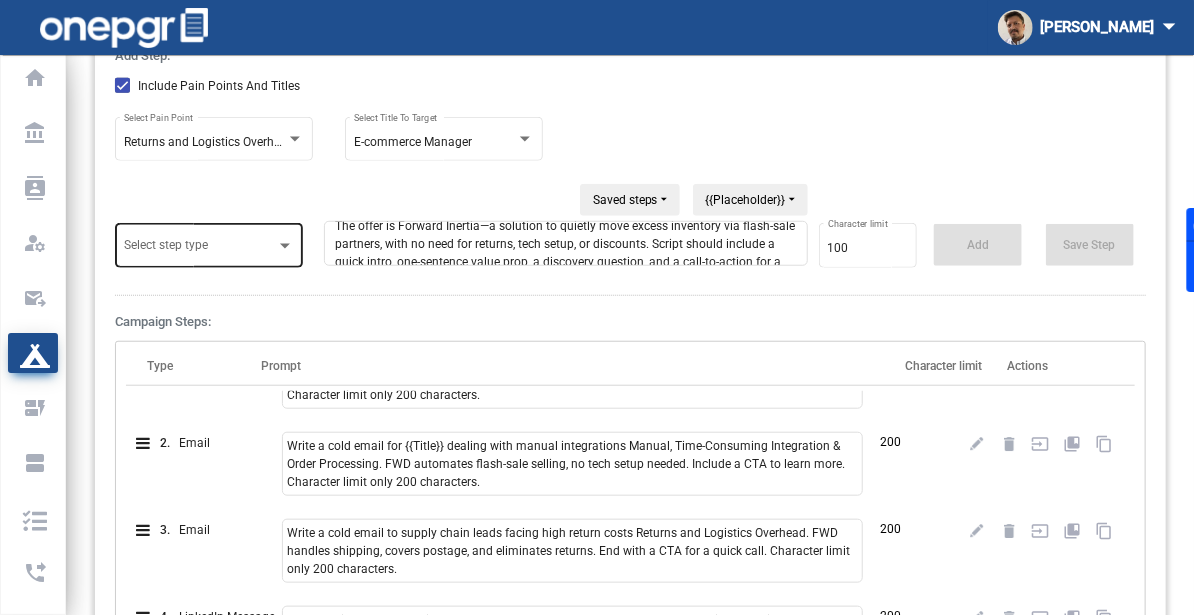 click on "Select step type" 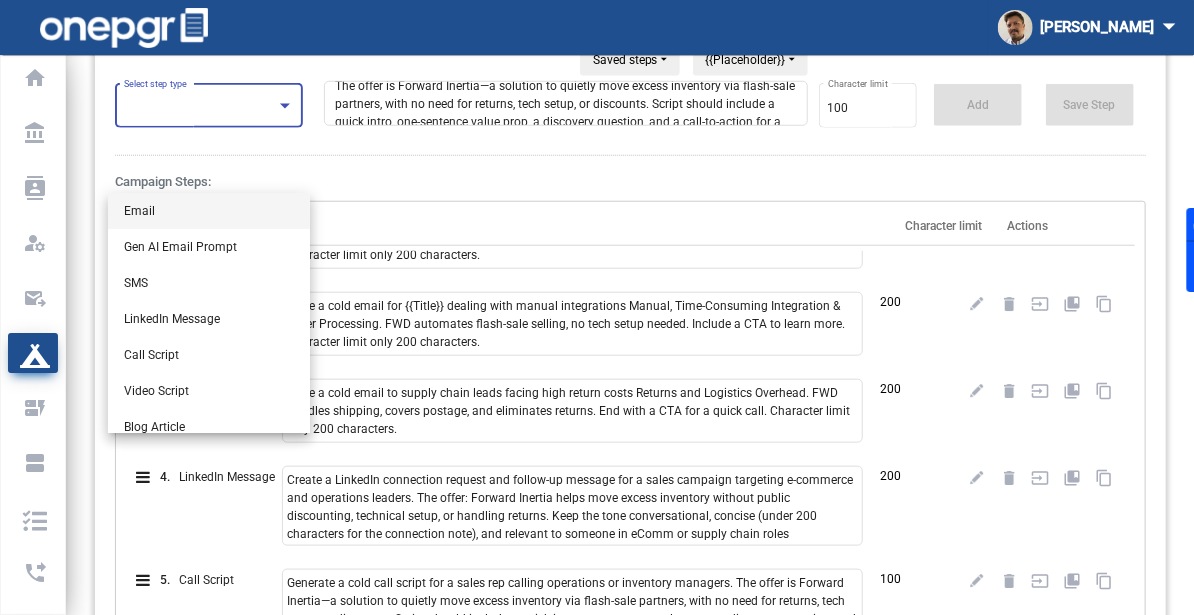 scroll, scrollTop: 497, scrollLeft: 0, axis: vertical 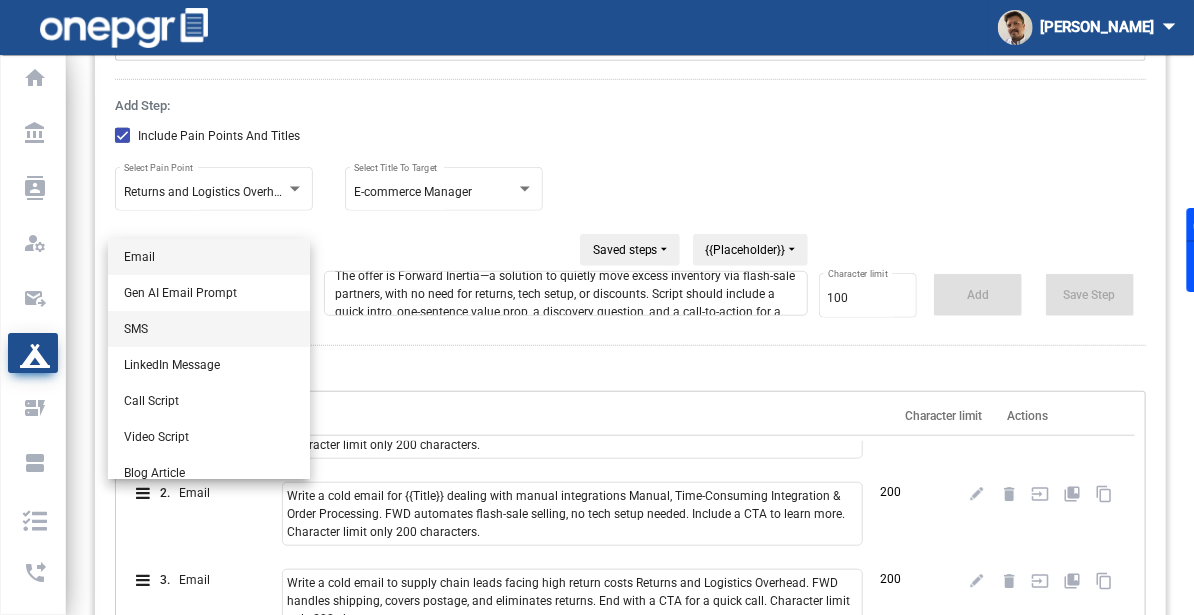 click on "SMS" at bounding box center (209, 329) 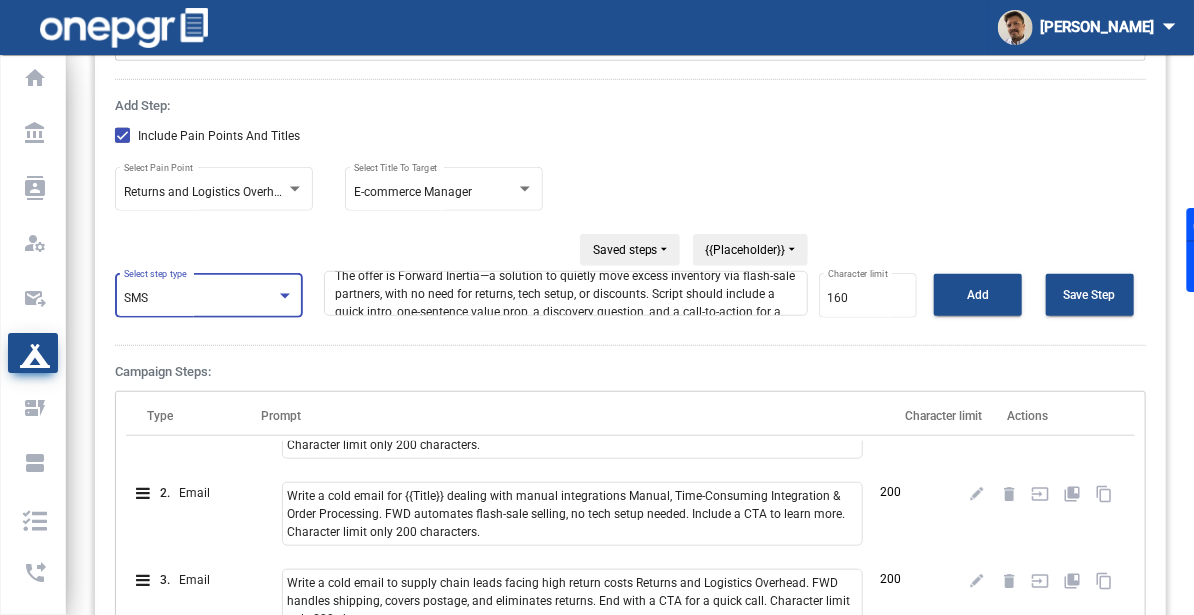 click on "Generate a cold call script for a sales rep calling operations or inventory managers. The offer is Forward Inertia—a solution to quietly move excess inventory via flash-sale partners, with no need for returns, tech setup, or discounts. Script should include a quick intro, one-sentence value prop, a discovery question, and a call-to-action for a follow-up meeting." at bounding box center (566, 293) 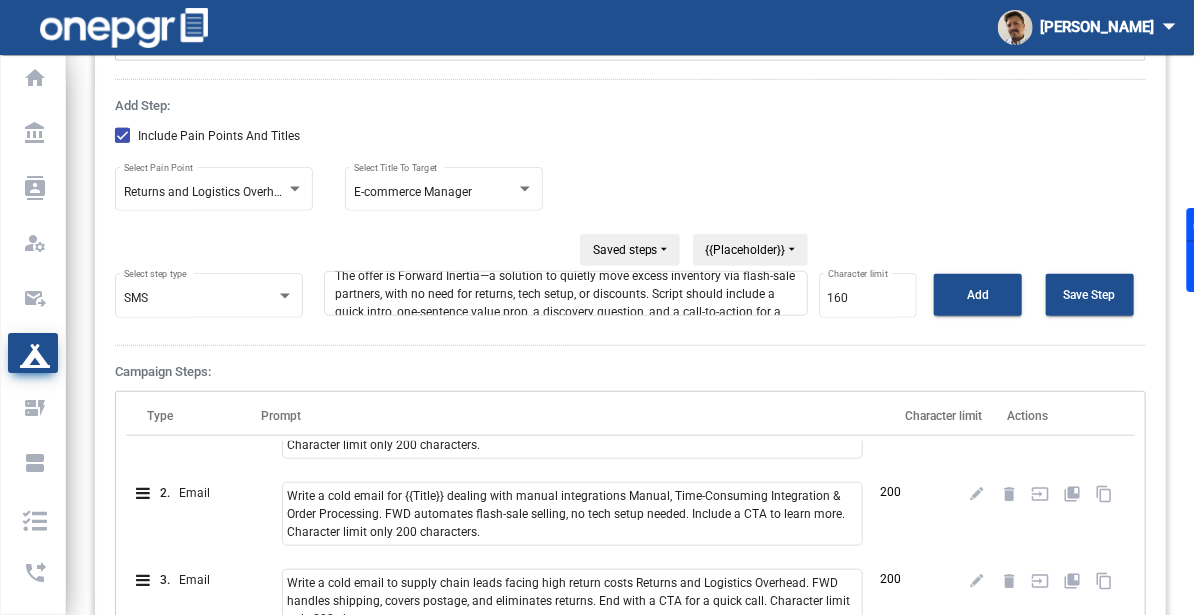 click on "Generate a cold call script for a sales rep calling operations or inventory managers. The offer is Forward Inertia—a solution to quietly move excess inventory via flash-sale partners, with no need for returns, tech setup, or discounts. Script should include a quick intro, one-sentence value prop, a discovery question, and a call-to-action for a follow-up meeting." at bounding box center (566, 293) 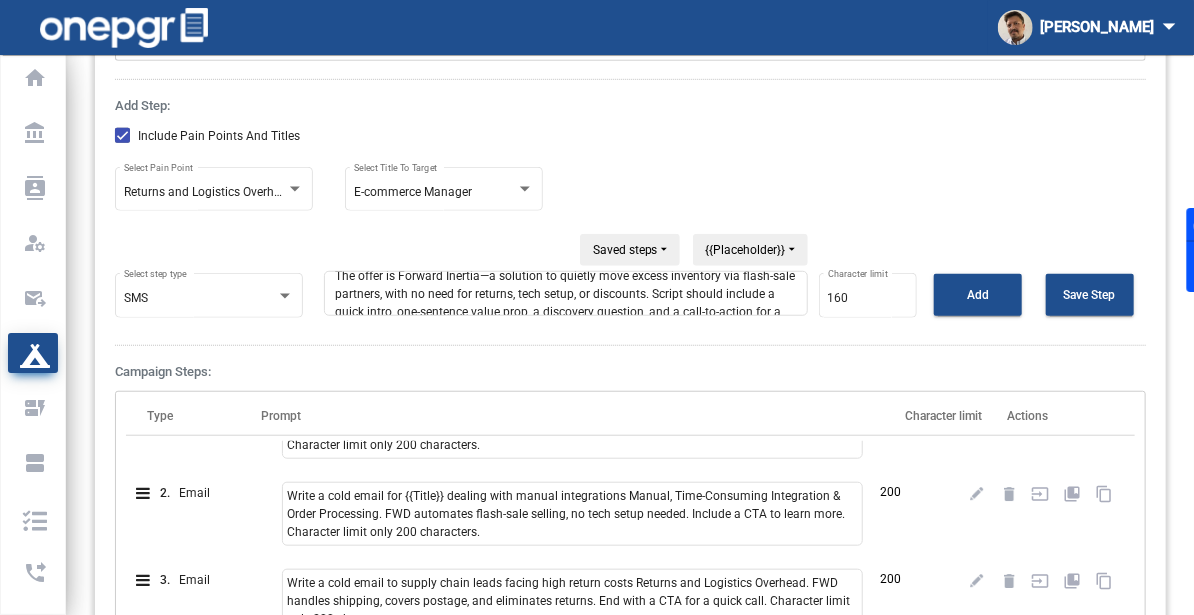 click on "Generate a cold call script for a sales rep calling operations or inventory managers. The offer is Forward Inertia—a solution to quietly move excess inventory via flash-sale partners, with no need for returns, tech setup, or discounts. Script should include a quick intro, one-sentence value prop, a discovery question, and a call-to-action for a follow-up meeting." at bounding box center [566, 293] 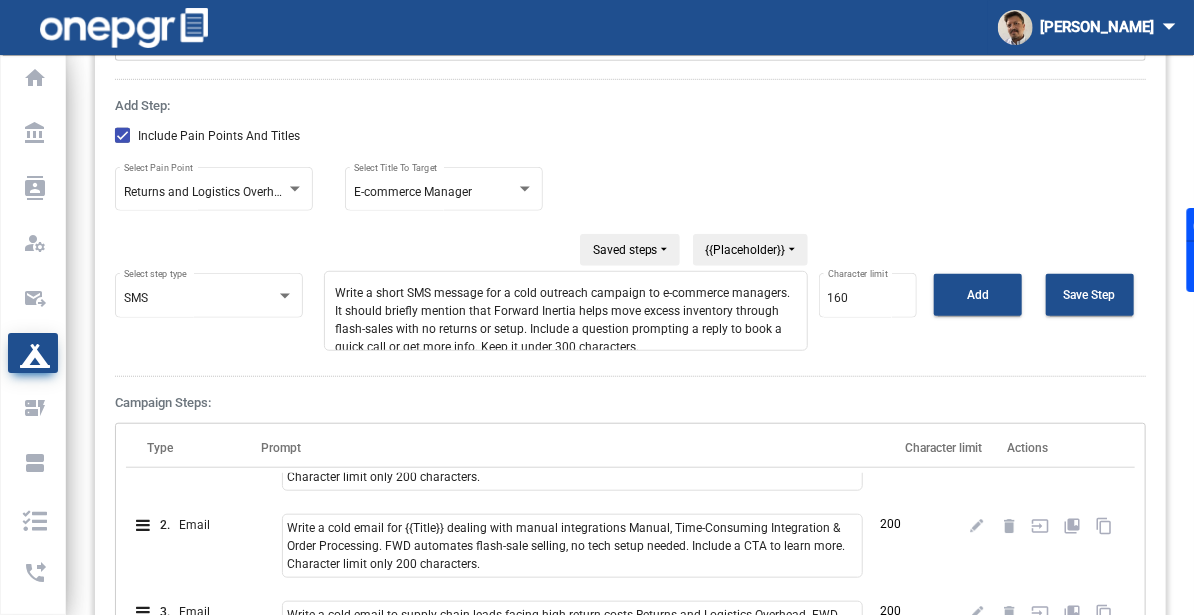 scroll, scrollTop: 16, scrollLeft: 0, axis: vertical 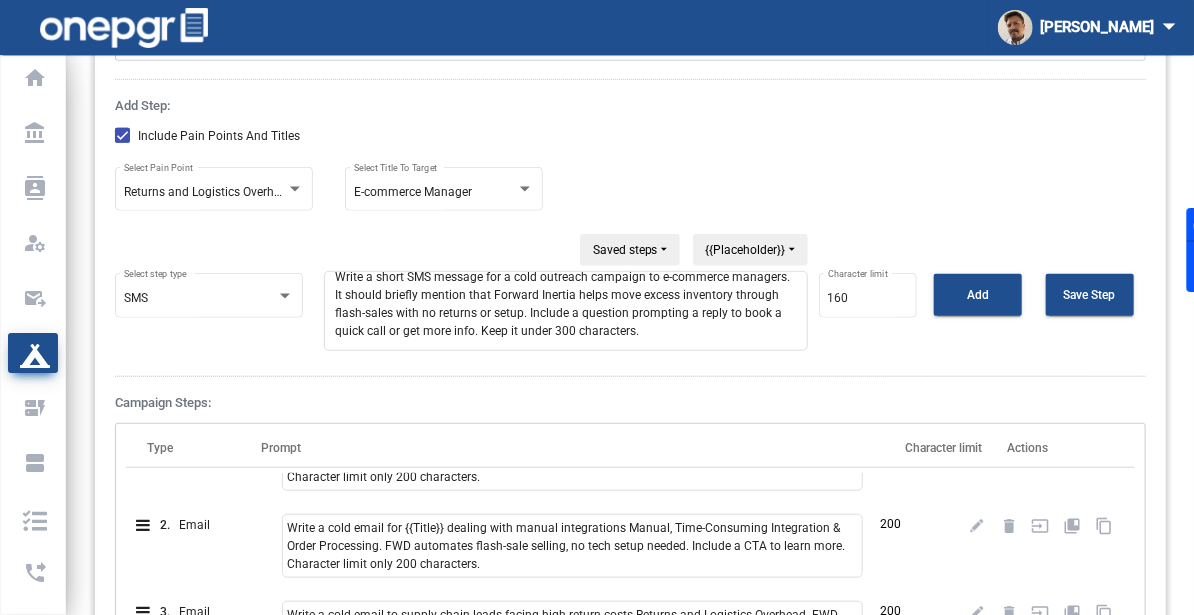 click on "Write a short SMS message for a cold outreach campaign to e-commerce managers. It should briefly mention that Forward Inertia helps move excess inventory through flash-sales with no returns or setup. Include a question prompting a reply to book a quick call or get more info. Keep it under 300 characters." at bounding box center (566, 311) 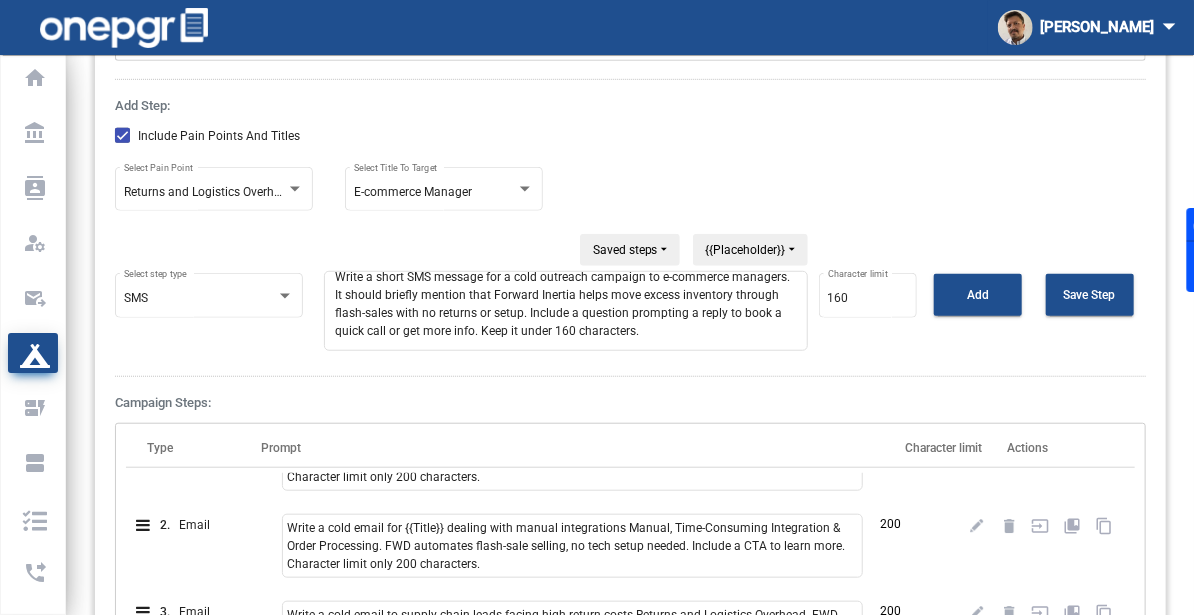type on "Write a short SMS message for a cold outreach campaign to e-commerce managers. It should briefly mention that Forward Inertia helps move excess inventory through flash-sales with no returns or setup. Include a question prompting a reply to book a quick call or get more info. Keep it under 160 characters." 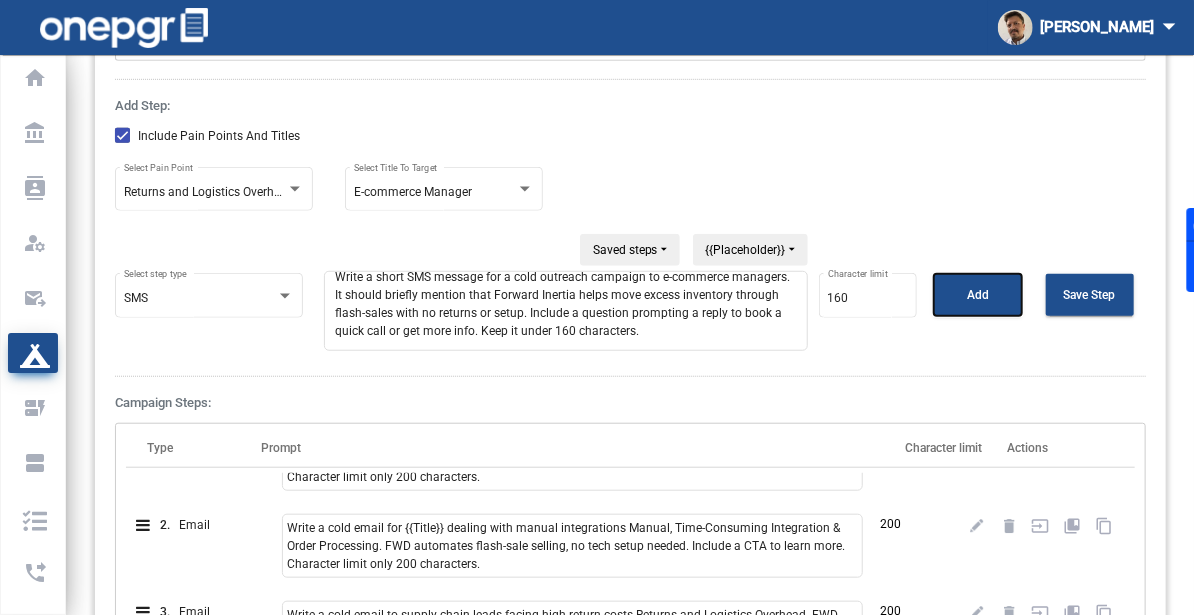 click on "Add" 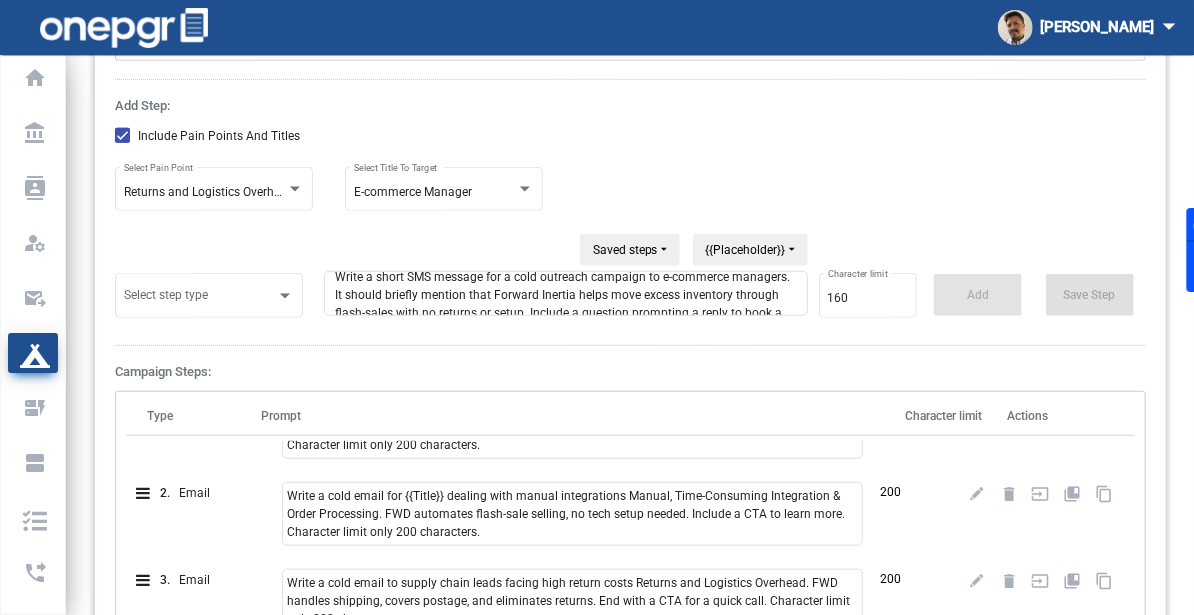 scroll, scrollTop: 155, scrollLeft: 0, axis: vertical 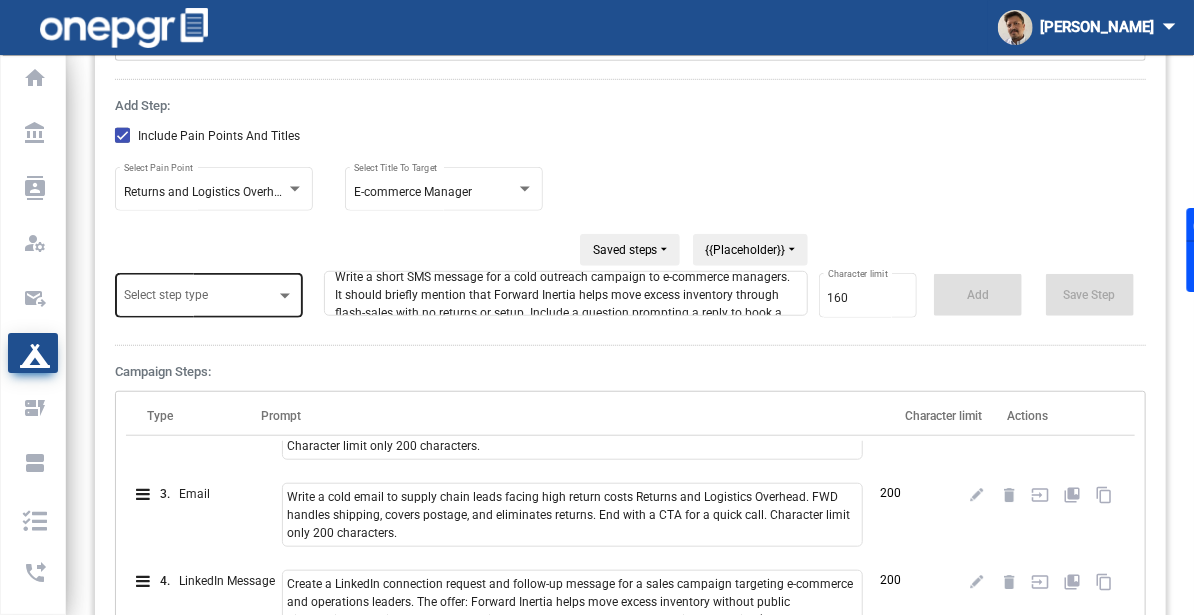 click on "Select step type" 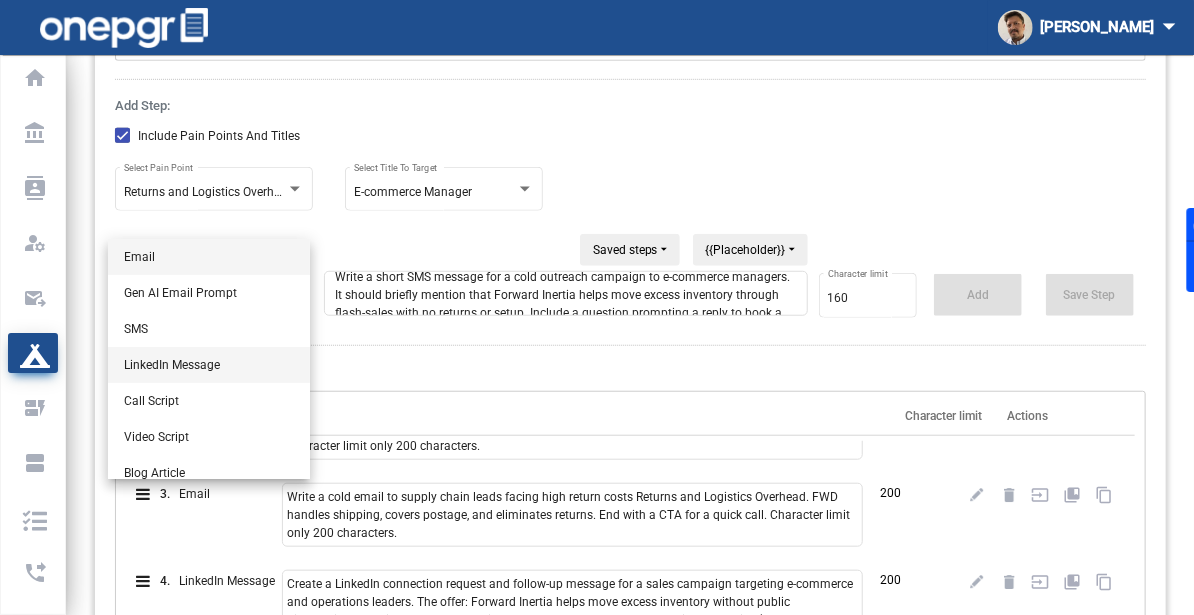 scroll, scrollTop: 120, scrollLeft: 0, axis: vertical 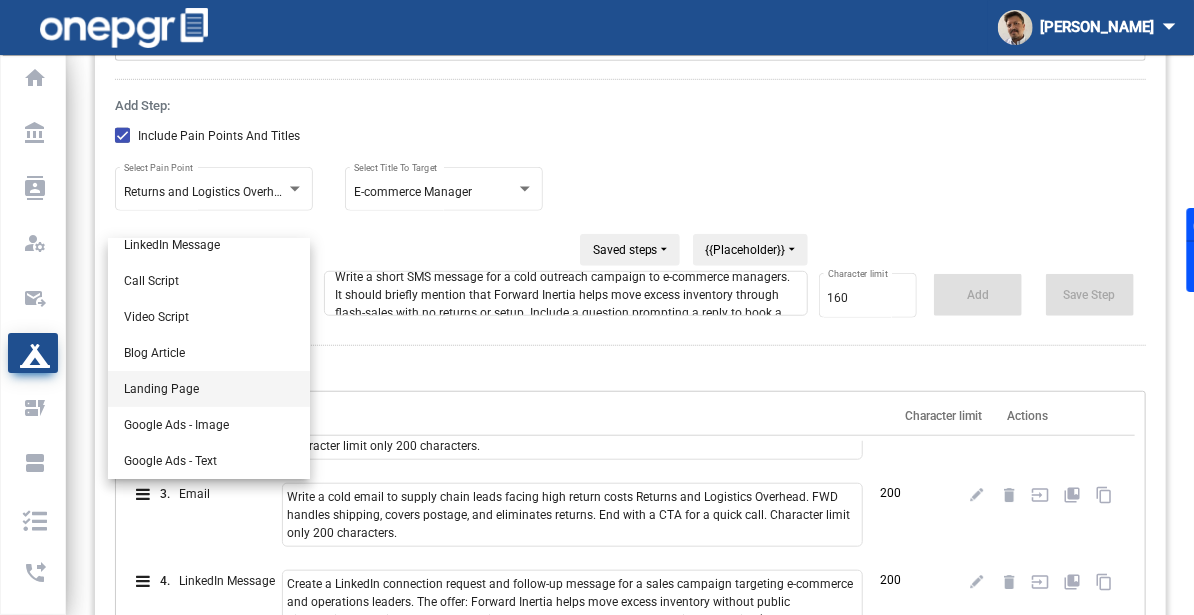 click on "Landing Page" at bounding box center [209, 389] 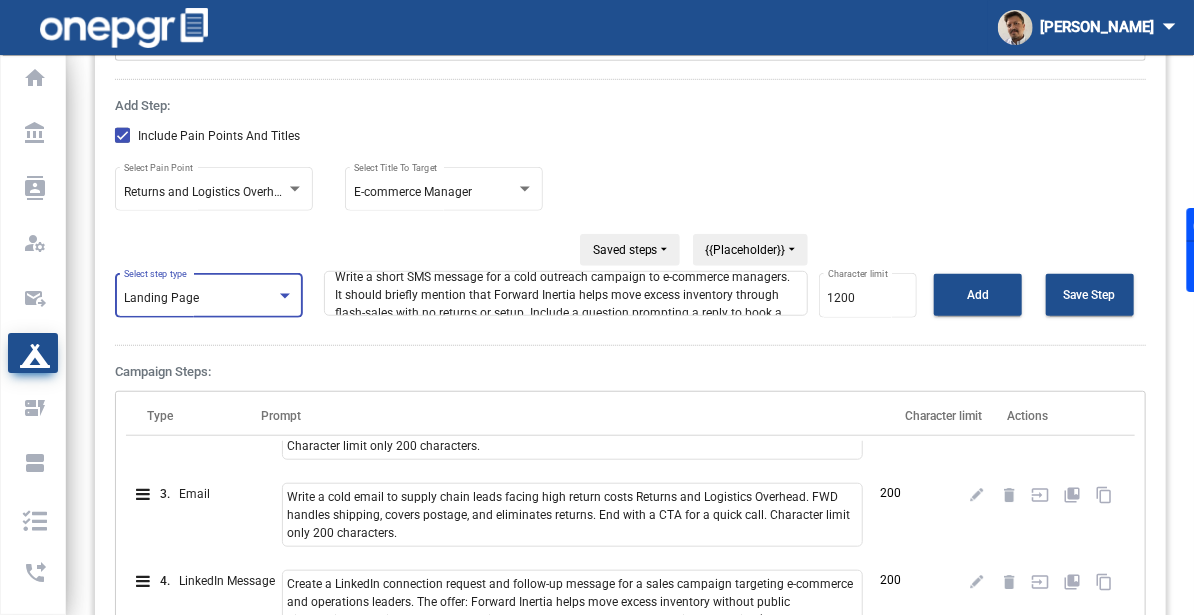 click on "Write a short SMS message for a cold outreach campaign to e-commerce managers. It should briefly mention that Forward Inertia helps move excess inventory through flash-sales with no returns or setup. Include a question prompting a reply to book a quick call or get more info. Keep it under 160 characters." at bounding box center [566, 293] 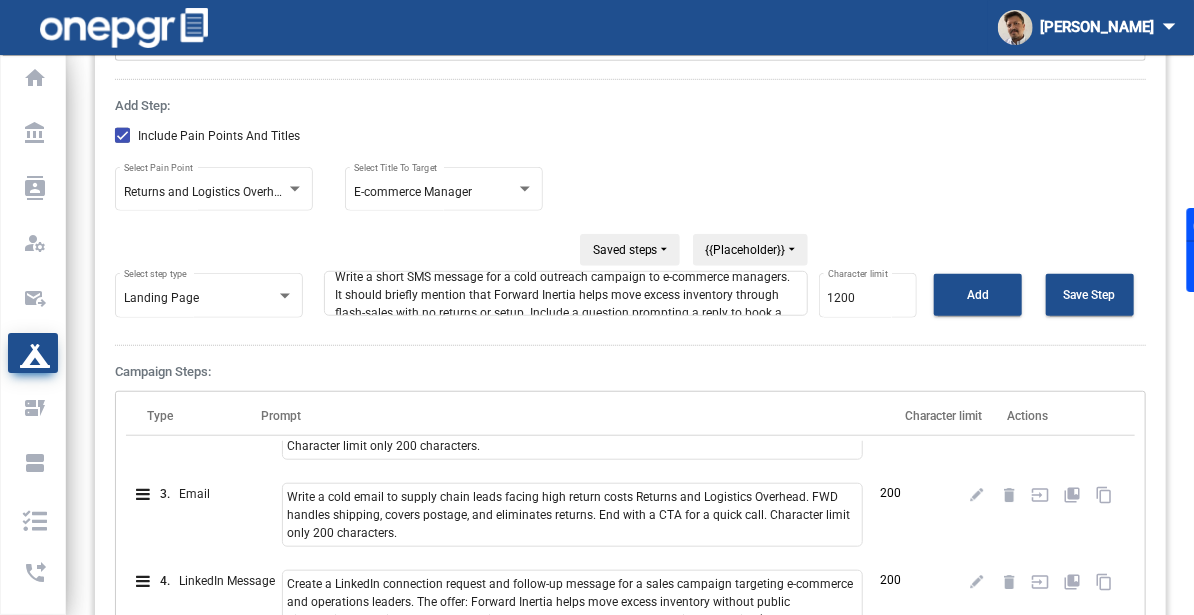 paste on "landing page copy for Forward Inertia’s inventory recovery solution. The audience is e-commerce, operations, and supply chain managers. Emphasize pain points like unsold inventory tying up capital, tech-heavy processes, and high returns. Showcase benefits: plug-and-play flash-sale access, no returns, postage covered, and automation. Include headline, subhead, benefit bullets, a “How it Works” section, social proof, and a strong CTA to book a demo" 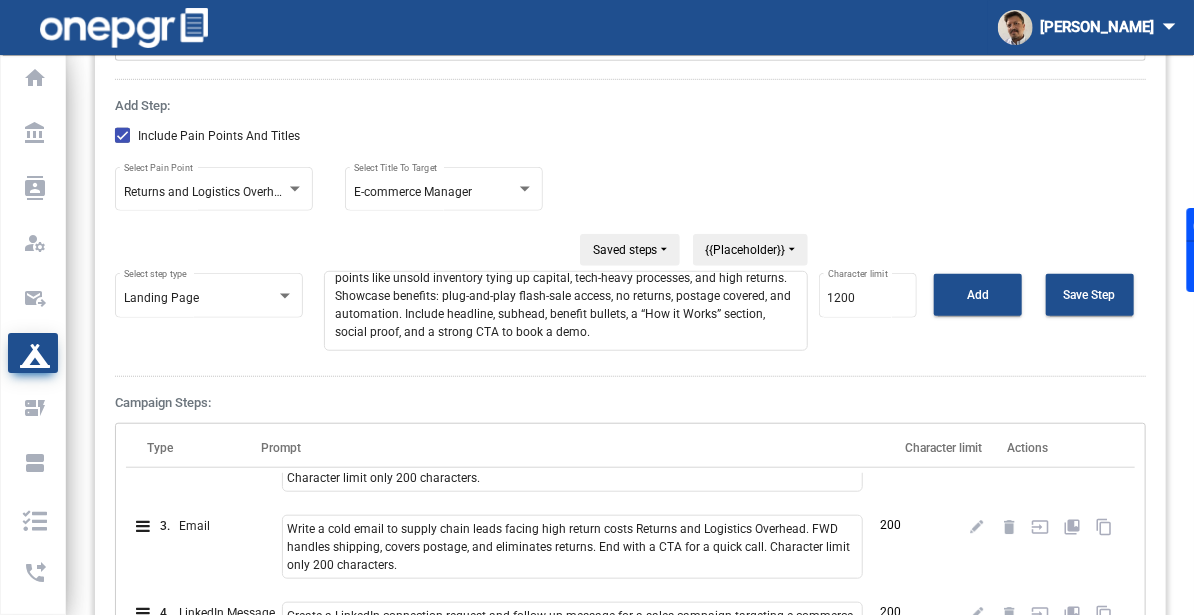 scroll, scrollTop: 53, scrollLeft: 0, axis: vertical 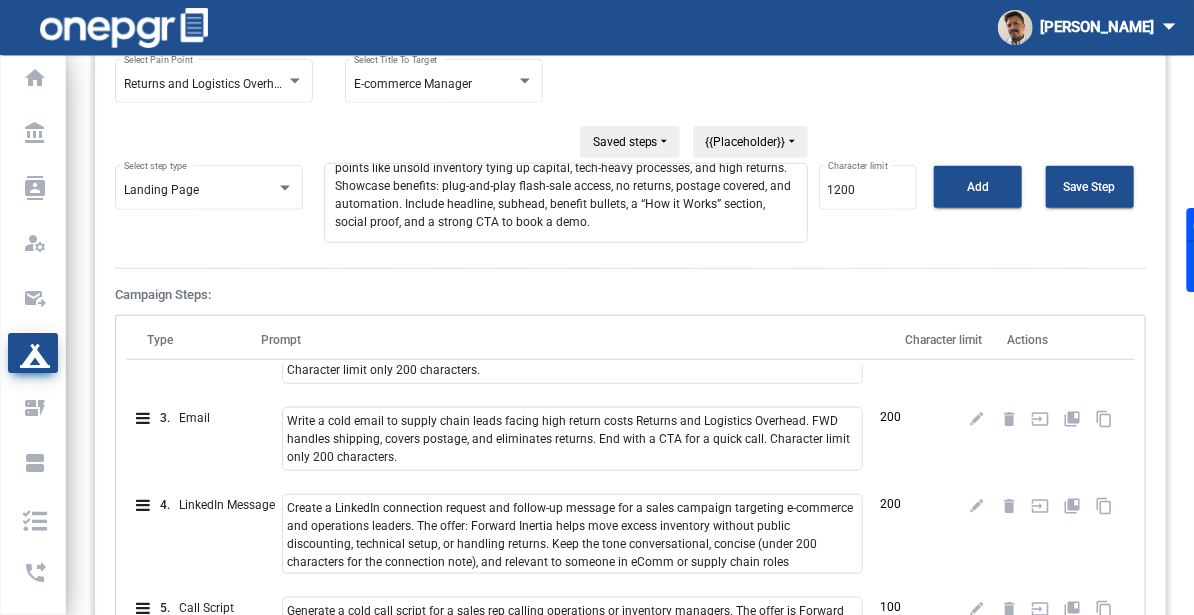 type on "Write landing page copy for Forward Inertia’s inventory recovery solution. The audience is e-commerce, operations, and supply chain managers. Emphasize pain points like unsold inventory tying up capital, tech-heavy processes, and high returns. Showcase benefits: plug-and-play flash-sale access, no returns, postage covered, and automation. Include headline, subhead, benefit bullets, a “How it Works” section, social proof, and a strong CTA to book a demo." 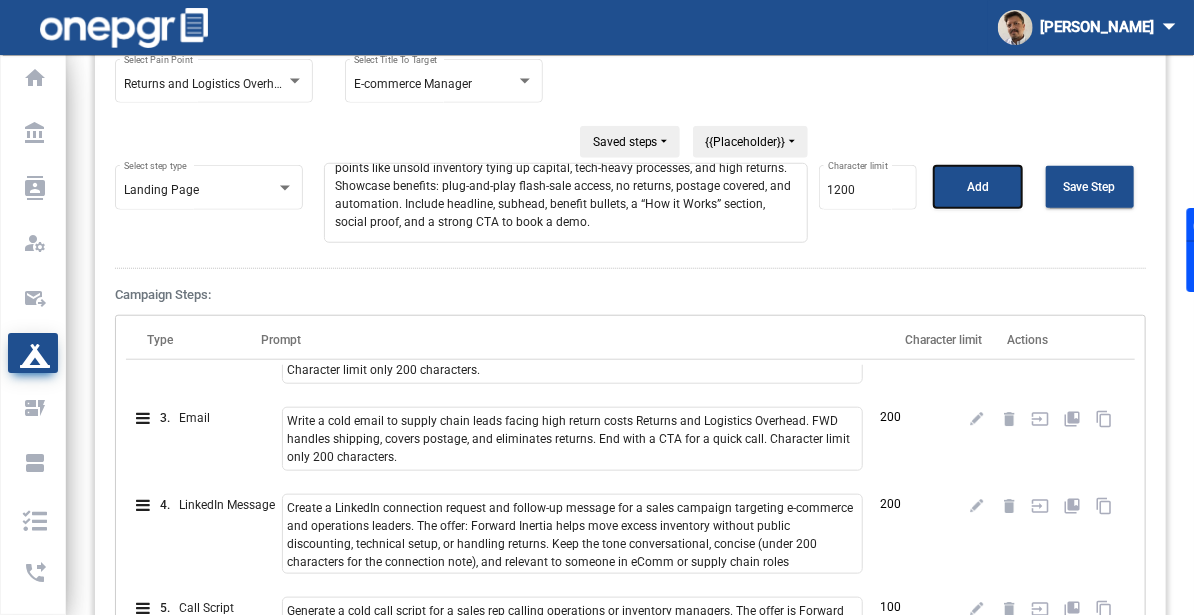click on "Add" 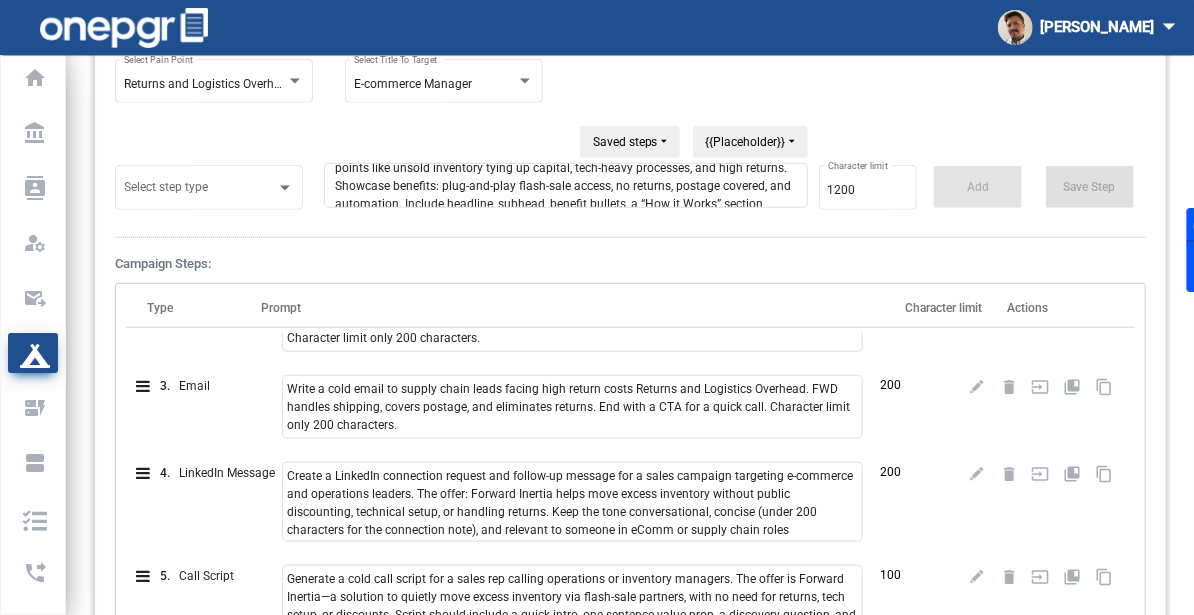 scroll, scrollTop: 258, scrollLeft: 0, axis: vertical 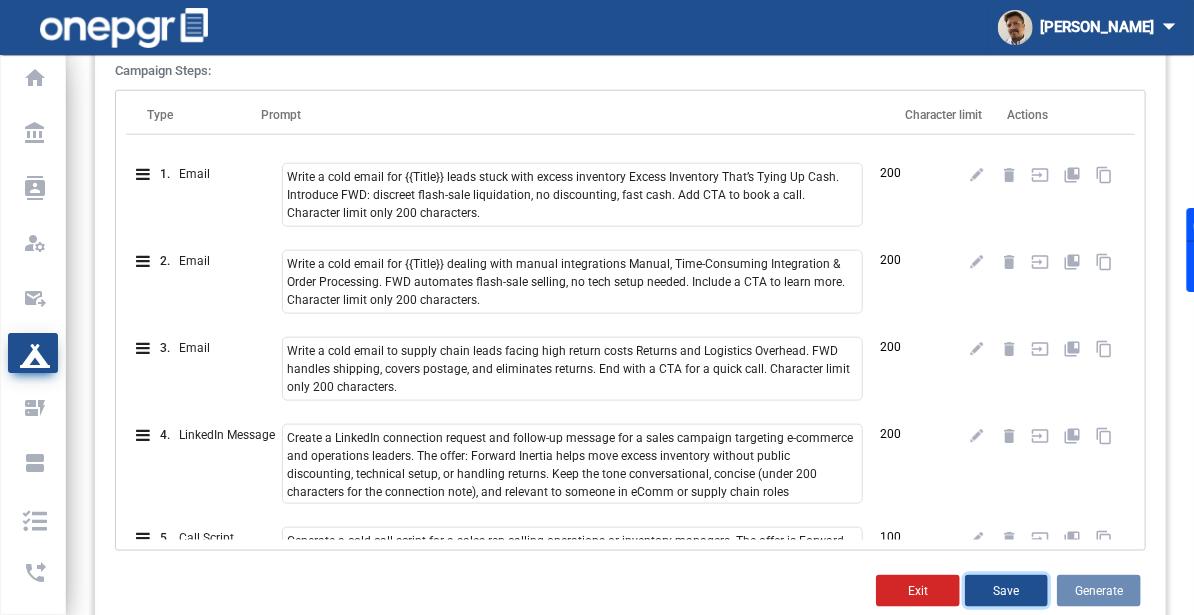 click on "Save" 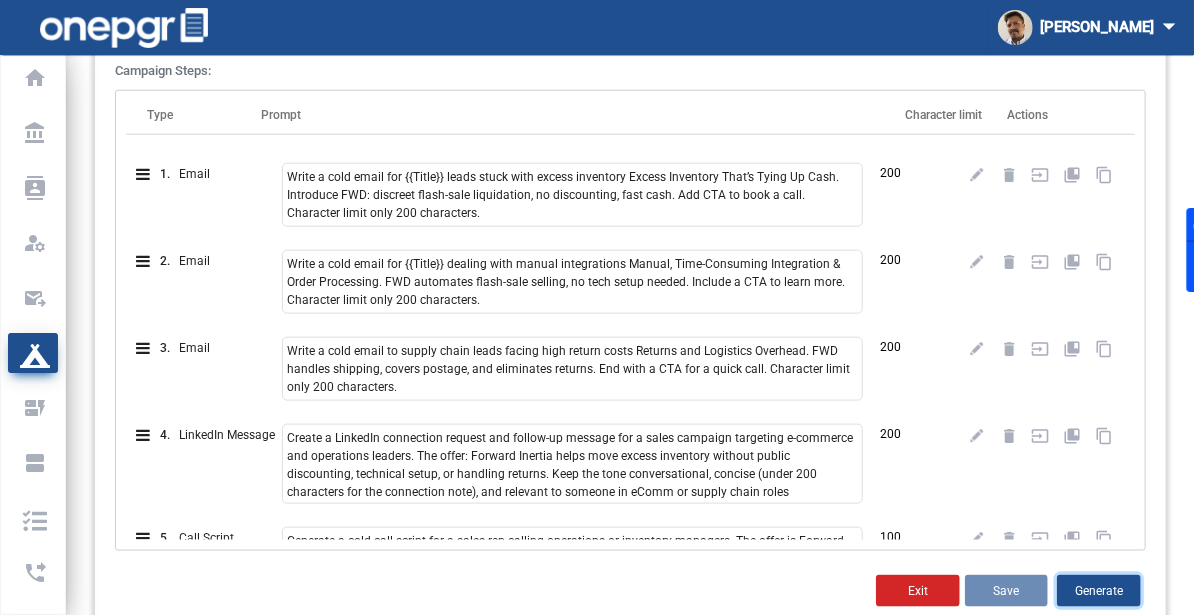 click on "Generate" 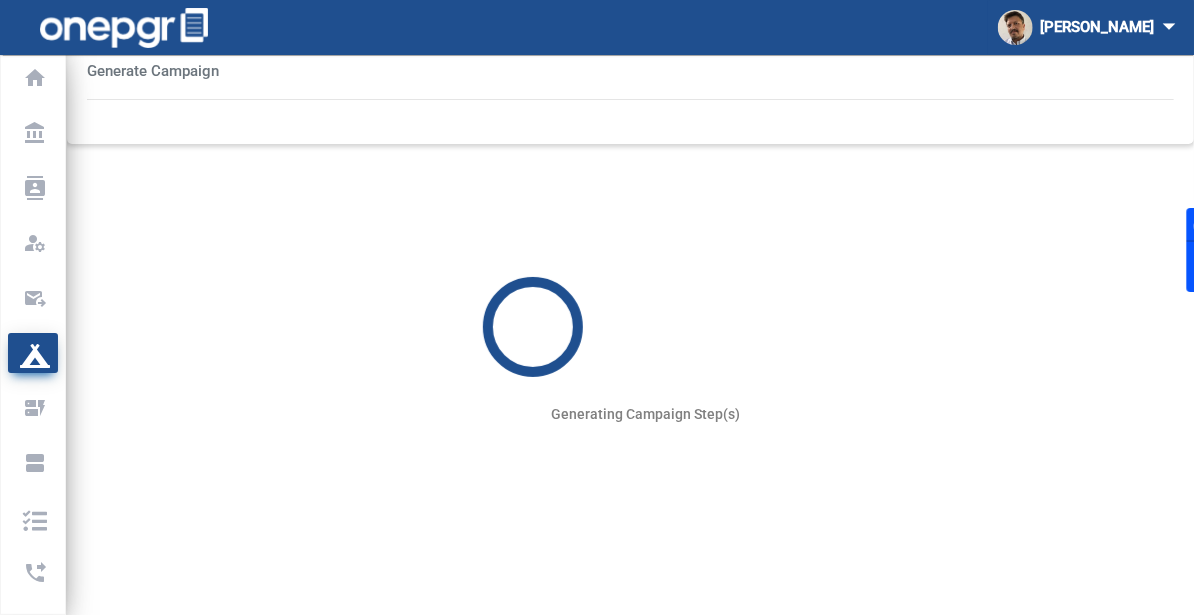 scroll, scrollTop: 157, scrollLeft: 0, axis: vertical 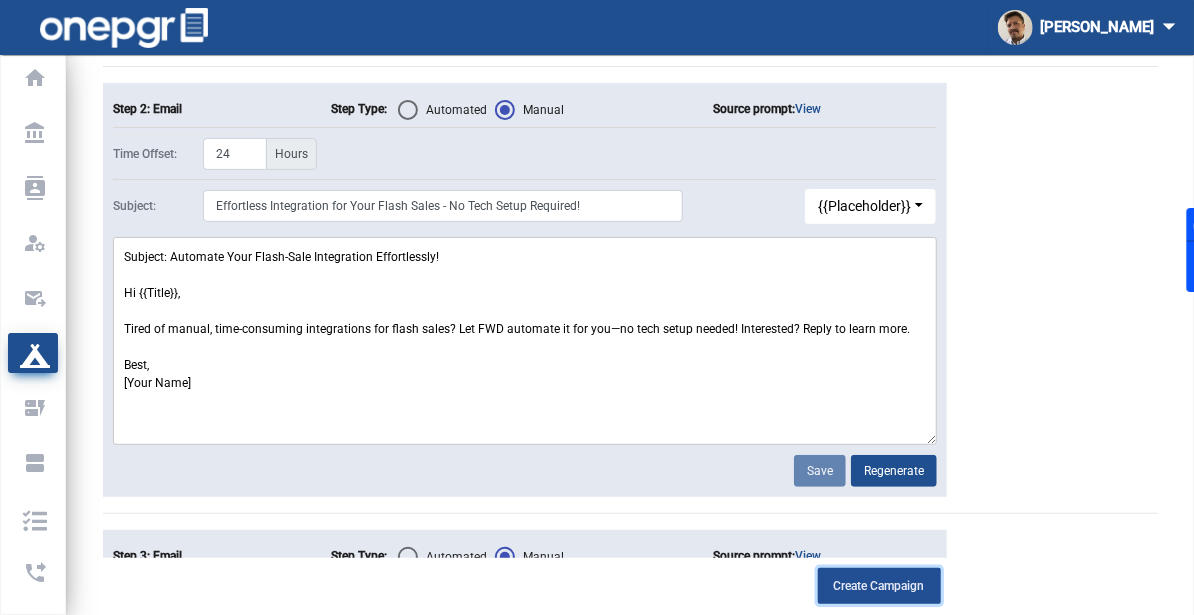 click on "Create Campaign" 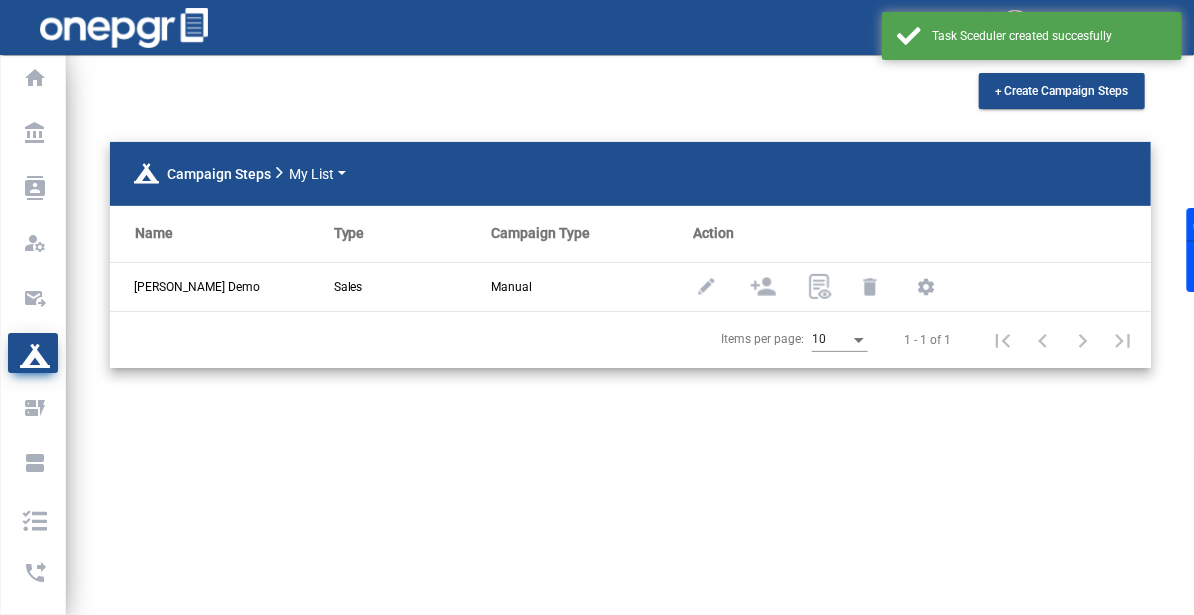 scroll, scrollTop: 0, scrollLeft: 0, axis: both 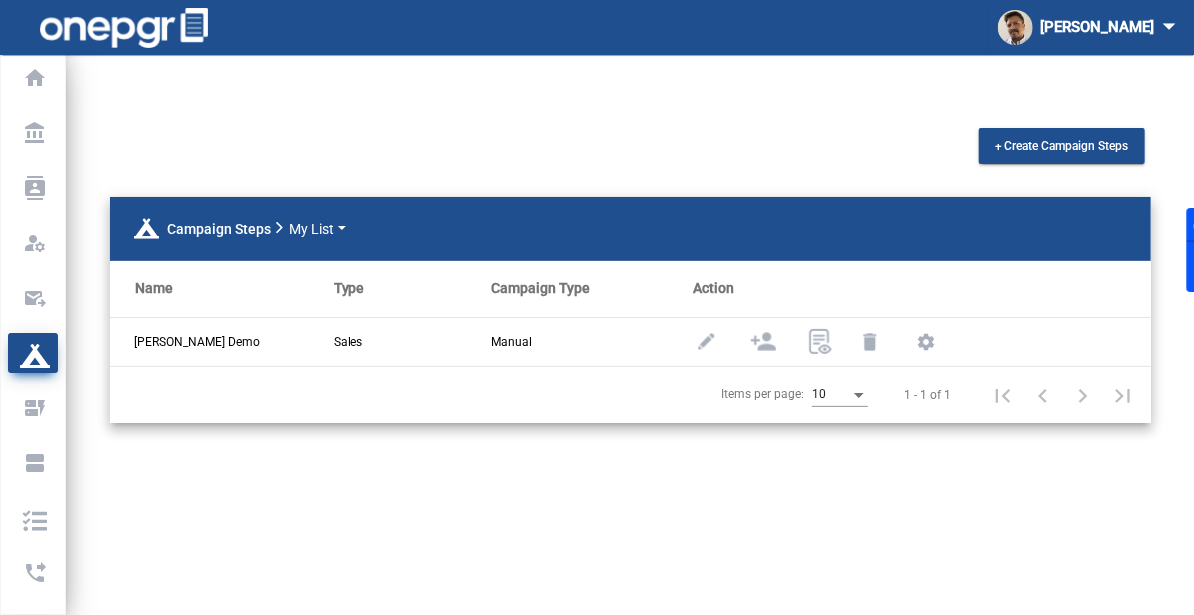 click on "+ Create Campaign Steps  Campaign Steps          My List  Name   Type   Campaign Type   Action  [PERSON_NAME] Demo Sales Manual settings Items per page: 10 1 - 1 of 1" 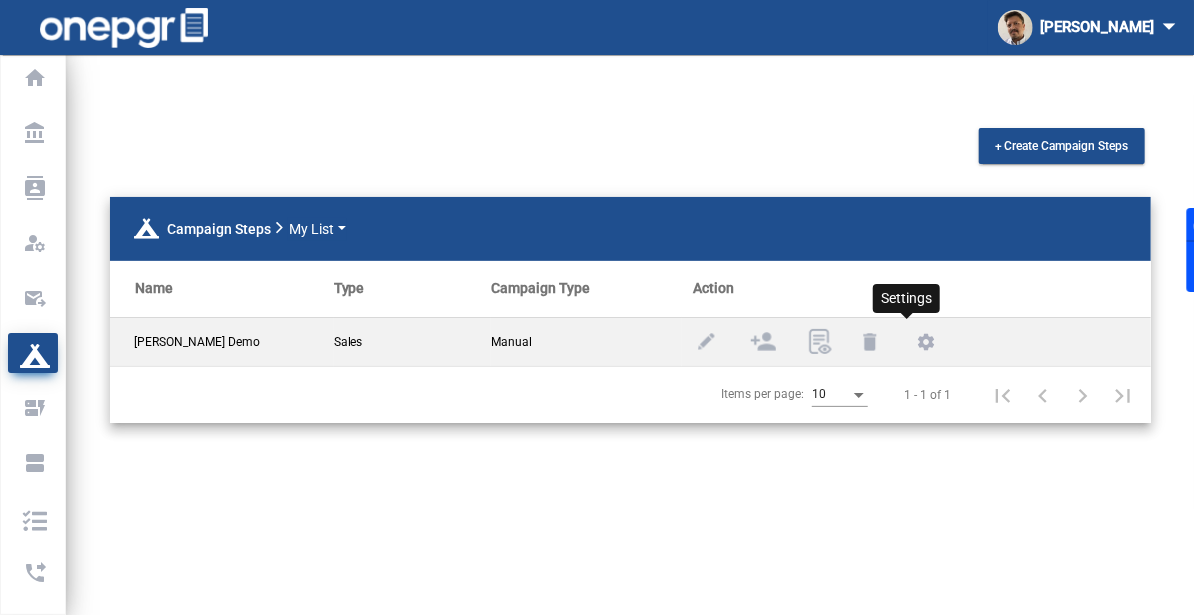click on "settings" 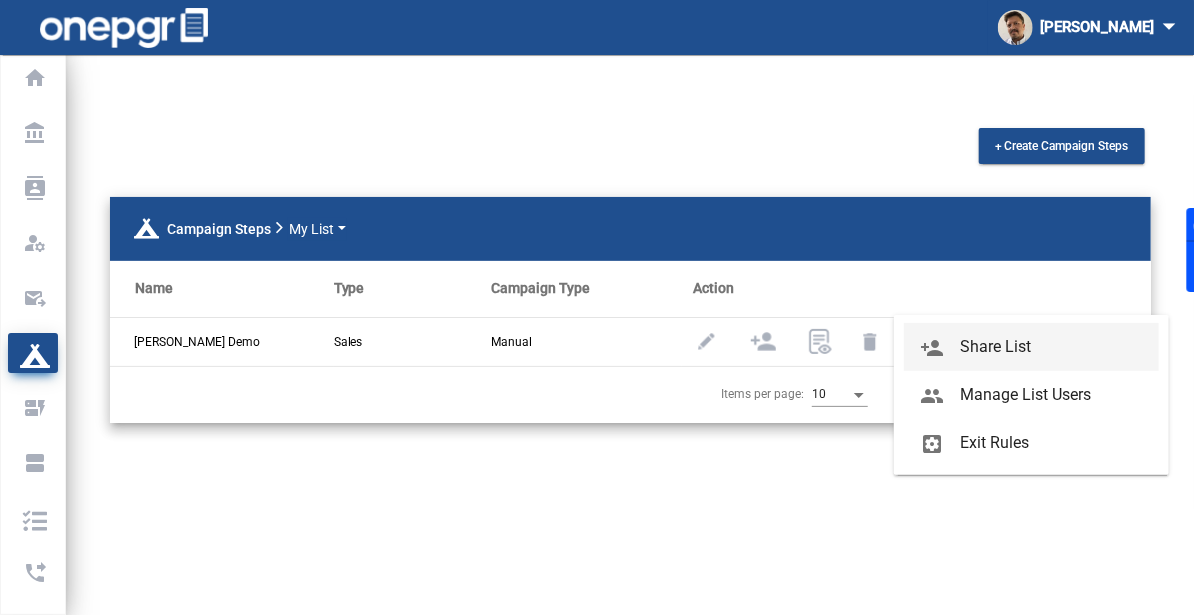 click on "person_add" at bounding box center [932, 348] 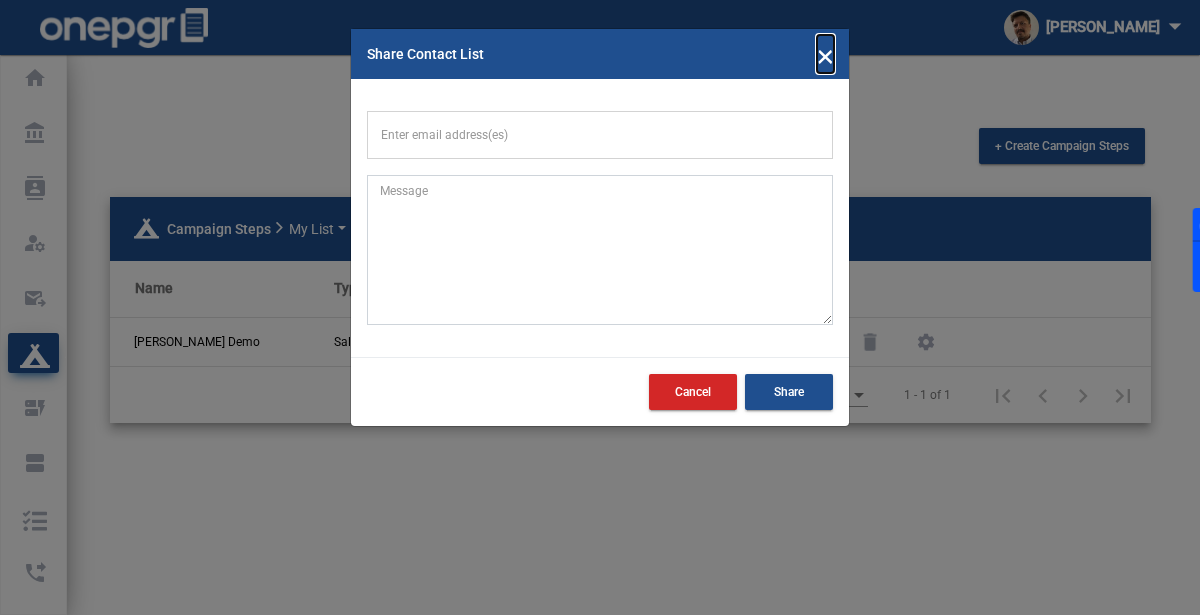 click on "×" 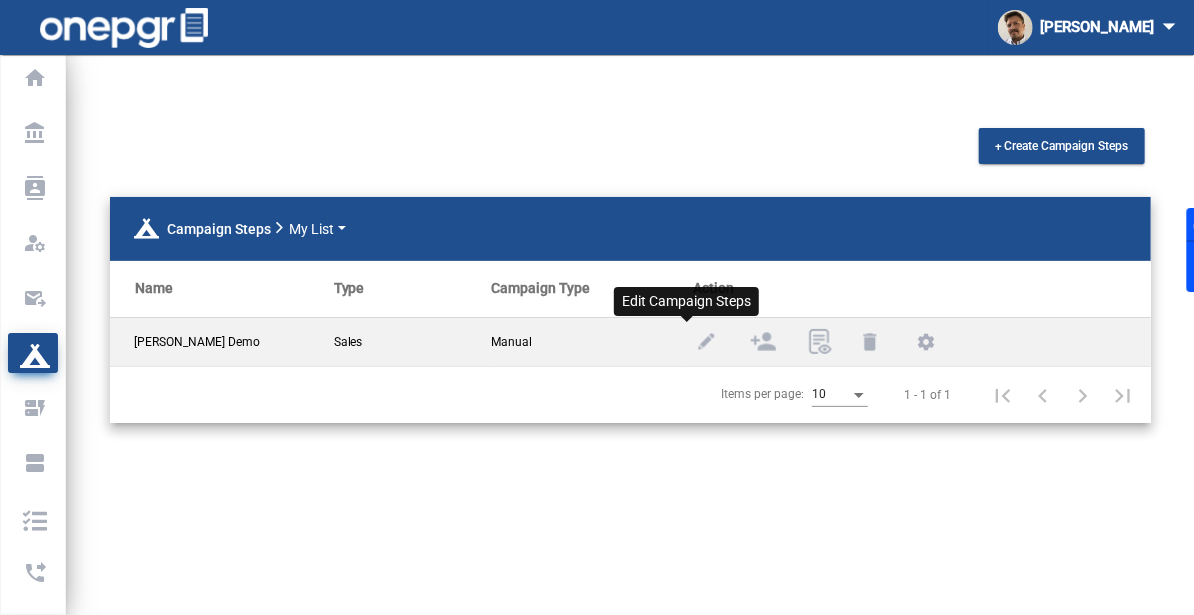 click 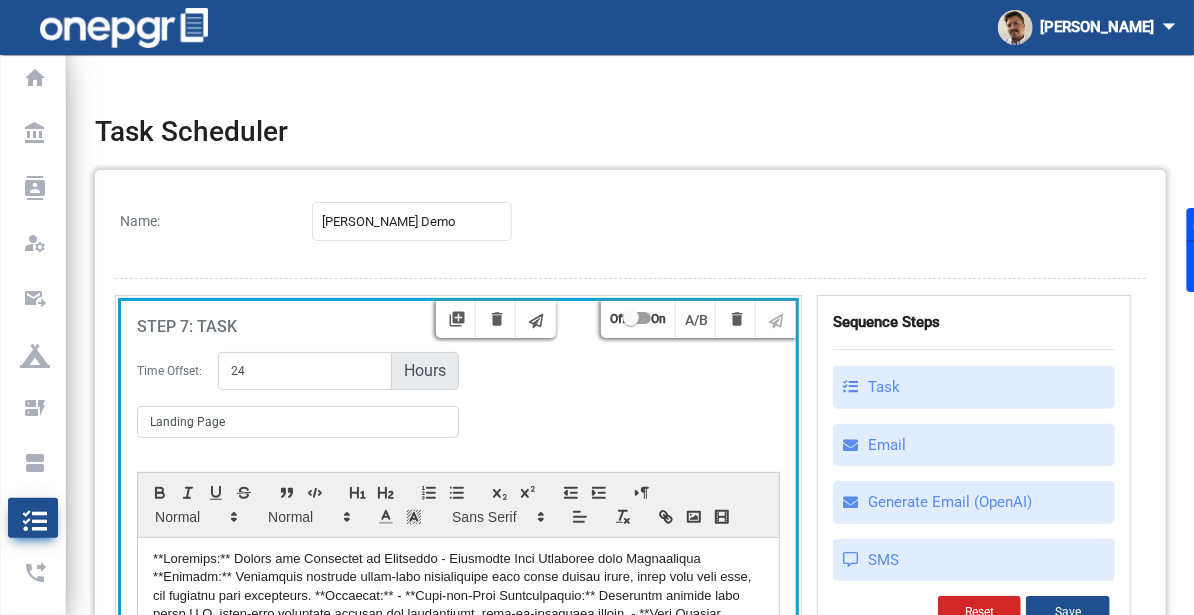 checkbox on "true" 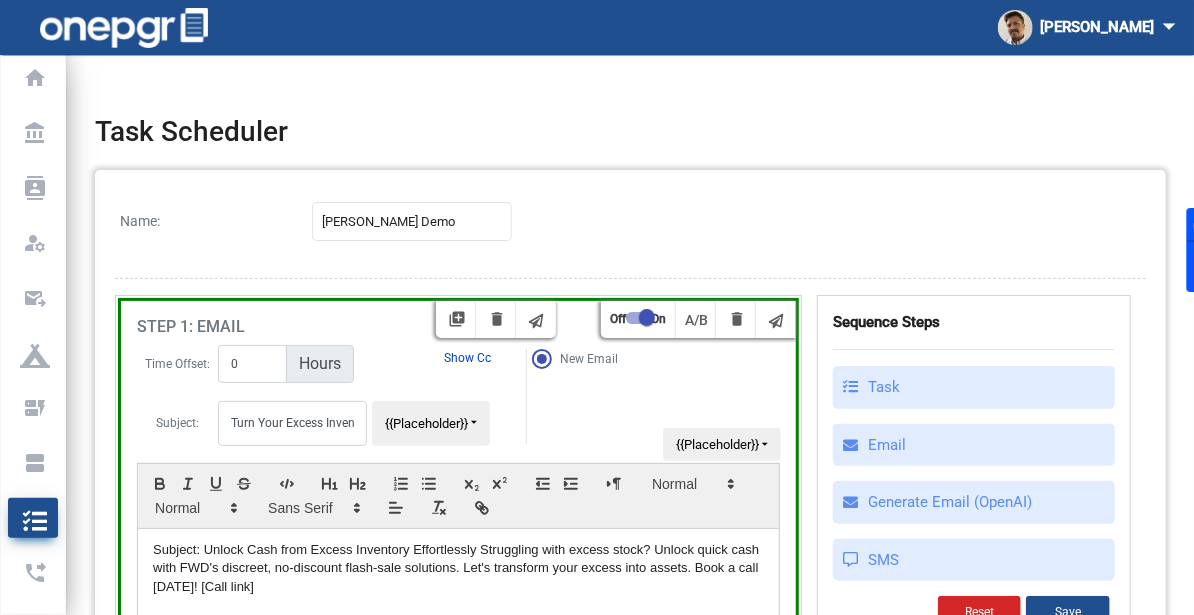 checkbox on "true" 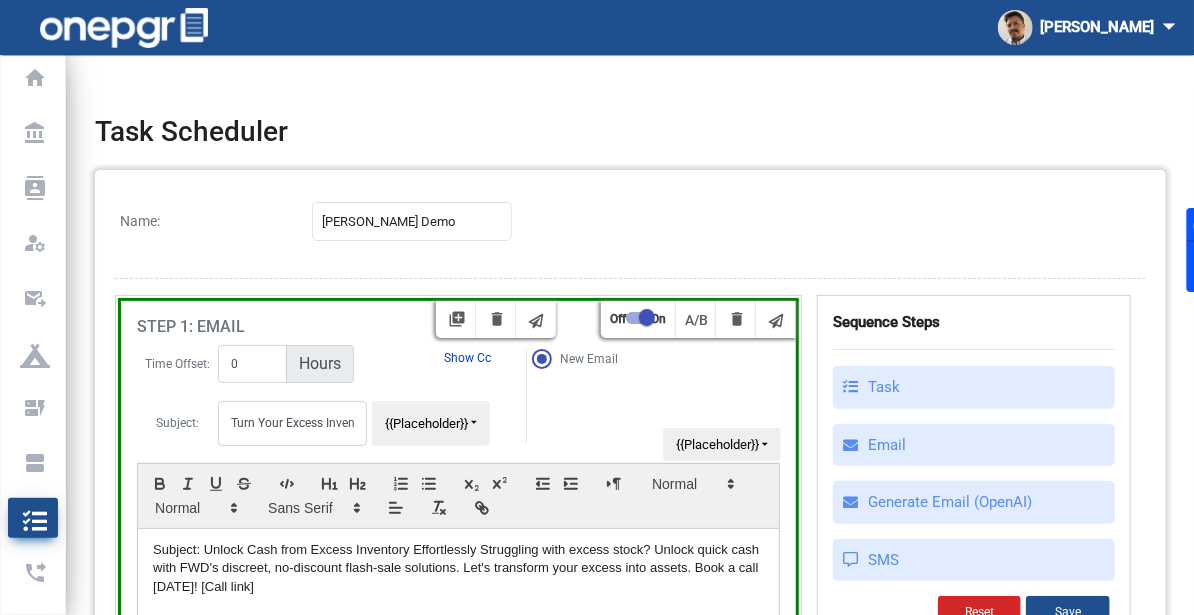 checkbox on "true" 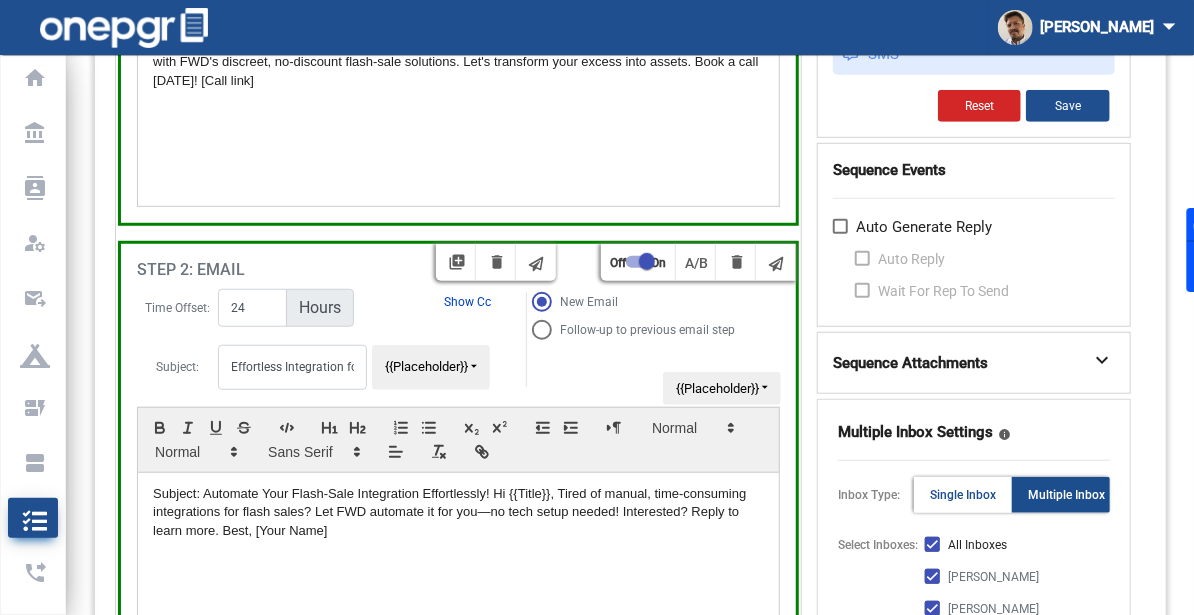 checkbox on "true" 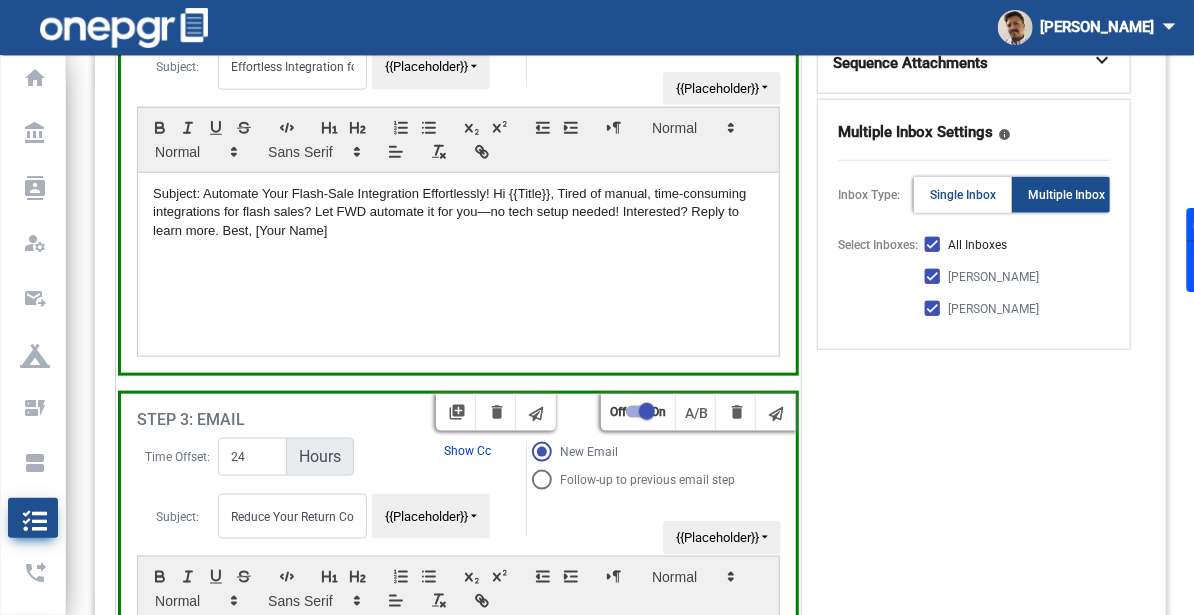 scroll, scrollTop: 807, scrollLeft: 0, axis: vertical 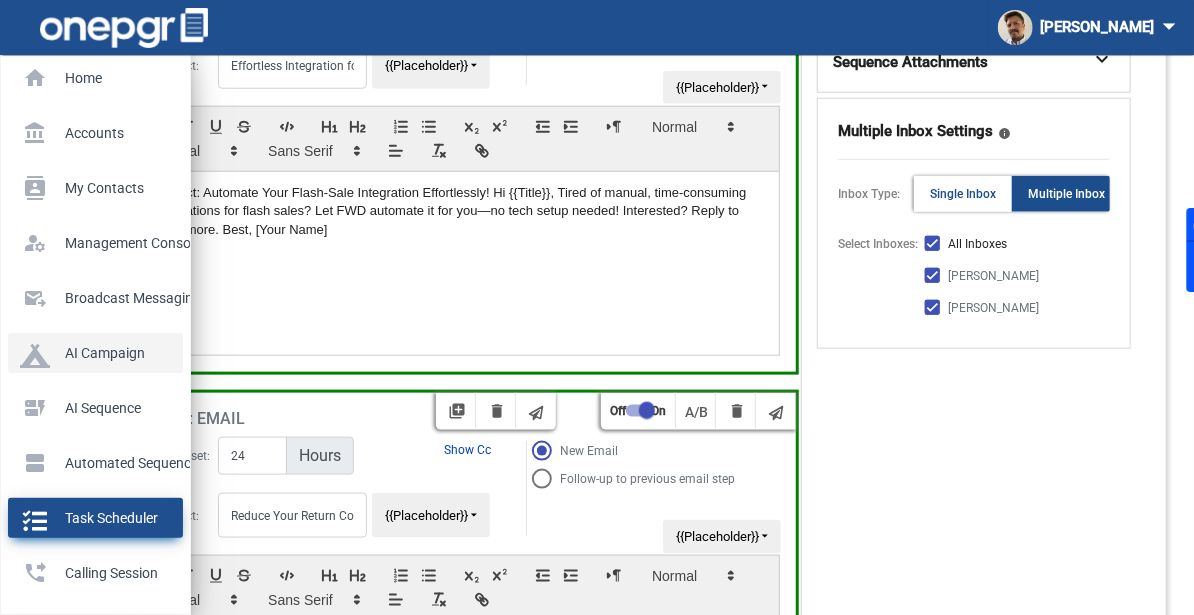 click on "AI Campaign" 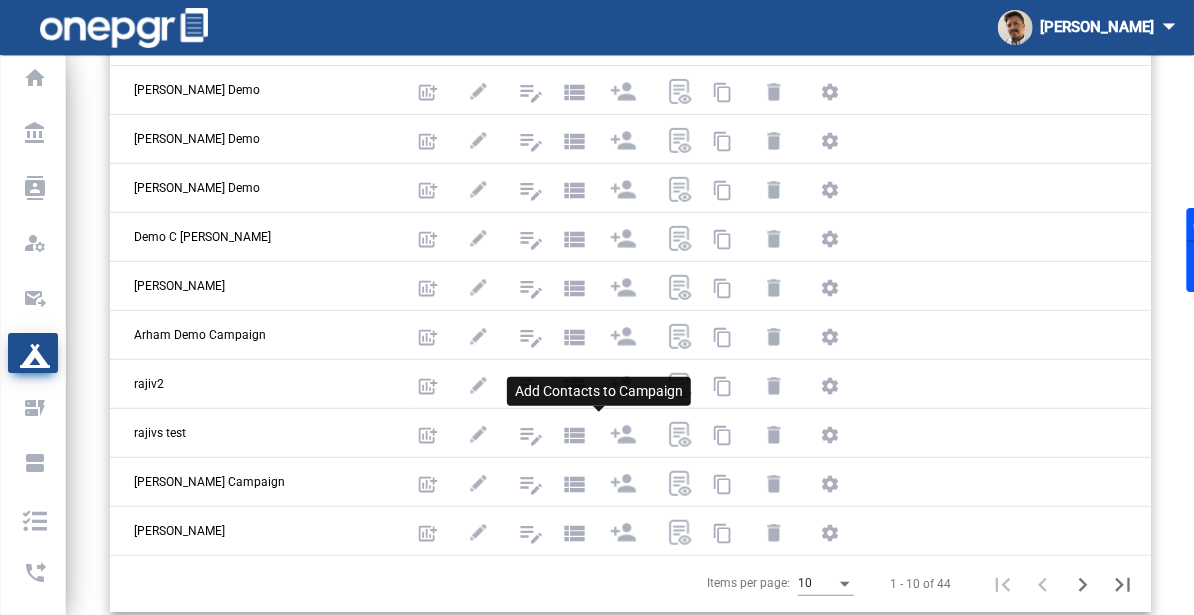 scroll, scrollTop: 0, scrollLeft: 0, axis: both 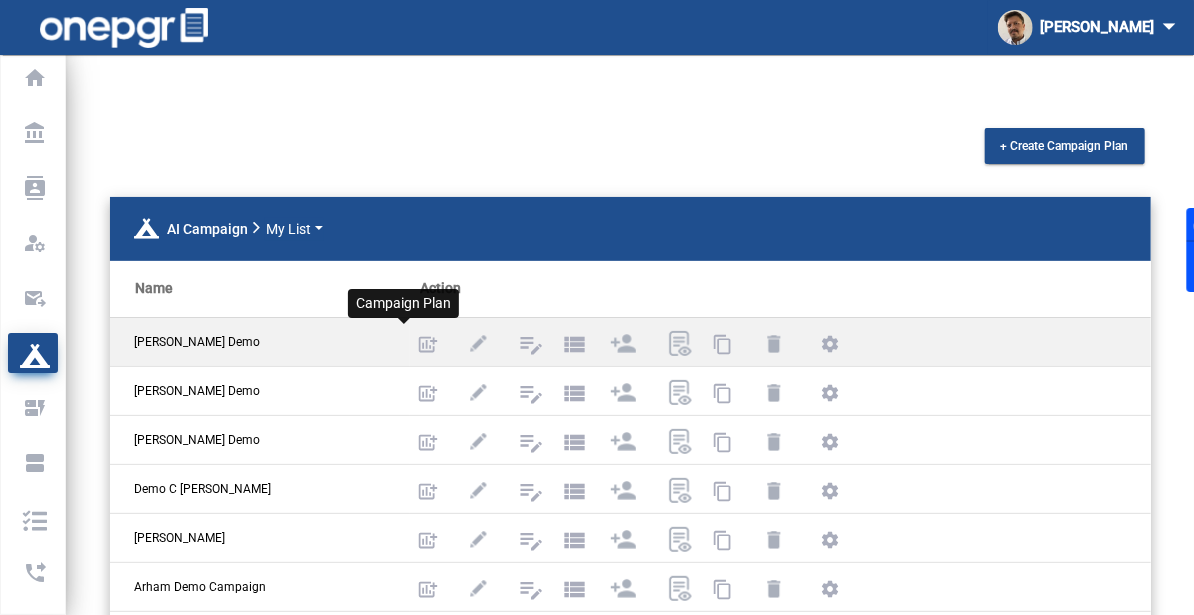 click on "add_chart" 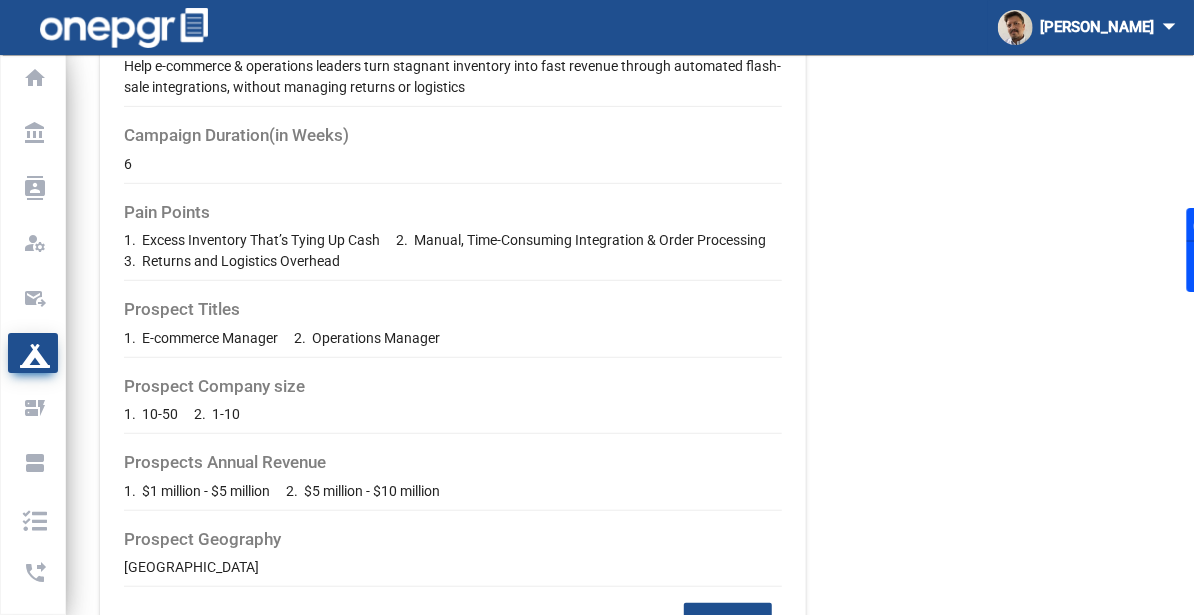 scroll, scrollTop: 428, scrollLeft: 0, axis: vertical 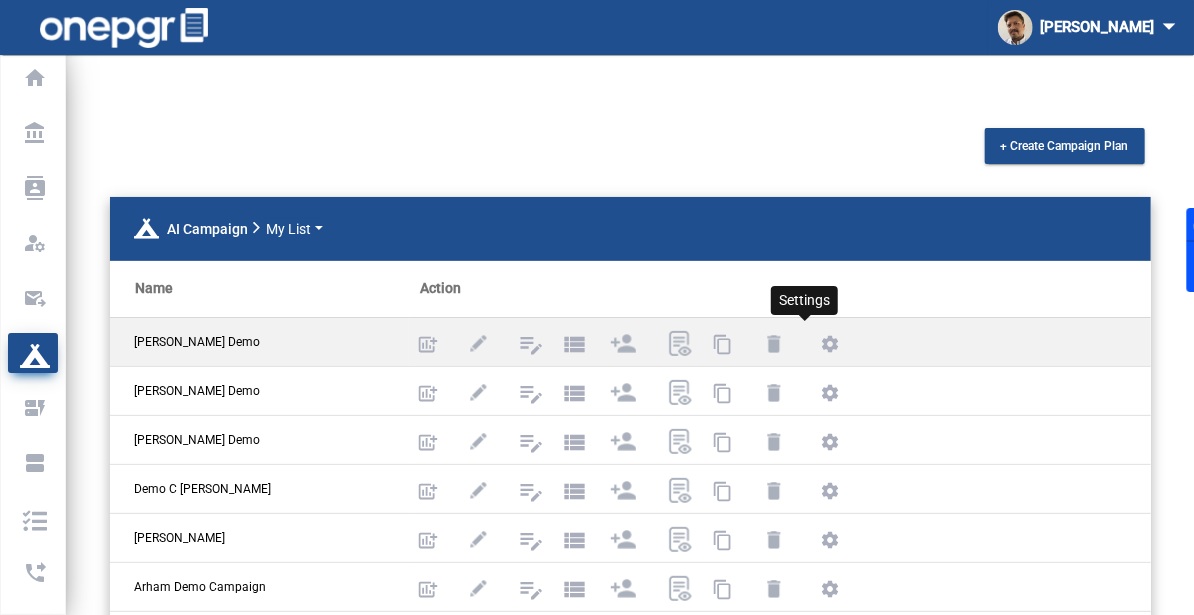 click on "settings" 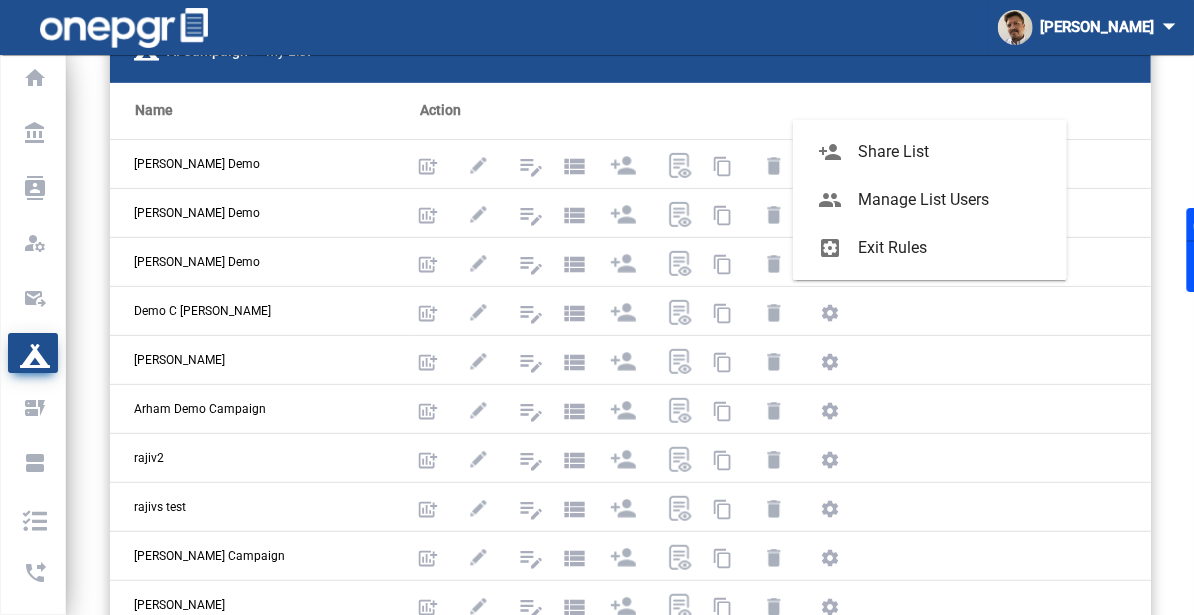 scroll, scrollTop: 252, scrollLeft: 0, axis: vertical 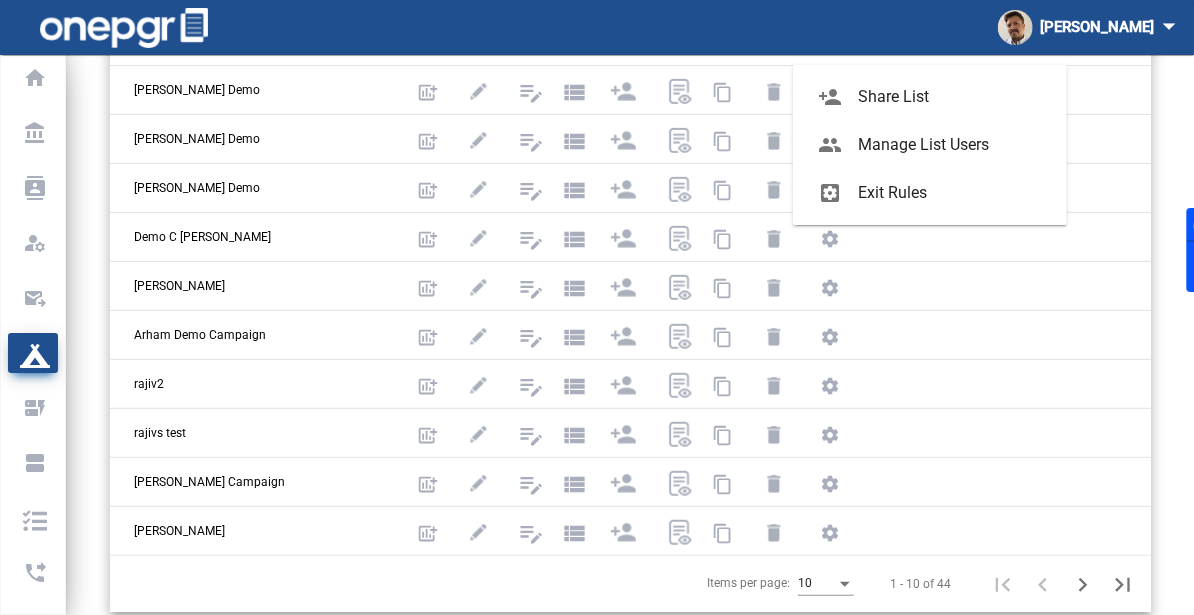 click at bounding box center [597, 307] 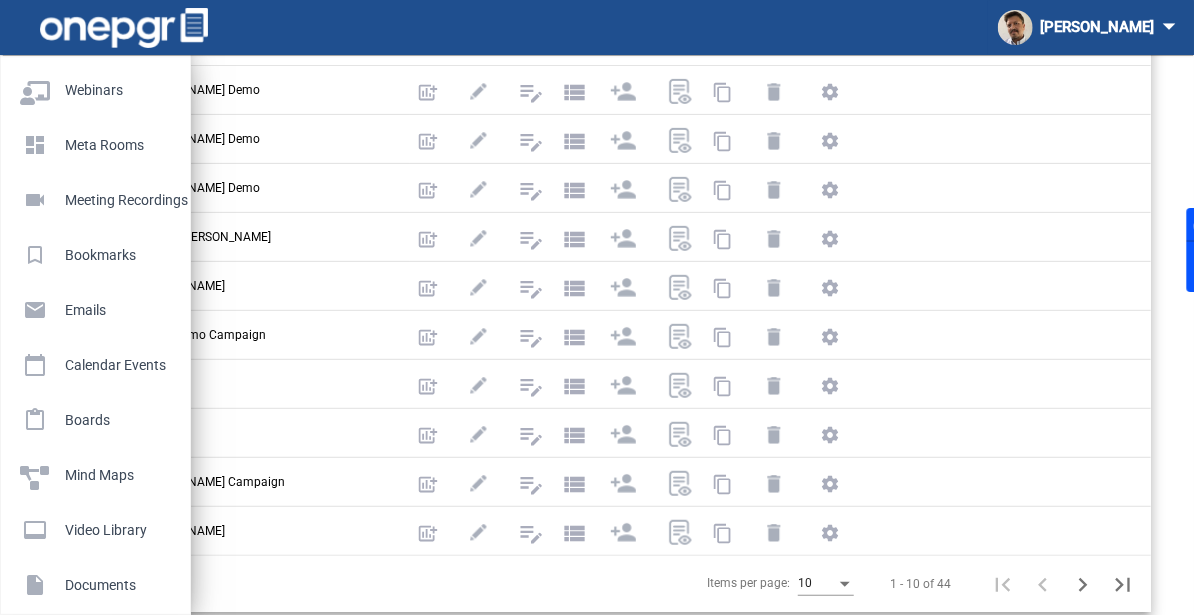 scroll, scrollTop: 950, scrollLeft: 0, axis: vertical 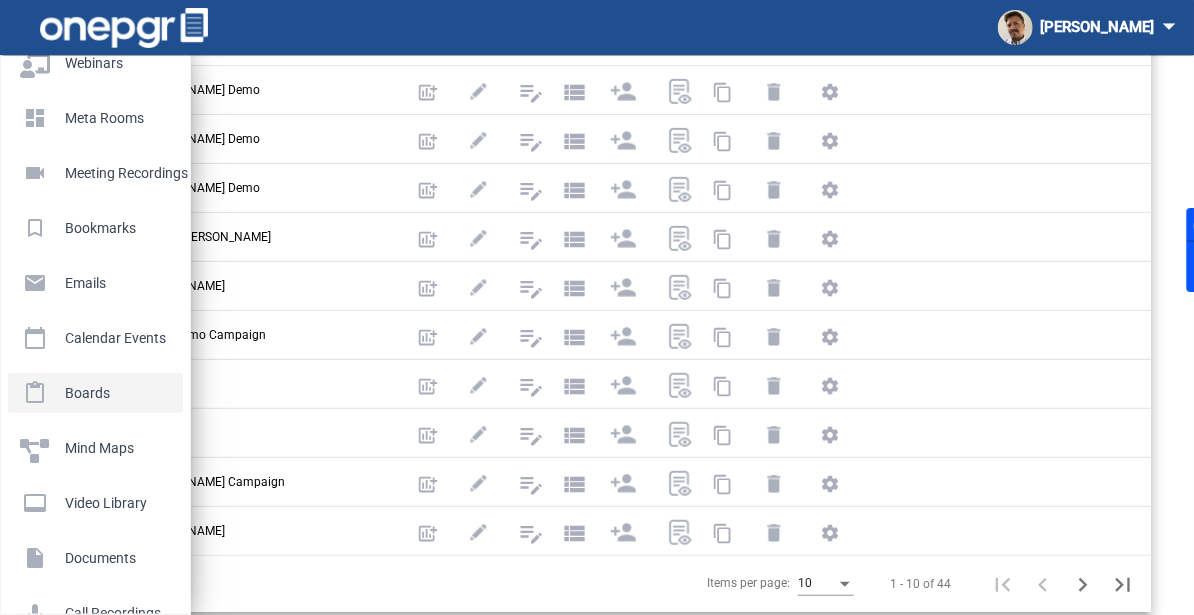 click on "Boards" 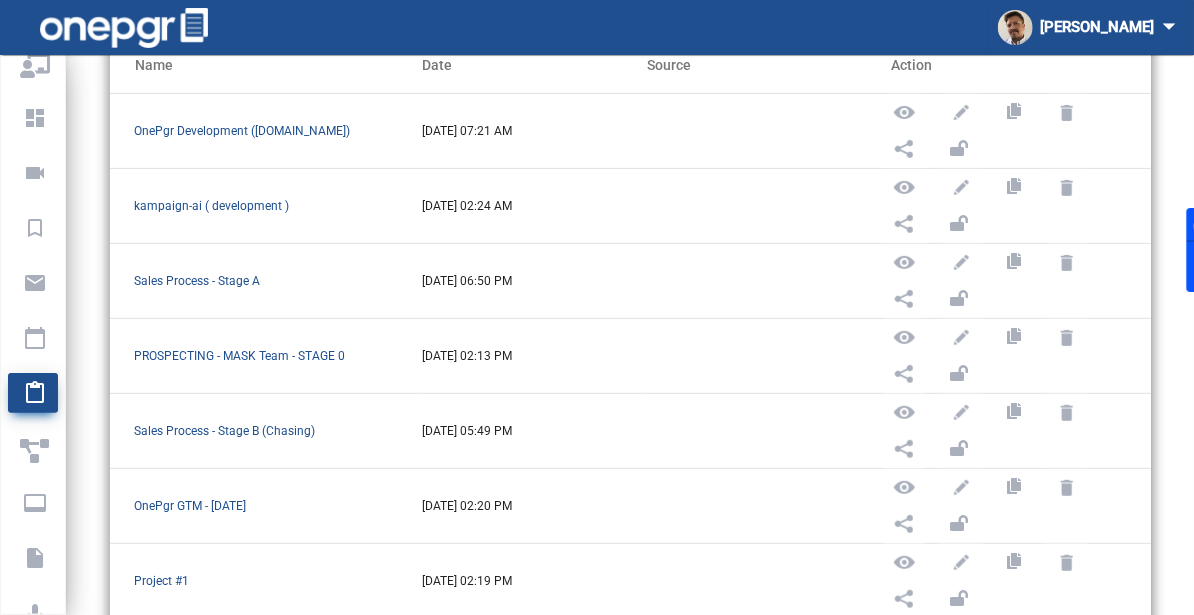 scroll, scrollTop: 261, scrollLeft: 0, axis: vertical 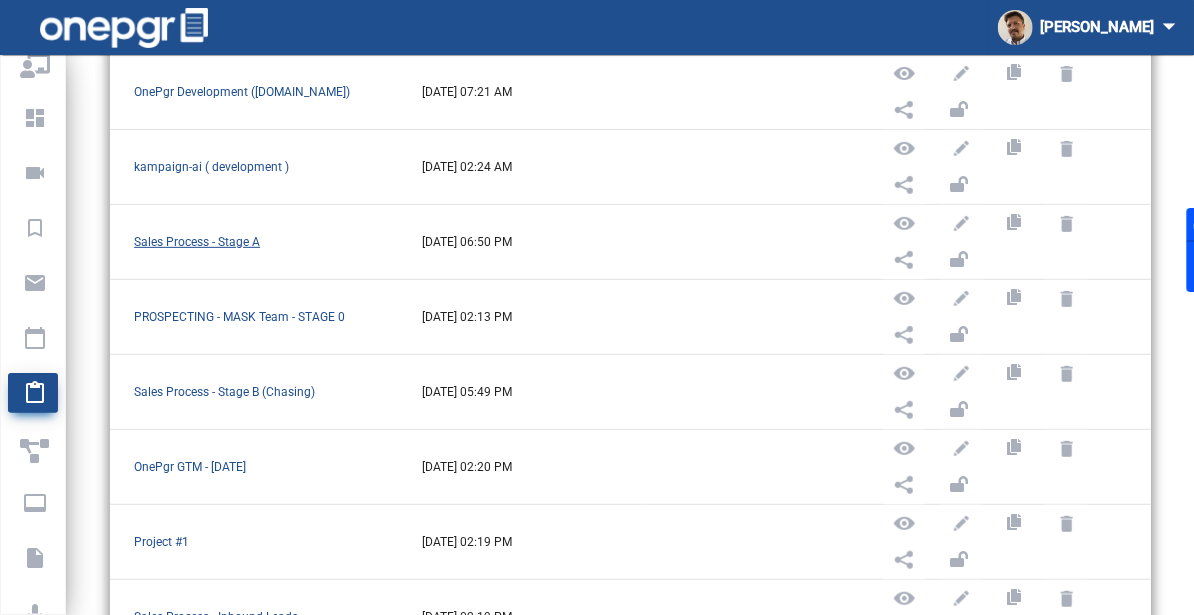click on "Sales Process - Stage A" 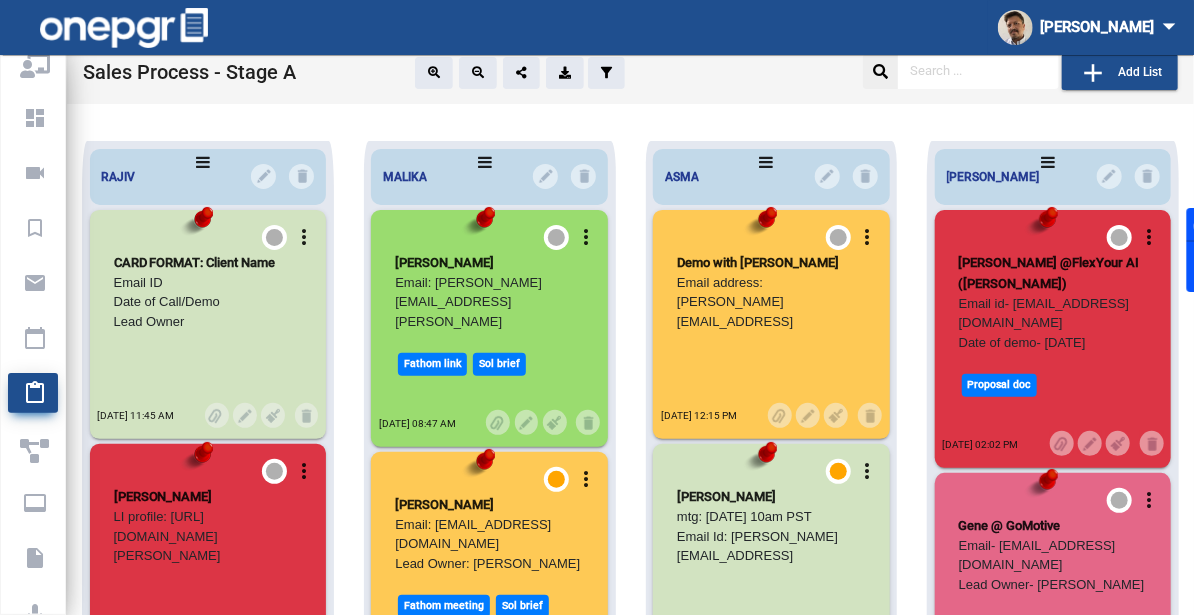 scroll, scrollTop: 261, scrollLeft: 0, axis: vertical 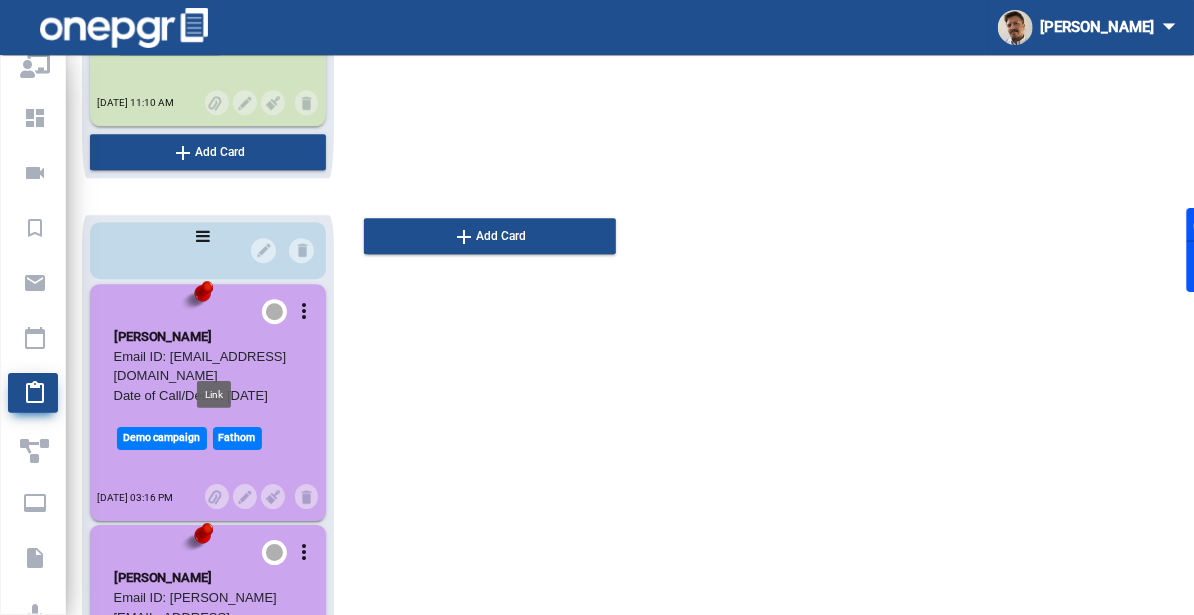 click 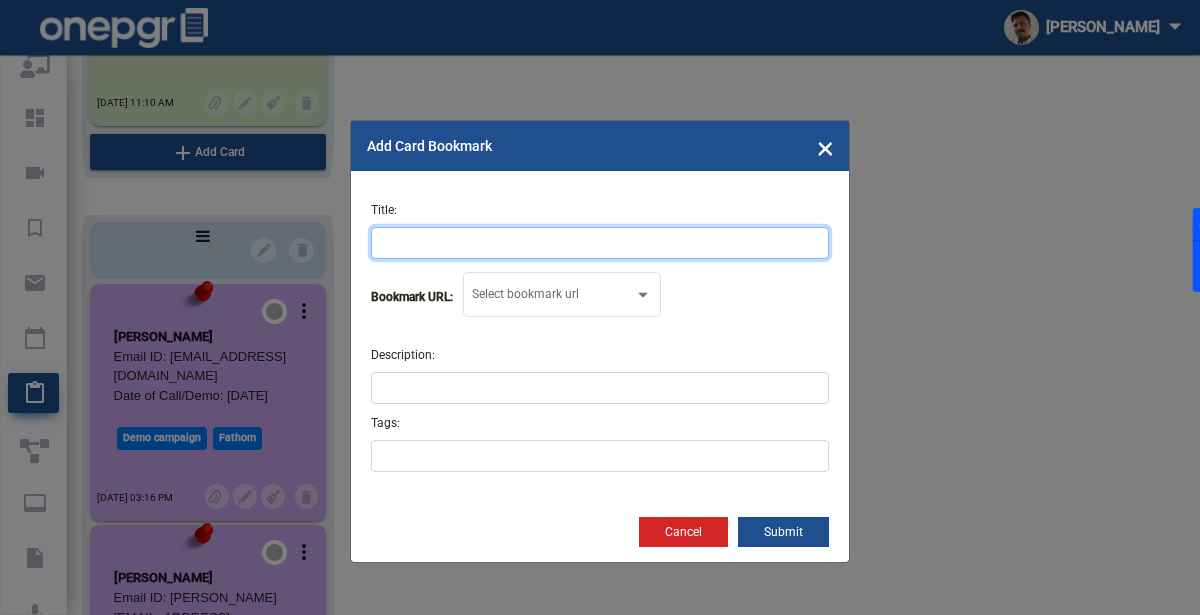 click on "Title:" at bounding box center (600, 243) 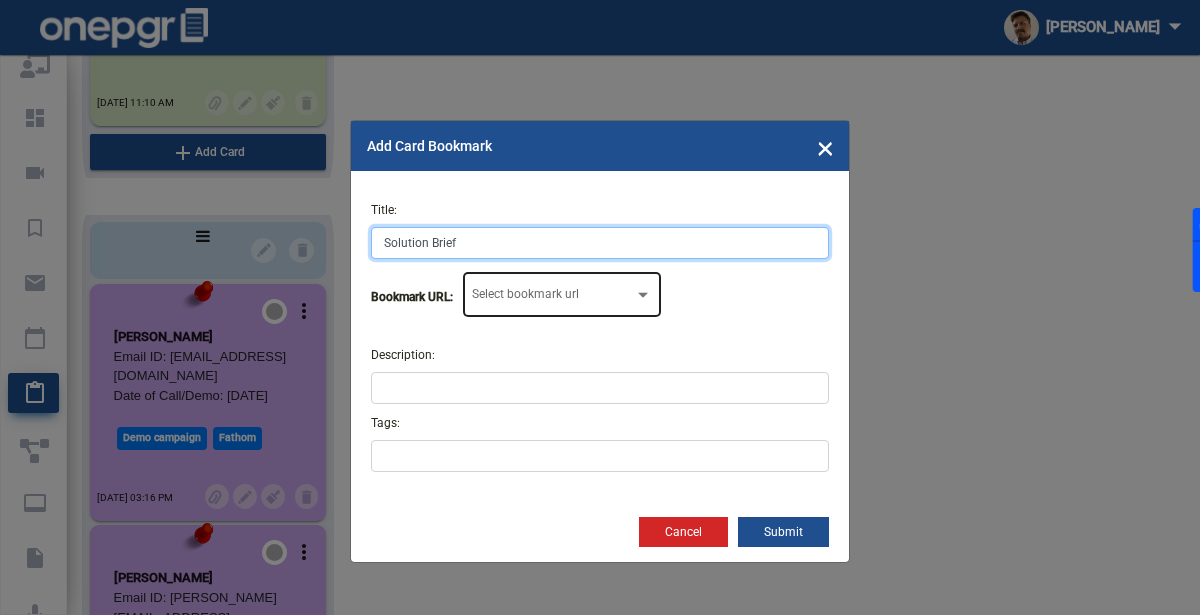 type on "Solution Brief" 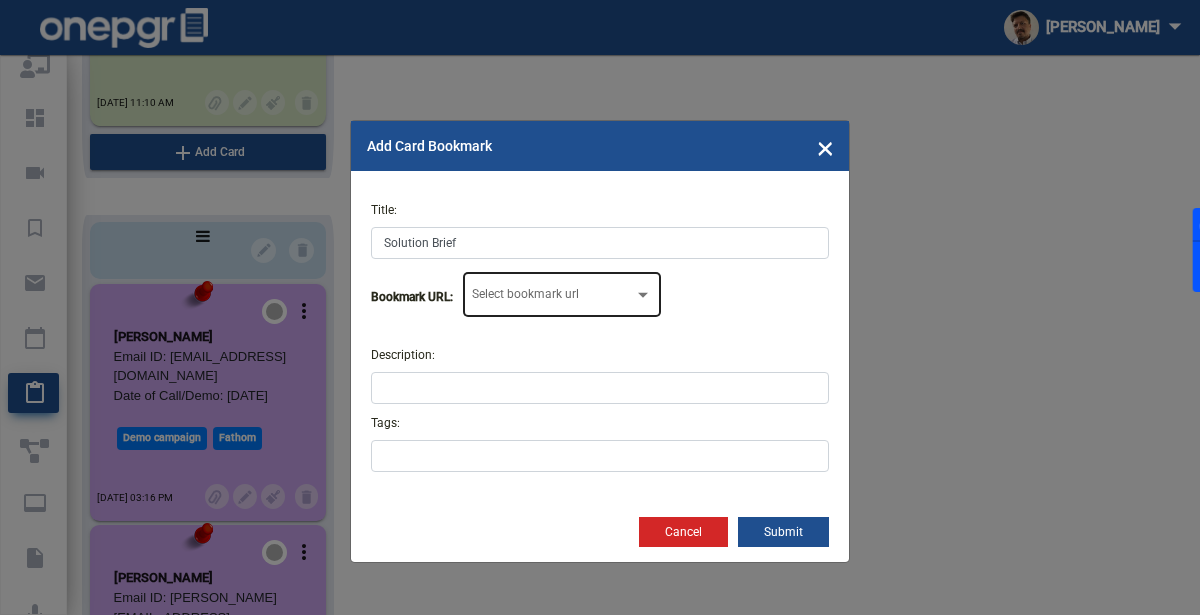 click on "Select Bookmark Select bookmark url" 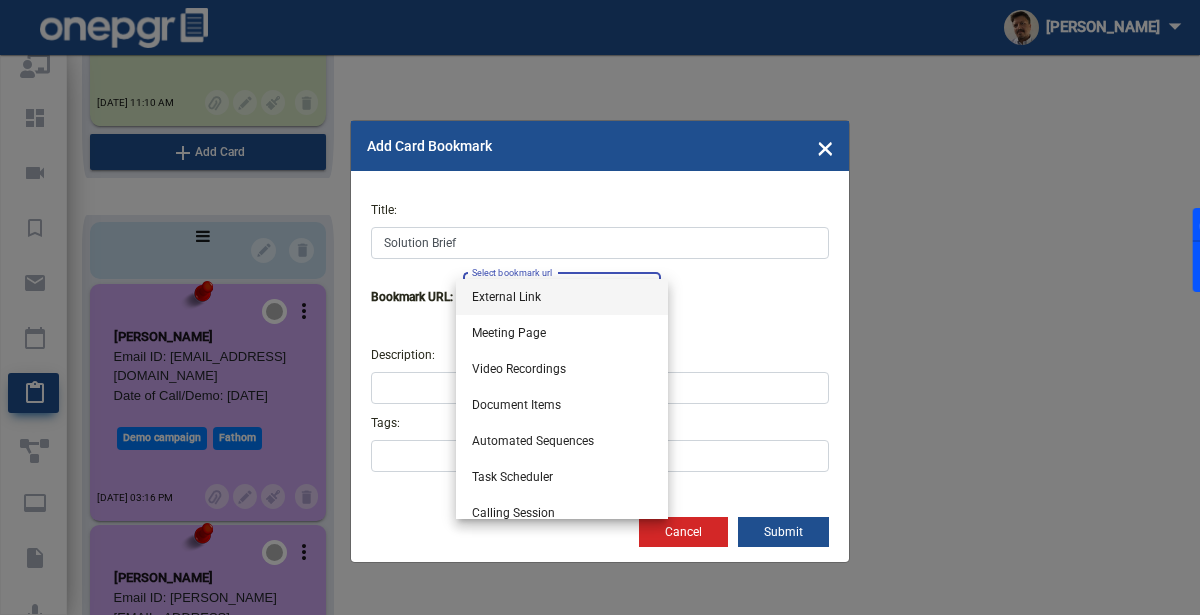 click on "External Link" at bounding box center (562, 297) 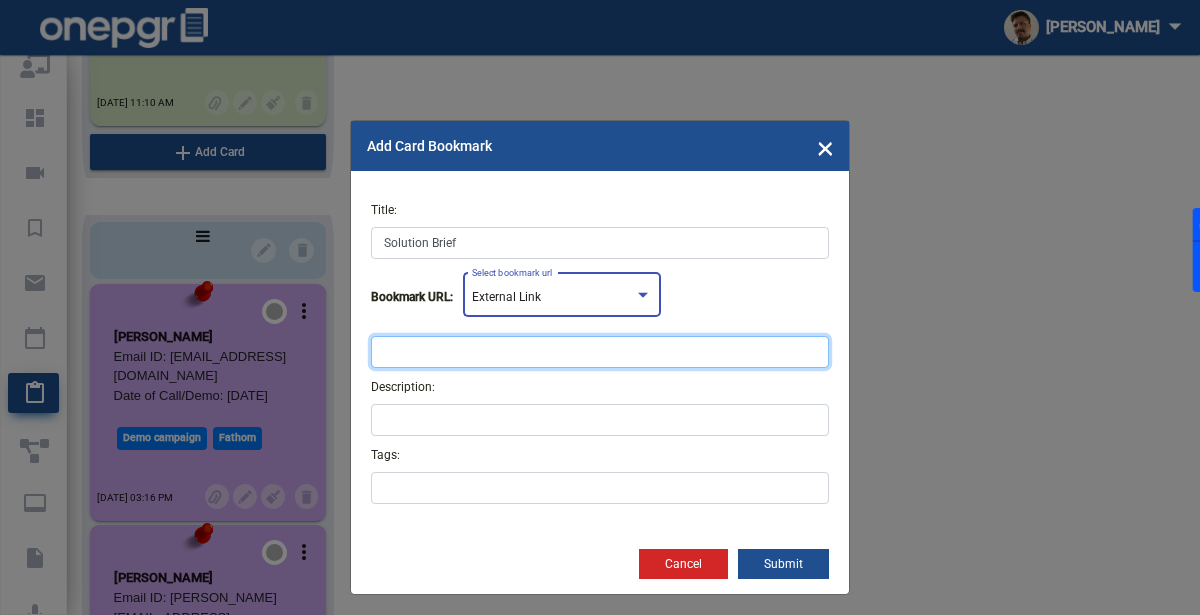 click at bounding box center (600, 352) 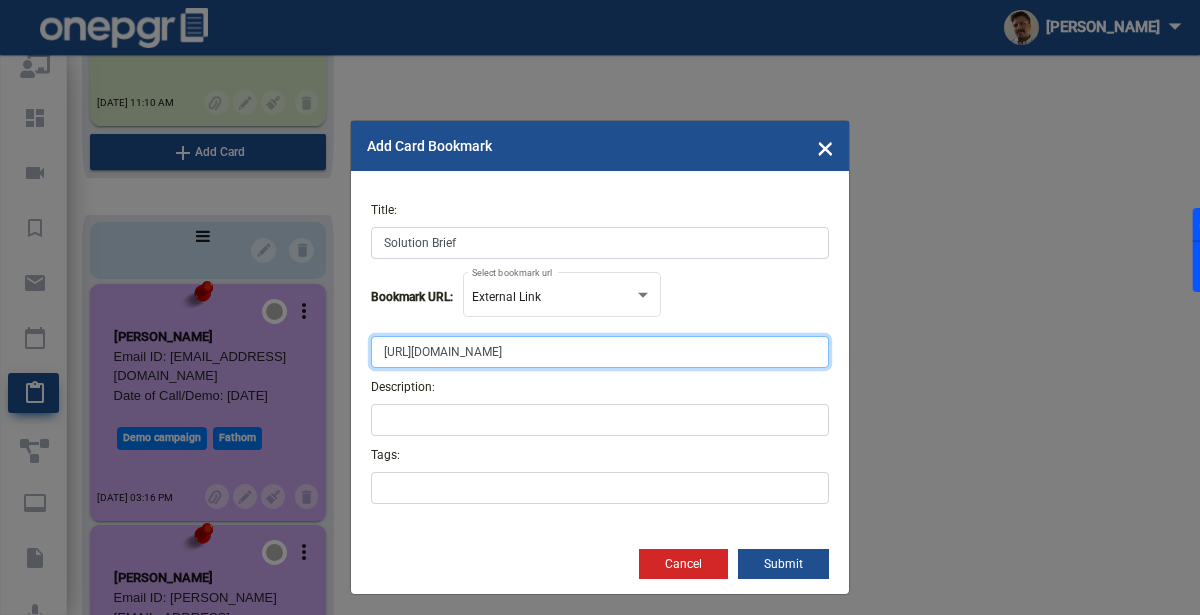 scroll, scrollTop: 0, scrollLeft: 156, axis: horizontal 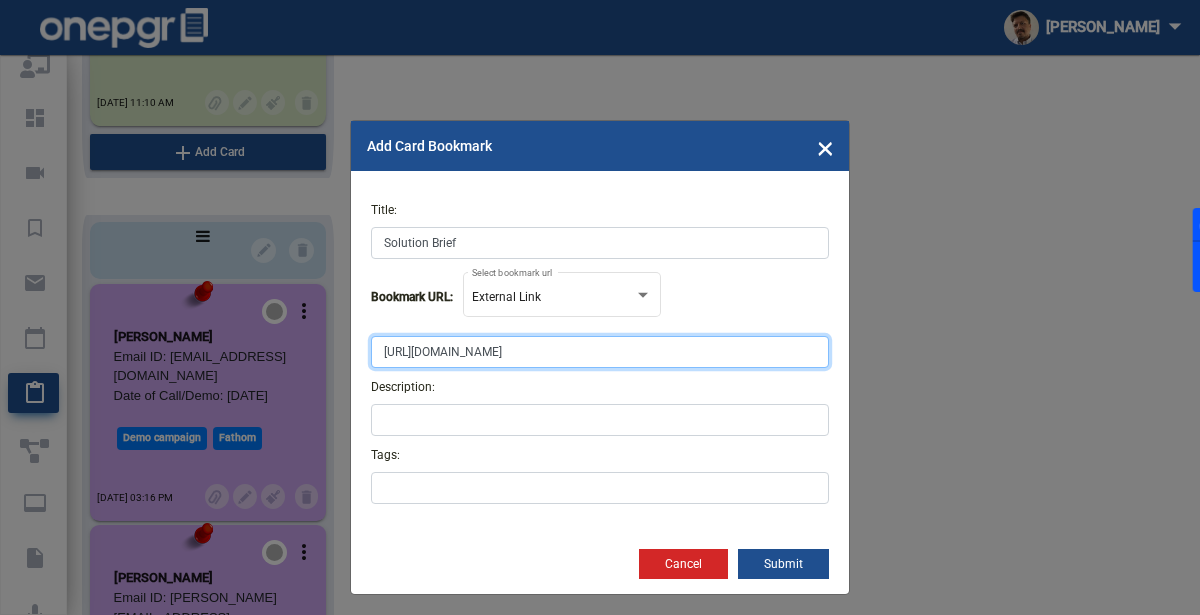 type on "[URL][DOMAIN_NAME]" 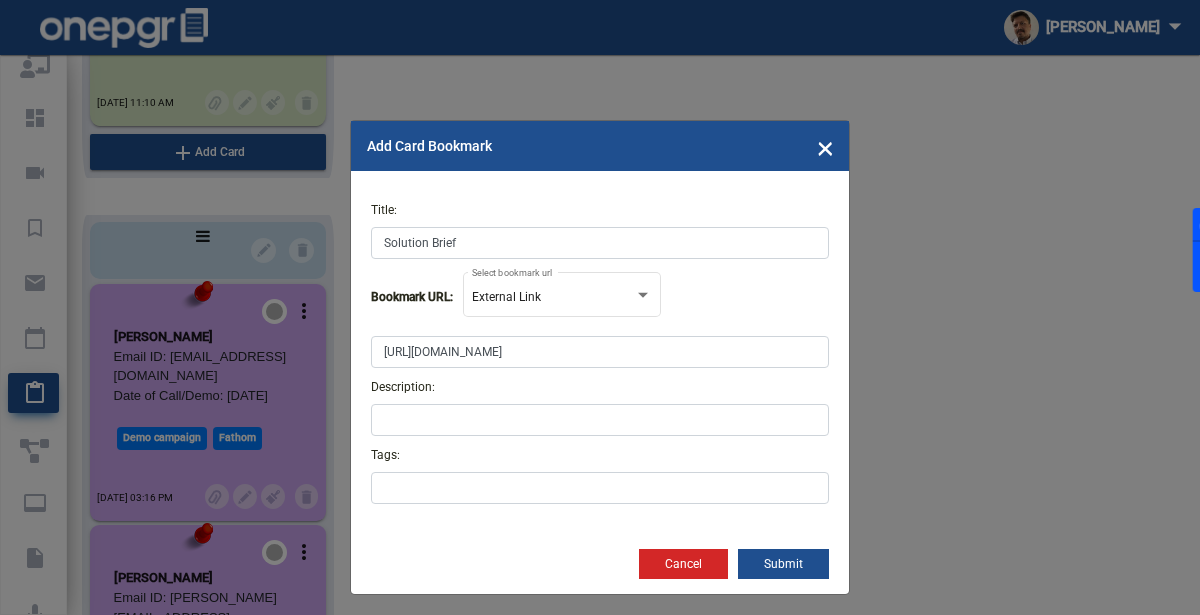 click on "Submit" 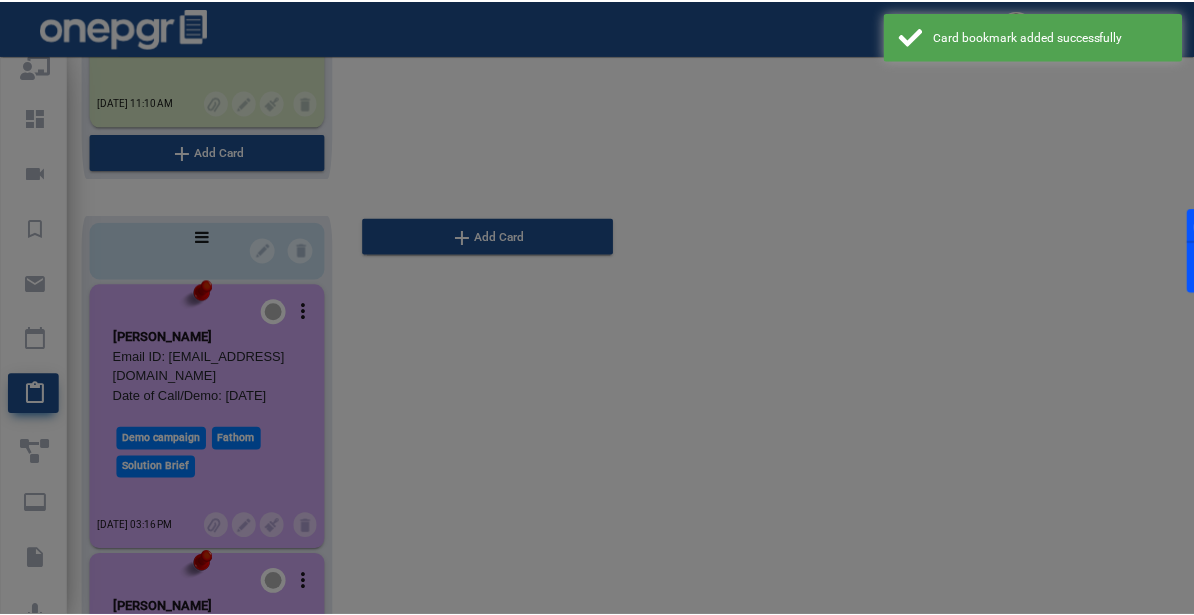 scroll, scrollTop: 0, scrollLeft: 0, axis: both 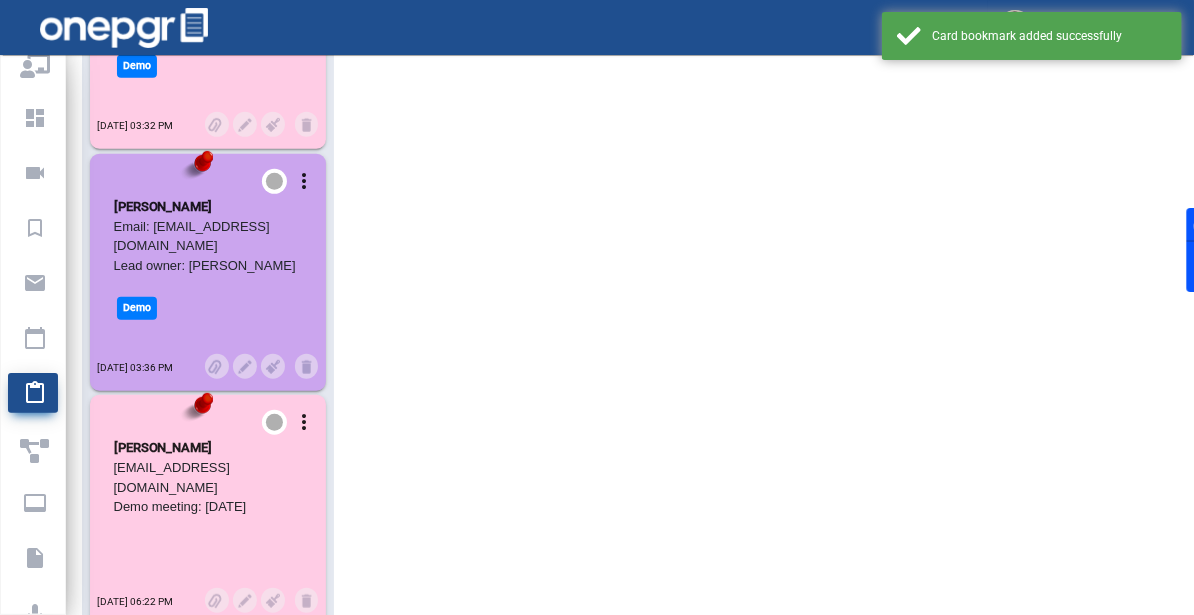 click on "add" at bounding box center (183, -965) 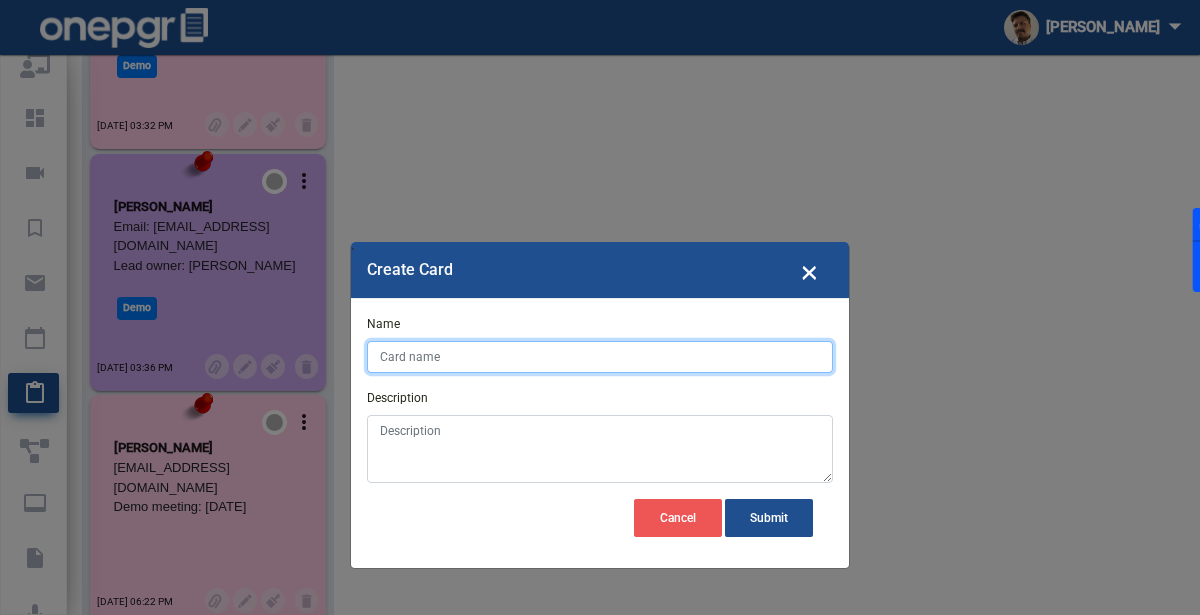 click on "Name" at bounding box center [600, 357] 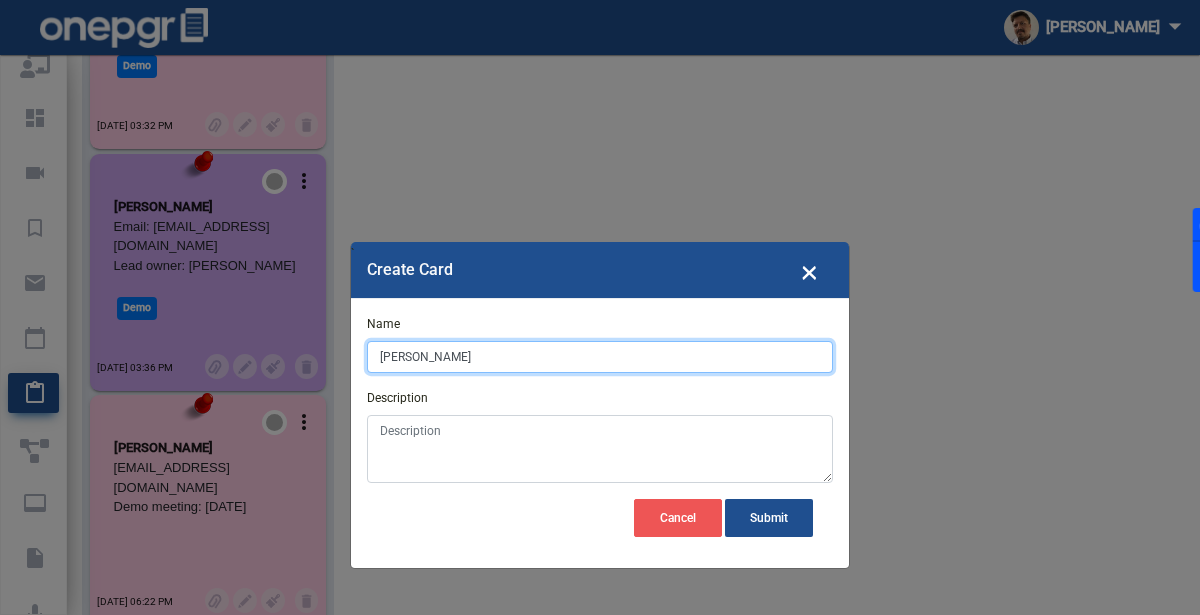 type on "[PERSON_NAME]" 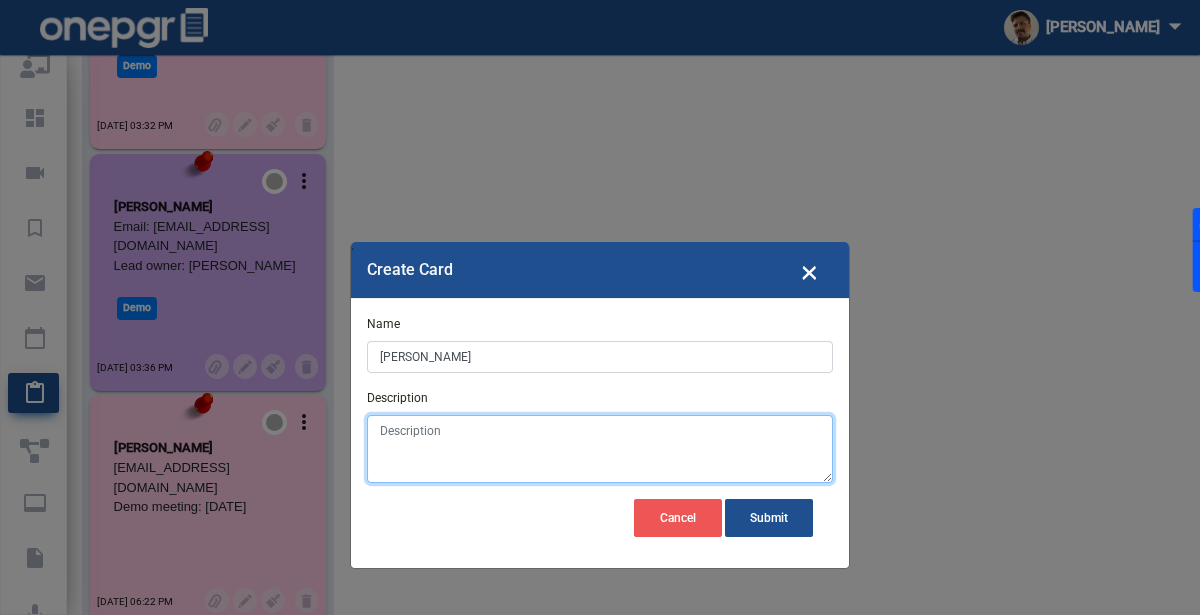 click on "Description" at bounding box center [600, 449] 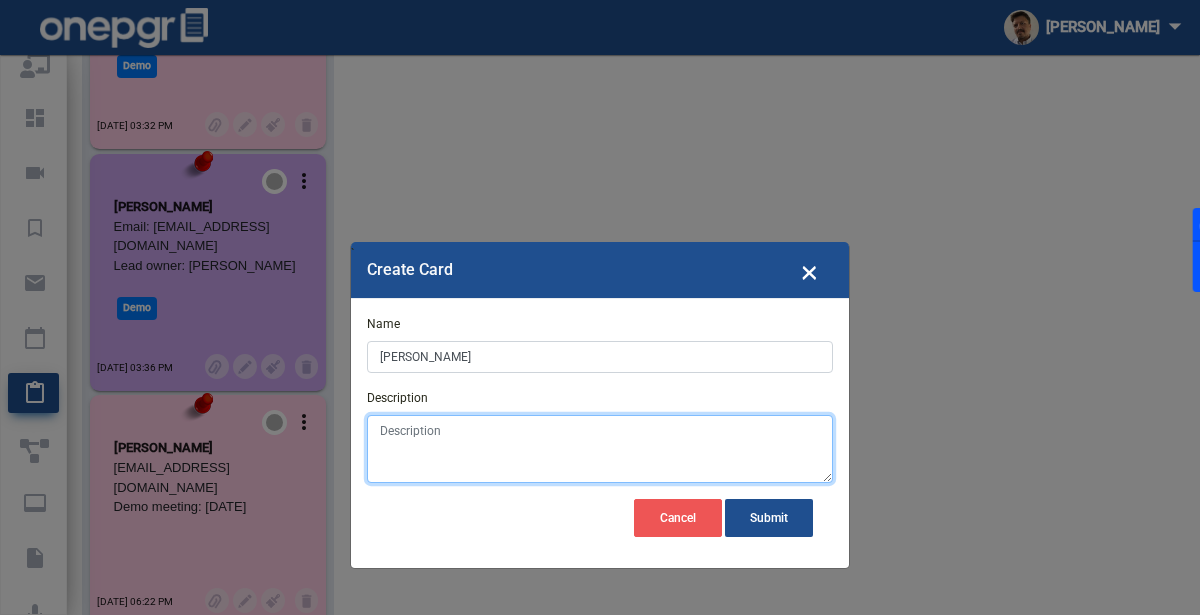 paste on "[PERSON_NAME][EMAIL_ADDRESS][DOMAIN_NAME]" 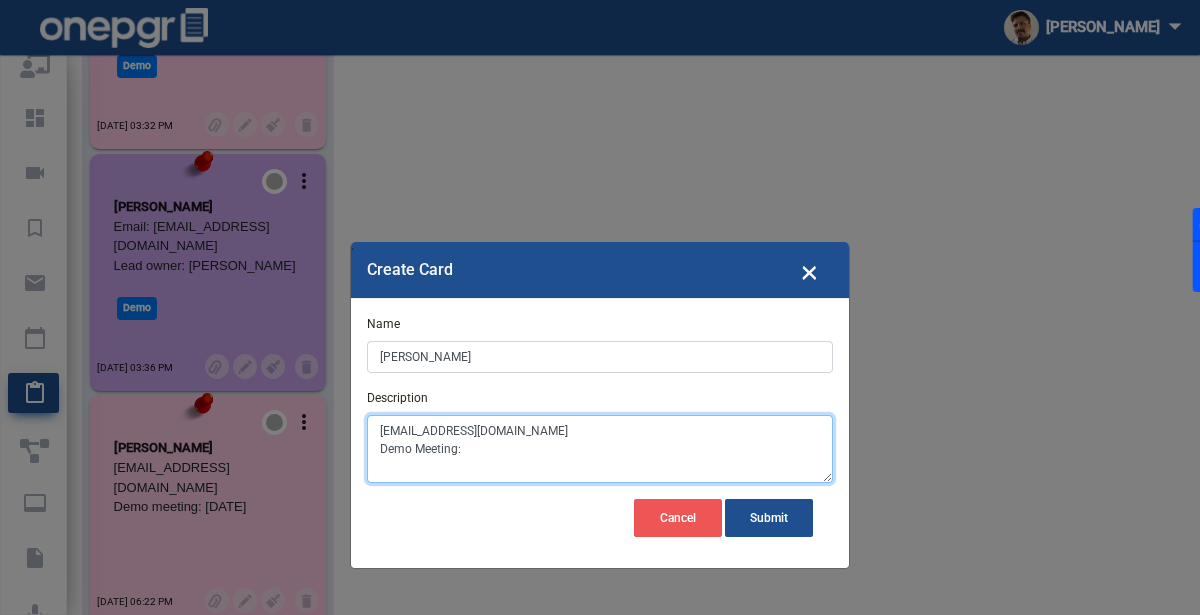 click on "[EMAIL_ADDRESS][DOMAIN_NAME]
Demo Meeting:" at bounding box center [600, 449] 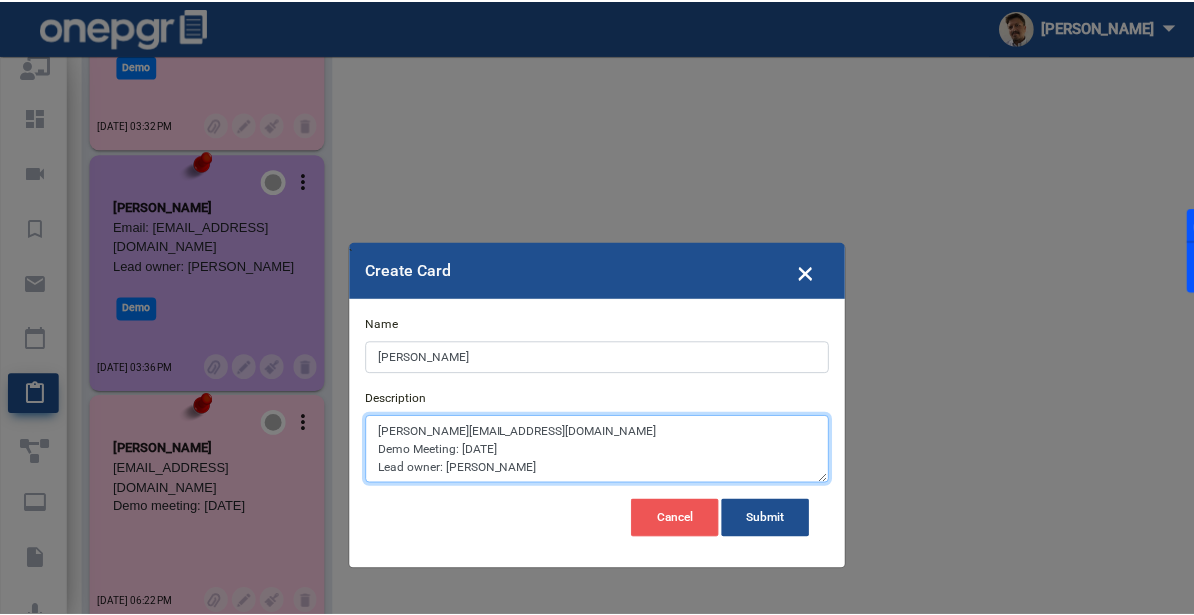 scroll, scrollTop: 9, scrollLeft: 0, axis: vertical 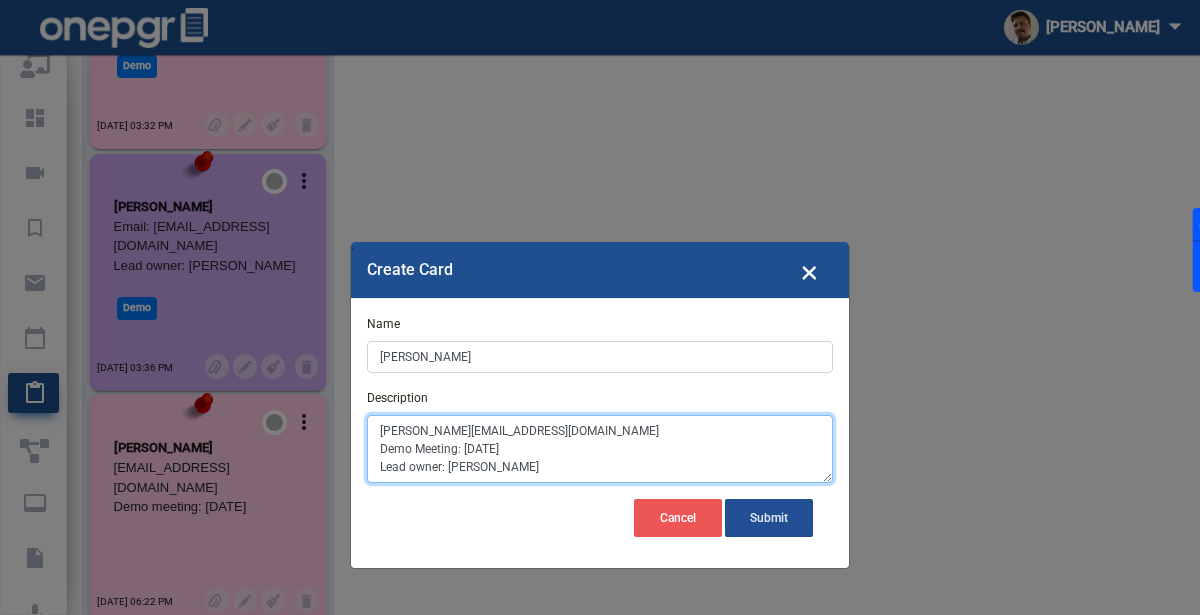 type on "[PERSON_NAME][EMAIL_ADDRESS][DOMAIN_NAME]
Demo Meeting: [DATE]
Lead owner: [PERSON_NAME]" 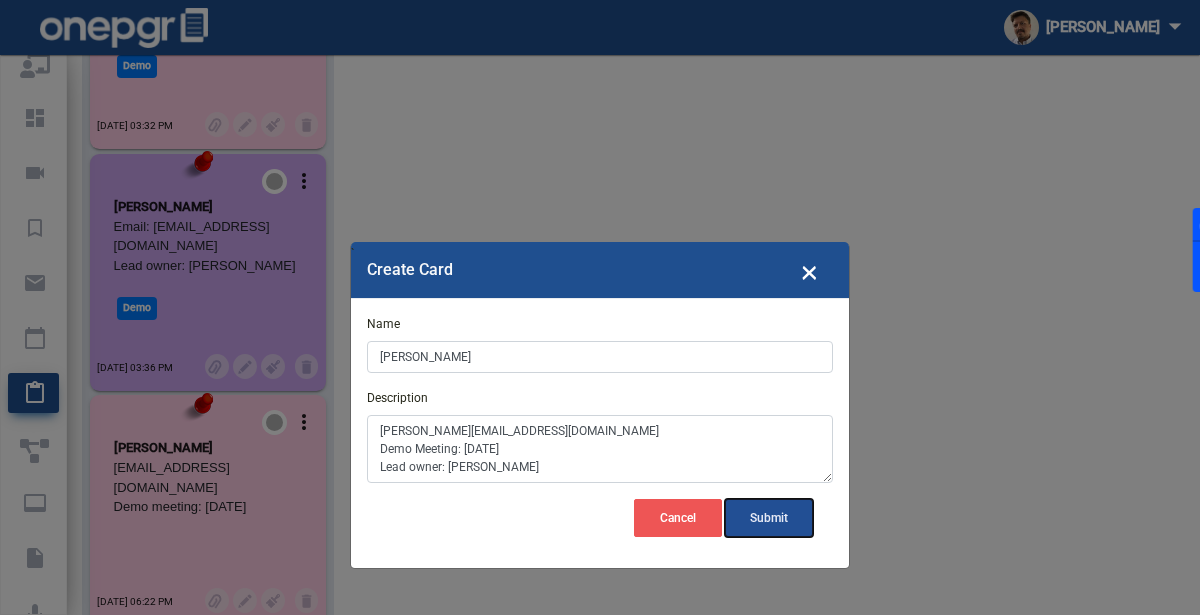 click on "Submit" 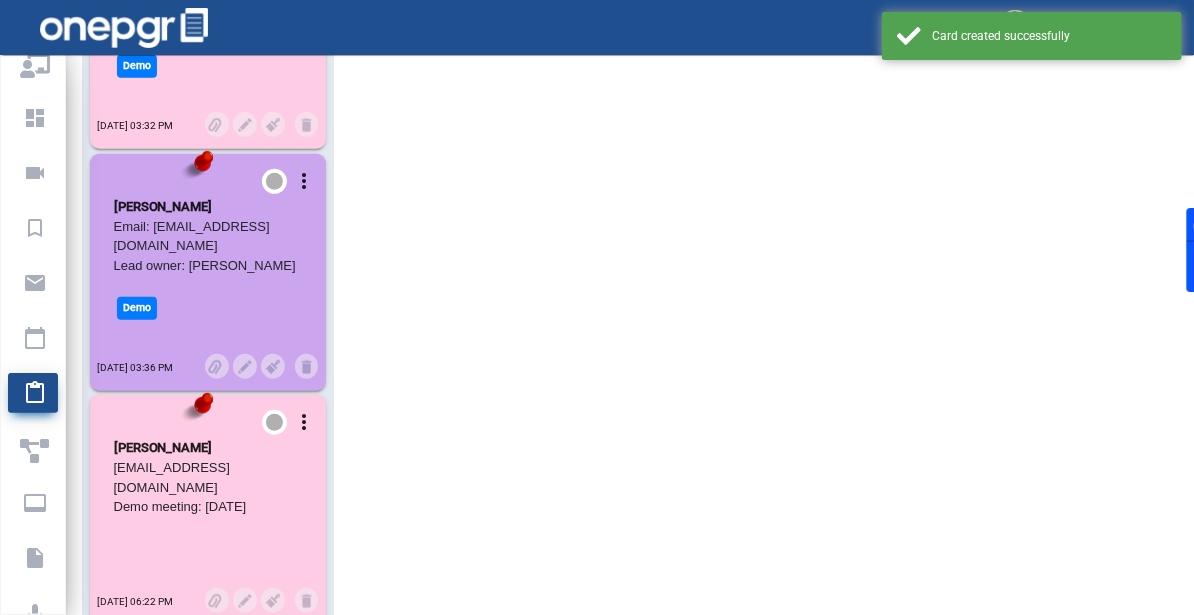 scroll, scrollTop: 3797, scrollLeft: 0, axis: vertical 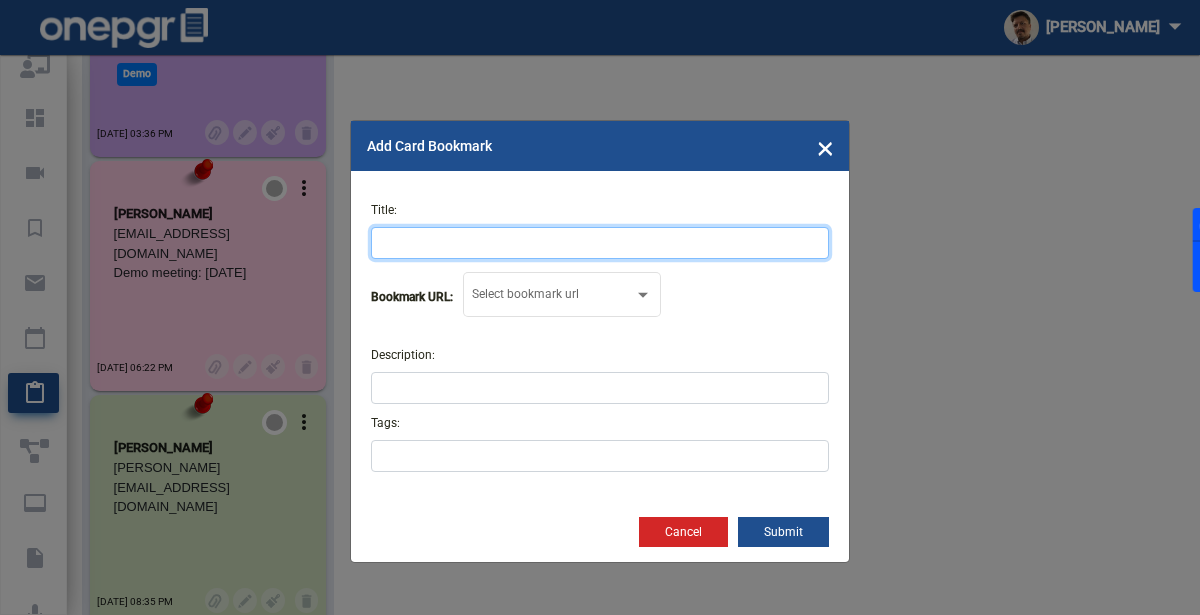 click on "Title:" at bounding box center (600, 243) 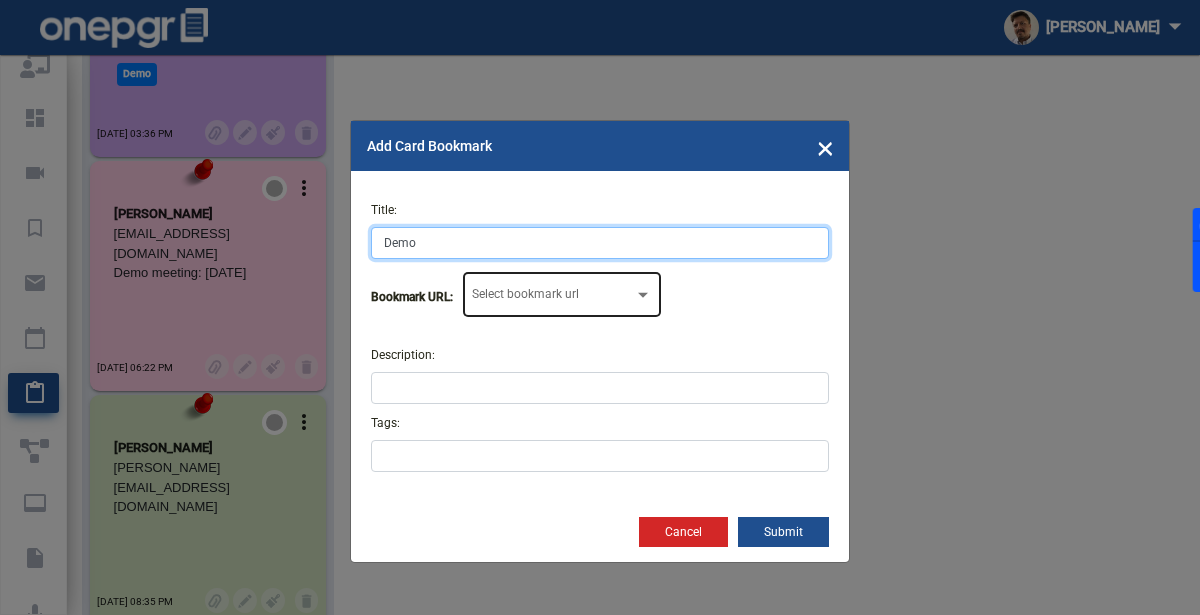 type on "Demo" 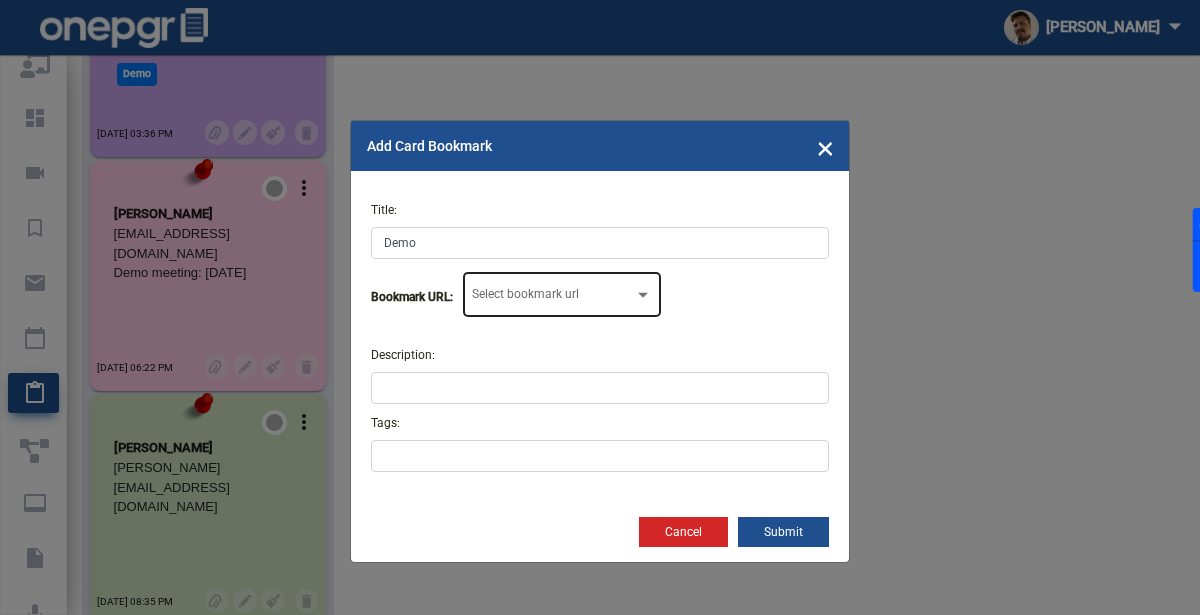 click on "Select Bookmark" at bounding box center (553, 298) 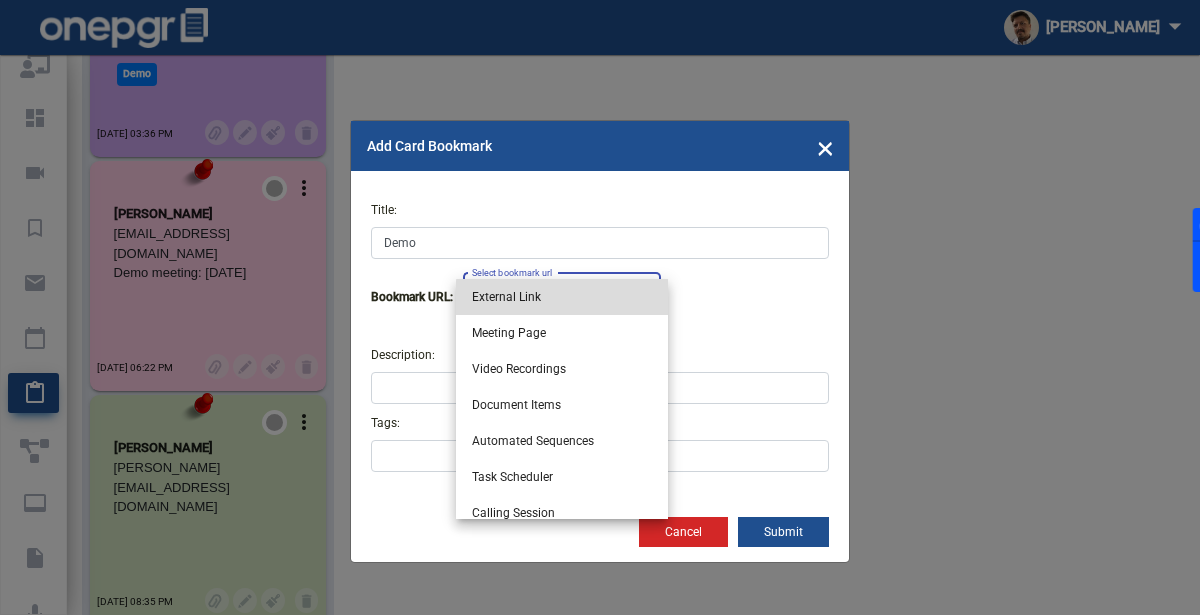 click on "External Link" at bounding box center [562, 297] 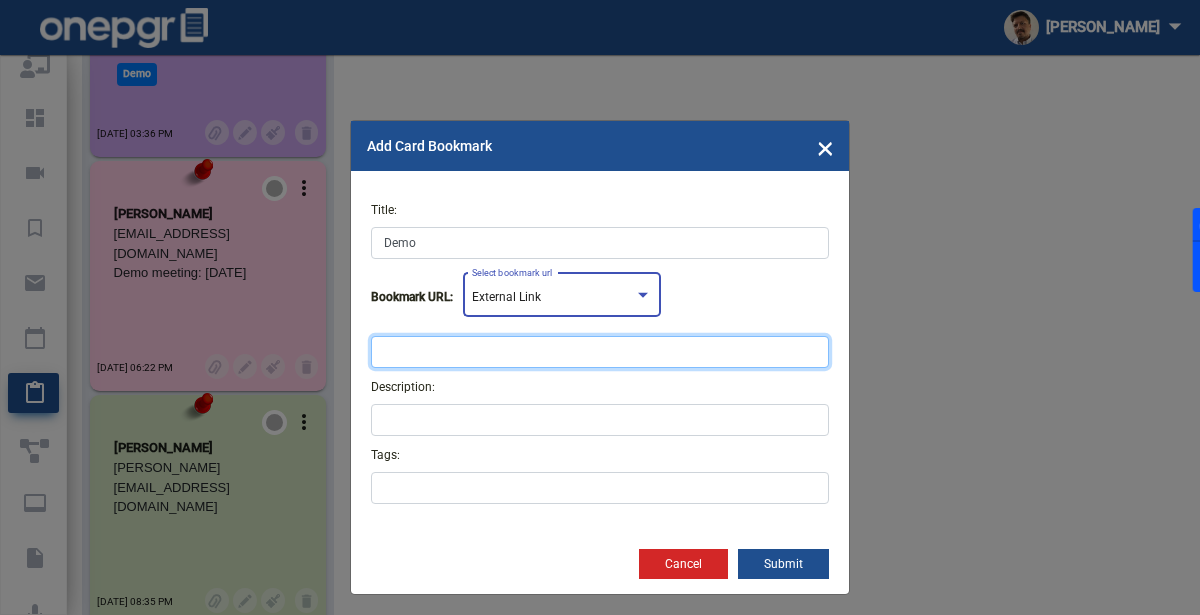 click at bounding box center (600, 352) 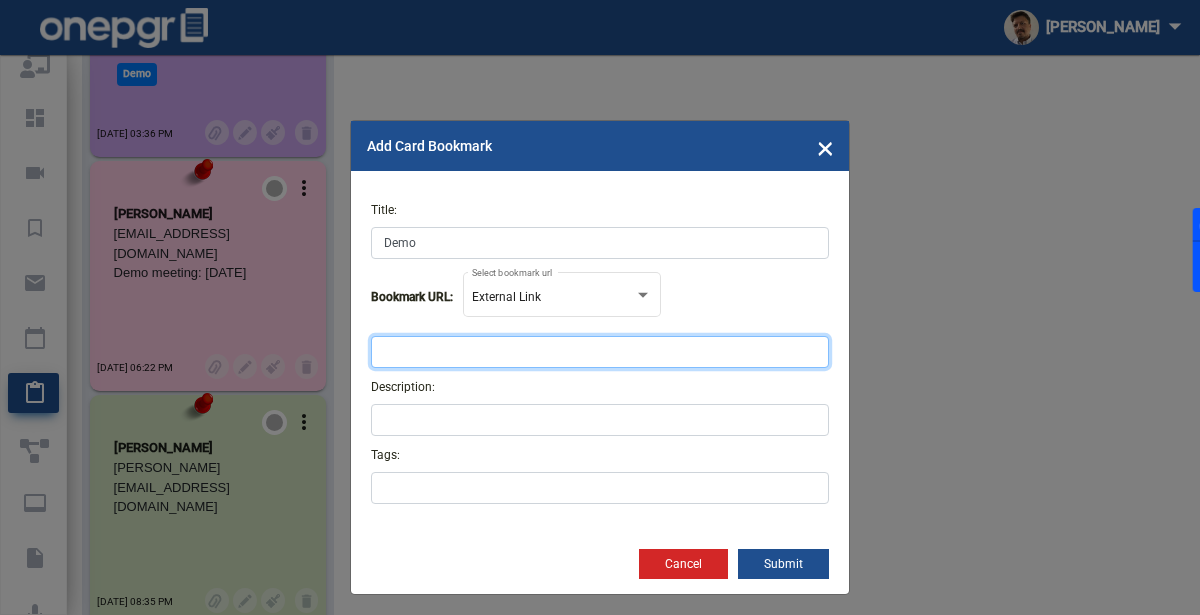 paste on "[URL][DOMAIN_NAME]" 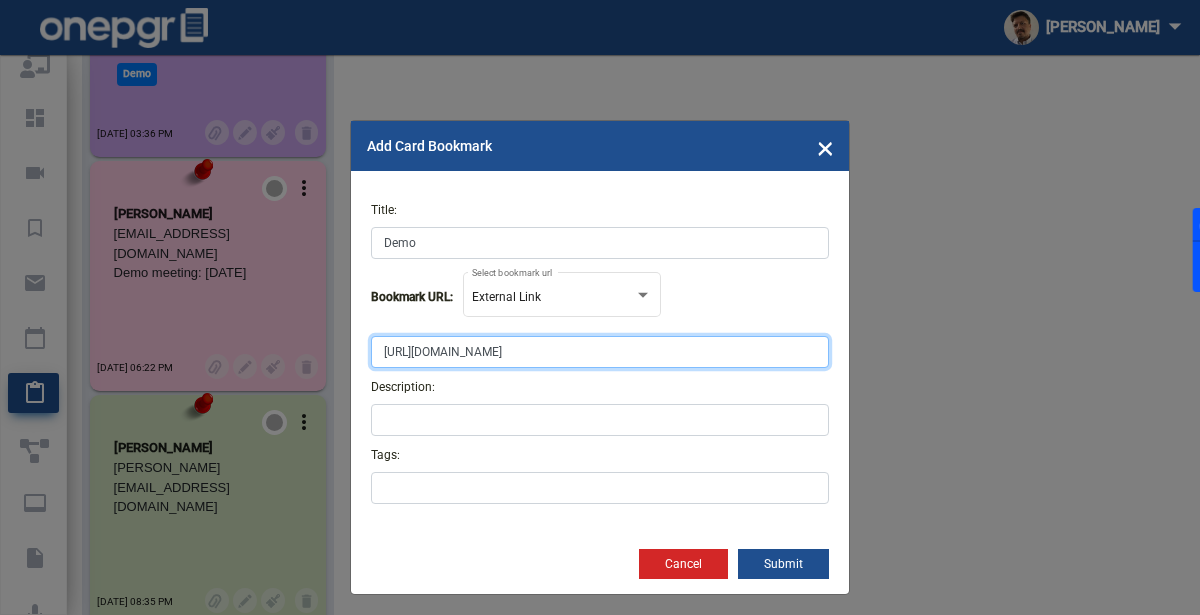 type on "[URL][DOMAIN_NAME]" 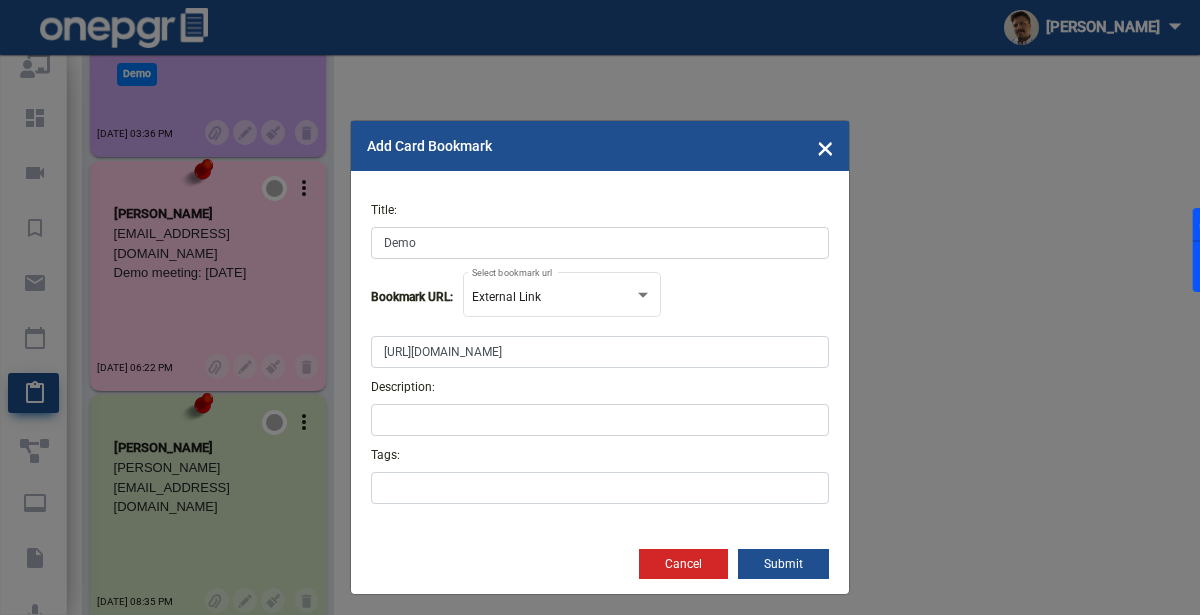 click on "Submit" 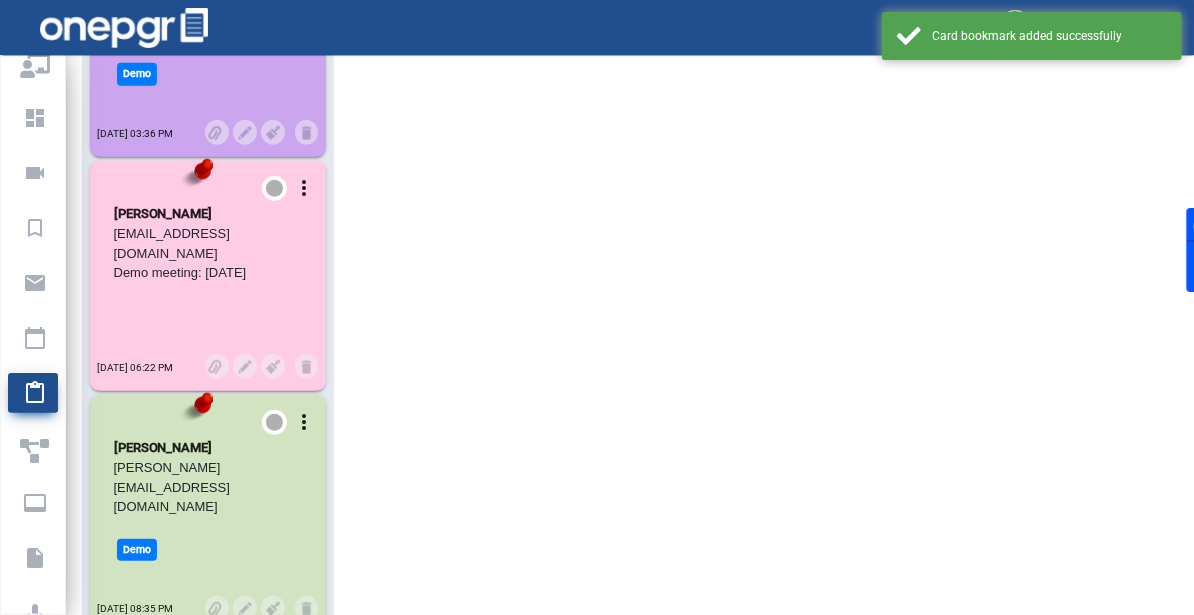 scroll, scrollTop: 3805, scrollLeft: 0, axis: vertical 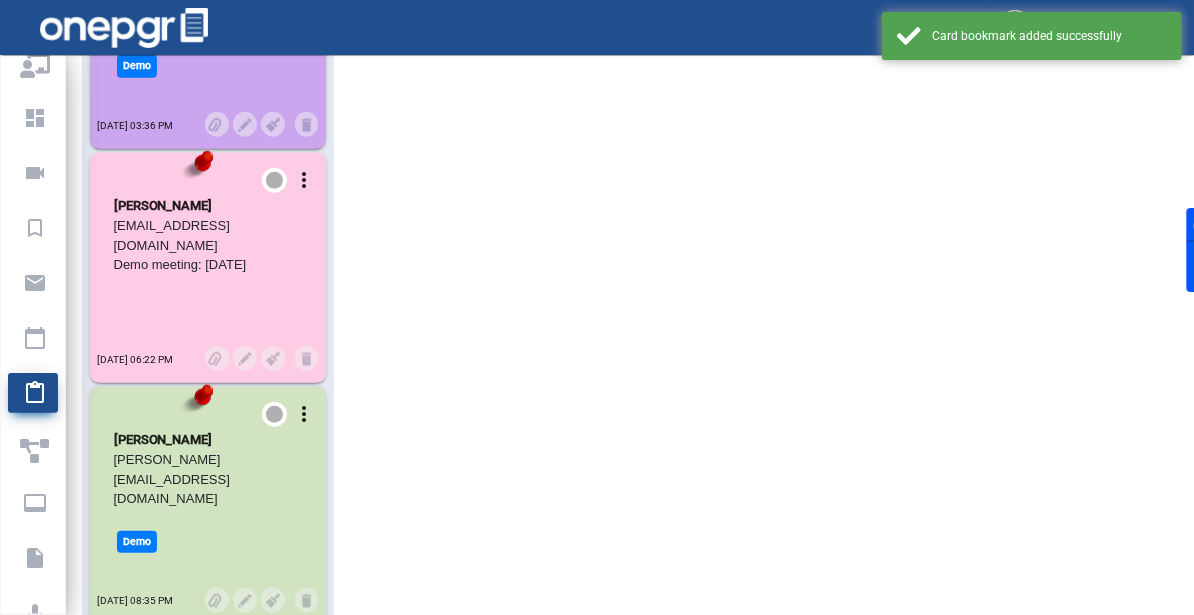 click 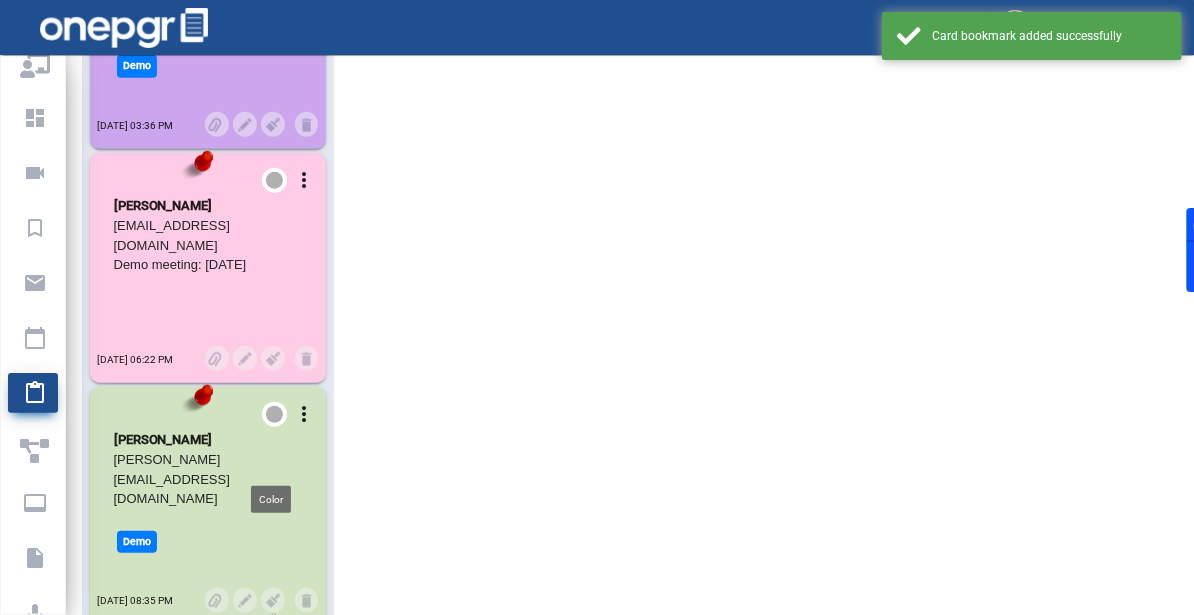 click 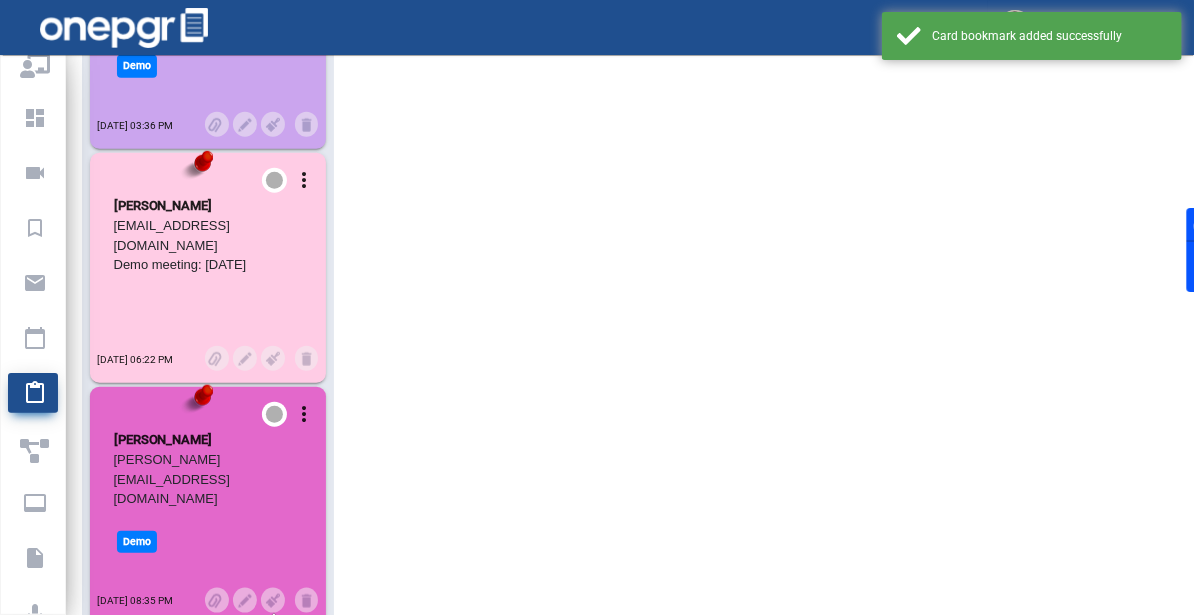click on "add  Add Card" at bounding box center [490, -237] 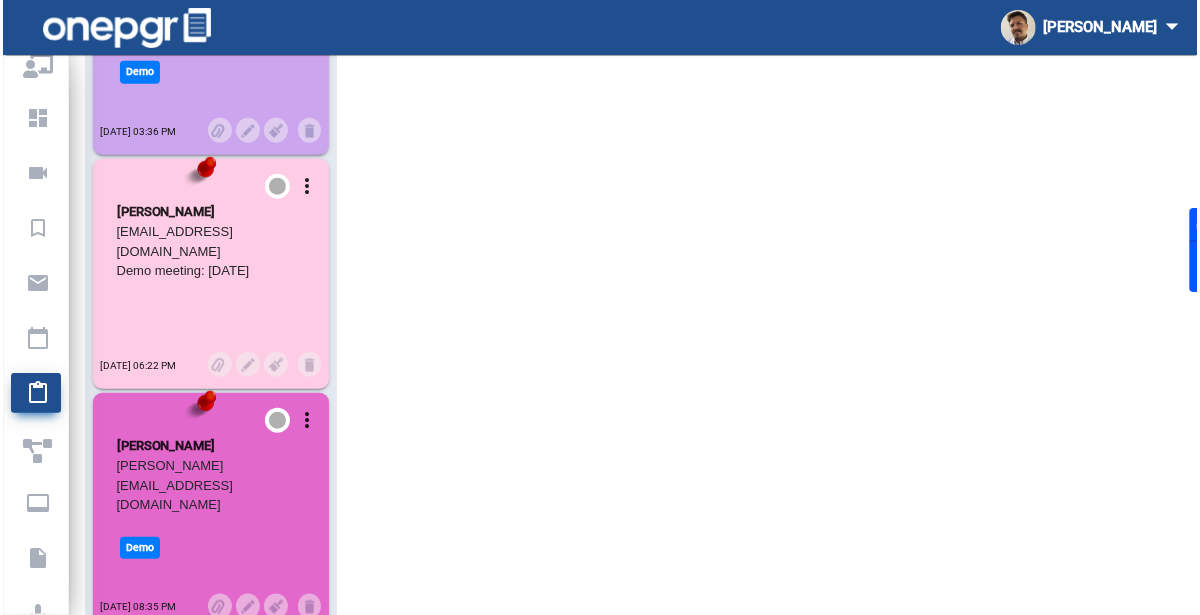scroll, scrollTop: 3805, scrollLeft: 0, axis: vertical 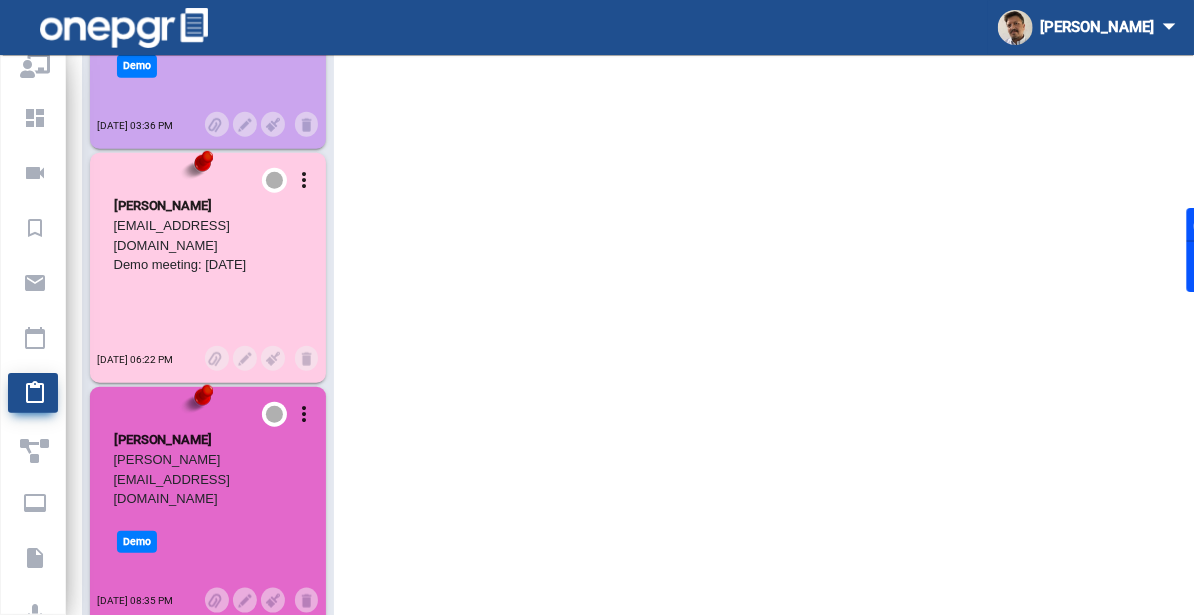 click on "add  Add Card" at bounding box center [1053, -1693] 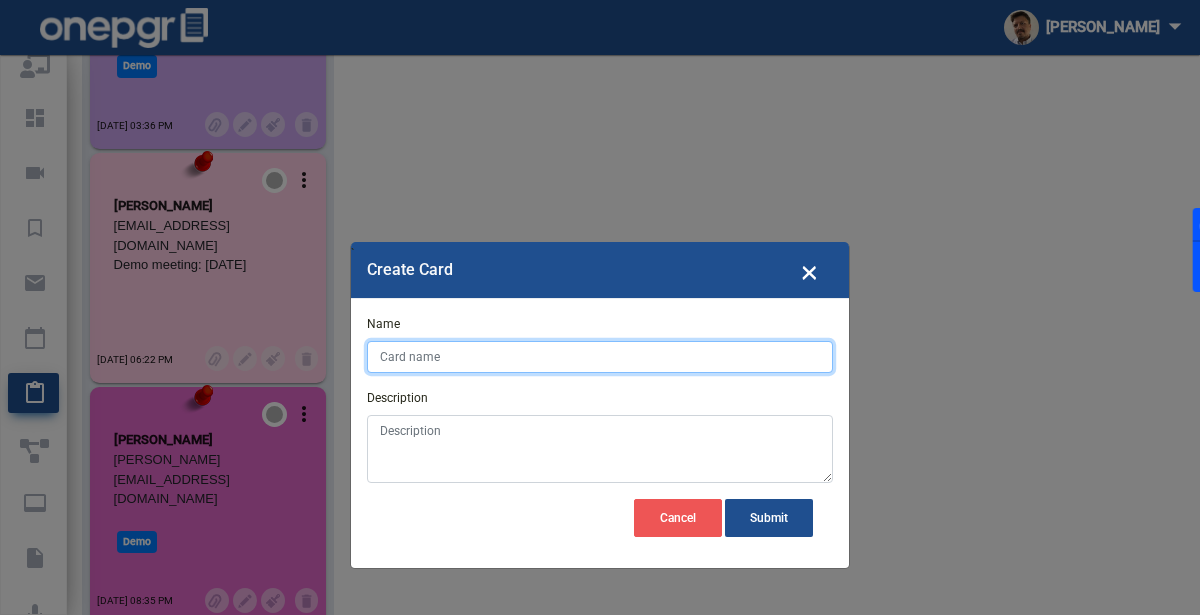 click on "Name" at bounding box center (600, 357) 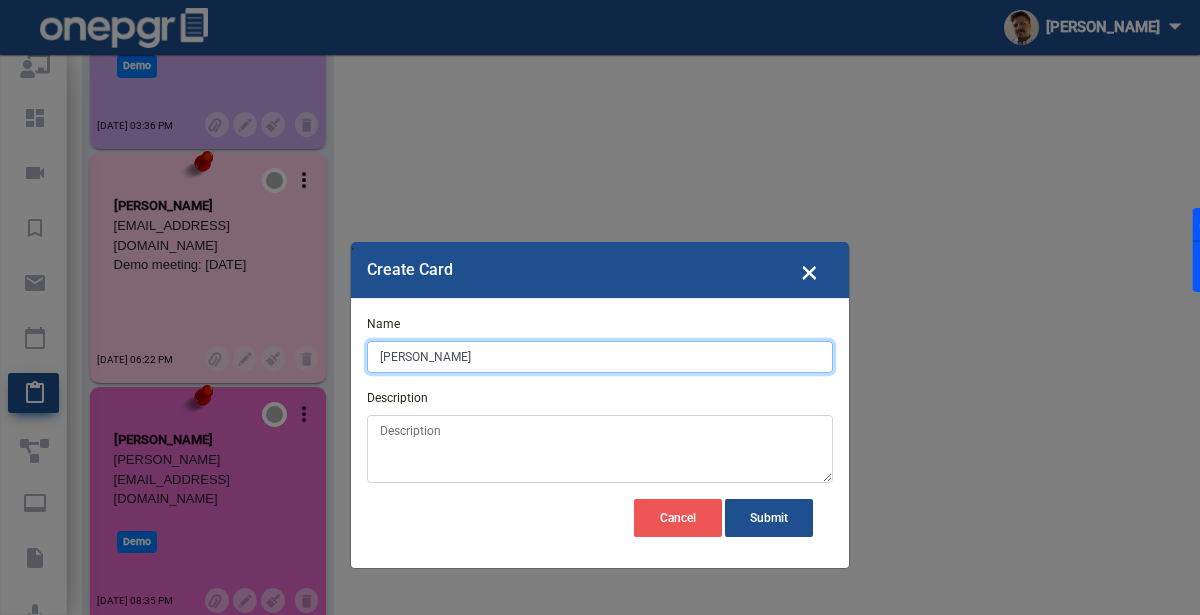 type on "[PERSON_NAME]" 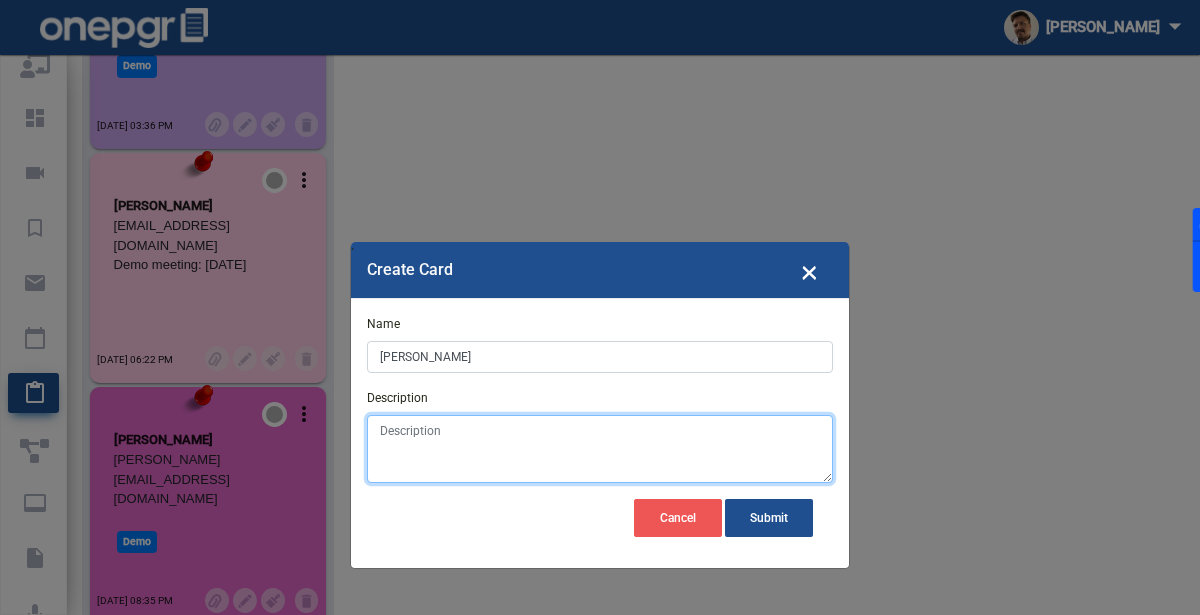 click on "Description" at bounding box center [600, 449] 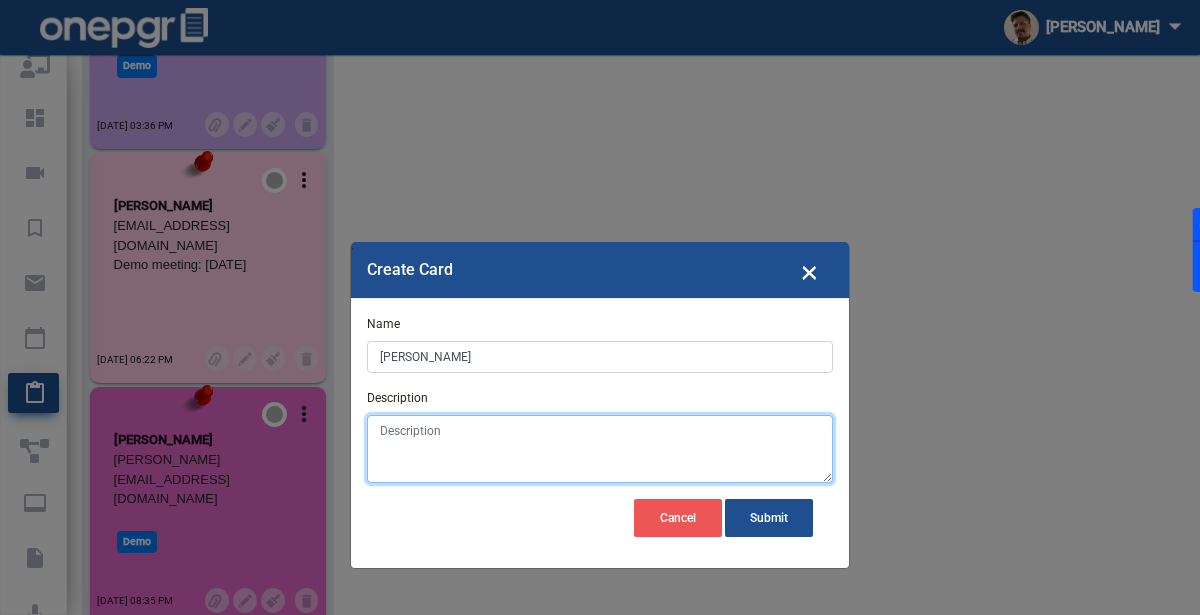 paste on "[PERSON_NAME][EMAIL_ADDRESS][DOMAIN_NAME]" 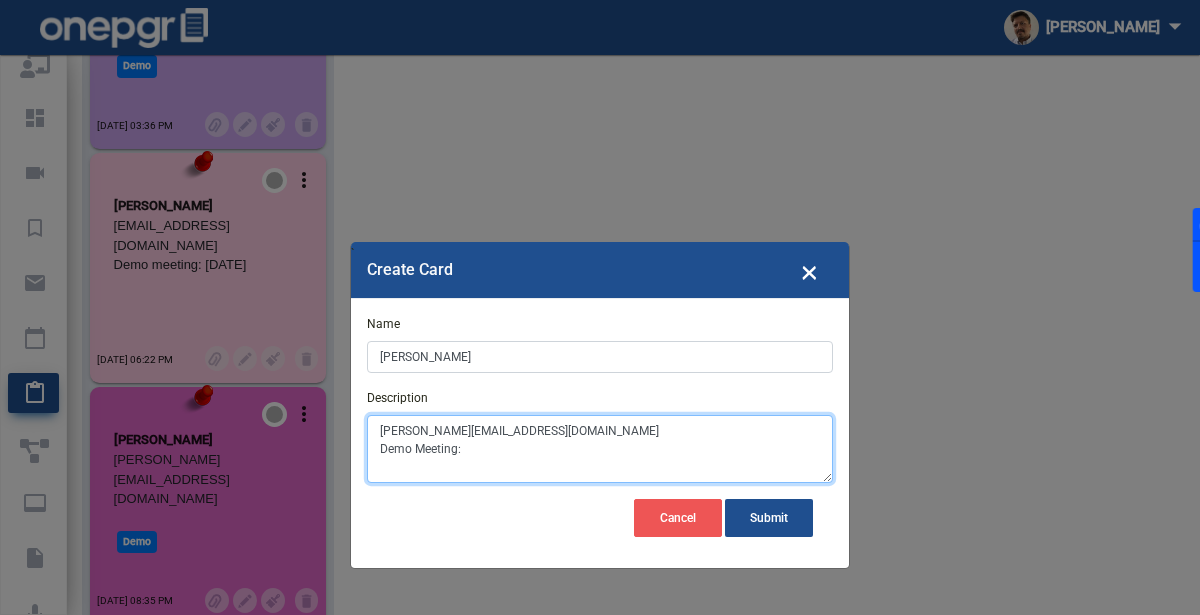 click on "[PERSON_NAME][EMAIL_ADDRESS][DOMAIN_NAME]
Demo Meeting:" at bounding box center (600, 449) 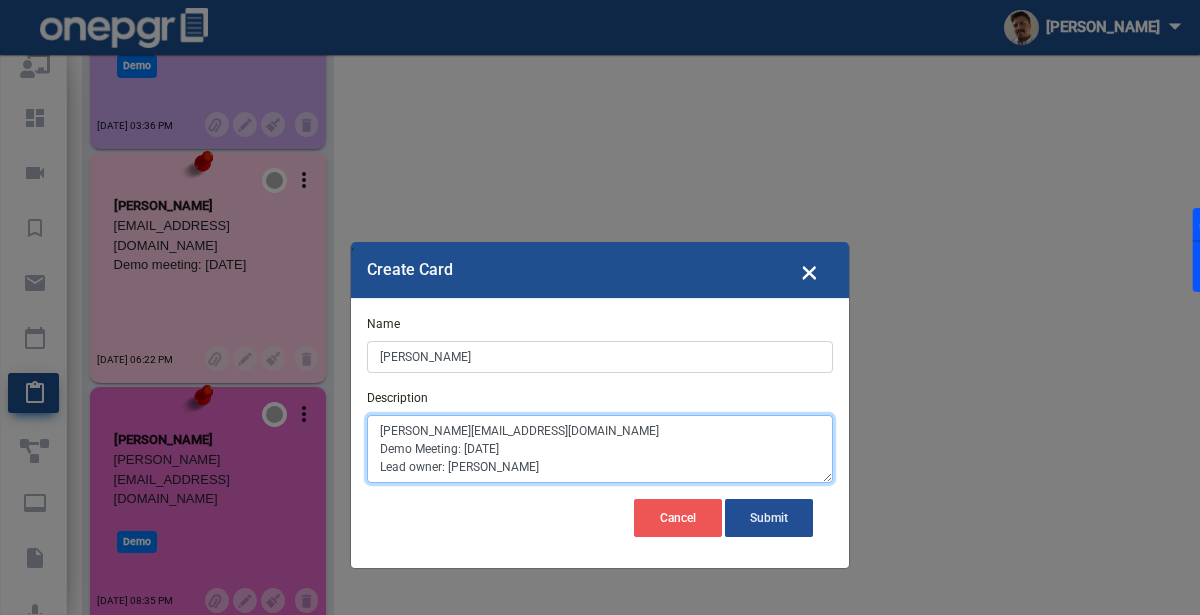 type on "[PERSON_NAME][EMAIL_ADDRESS][DOMAIN_NAME]
Demo Meeting: [DATE]
Lead owner: [PERSON_NAME]" 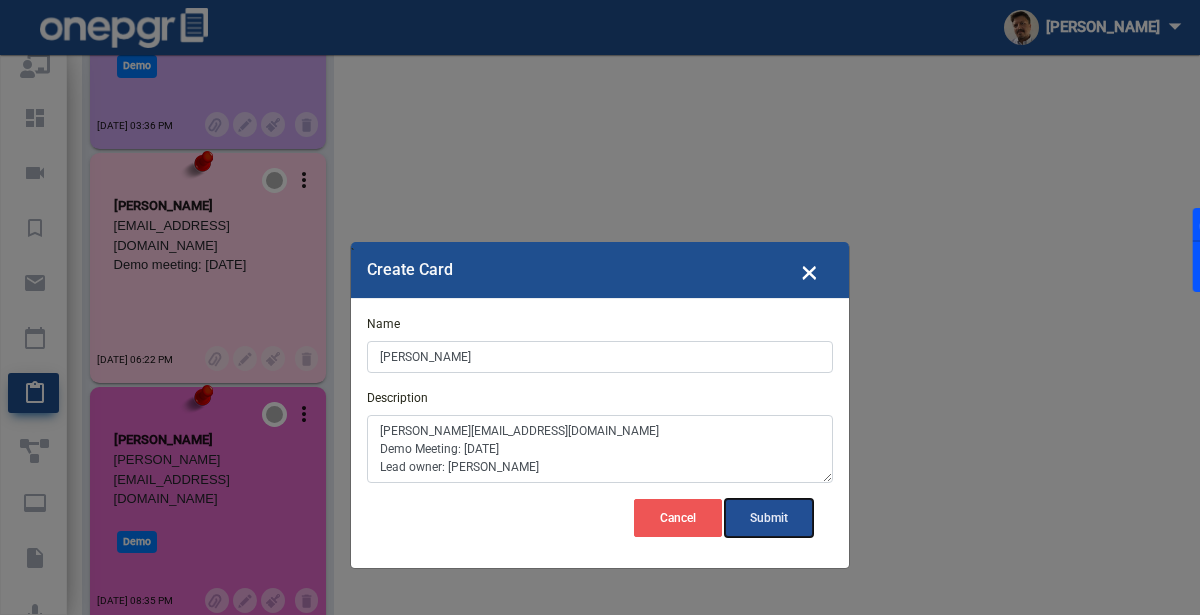 click on "Submit" 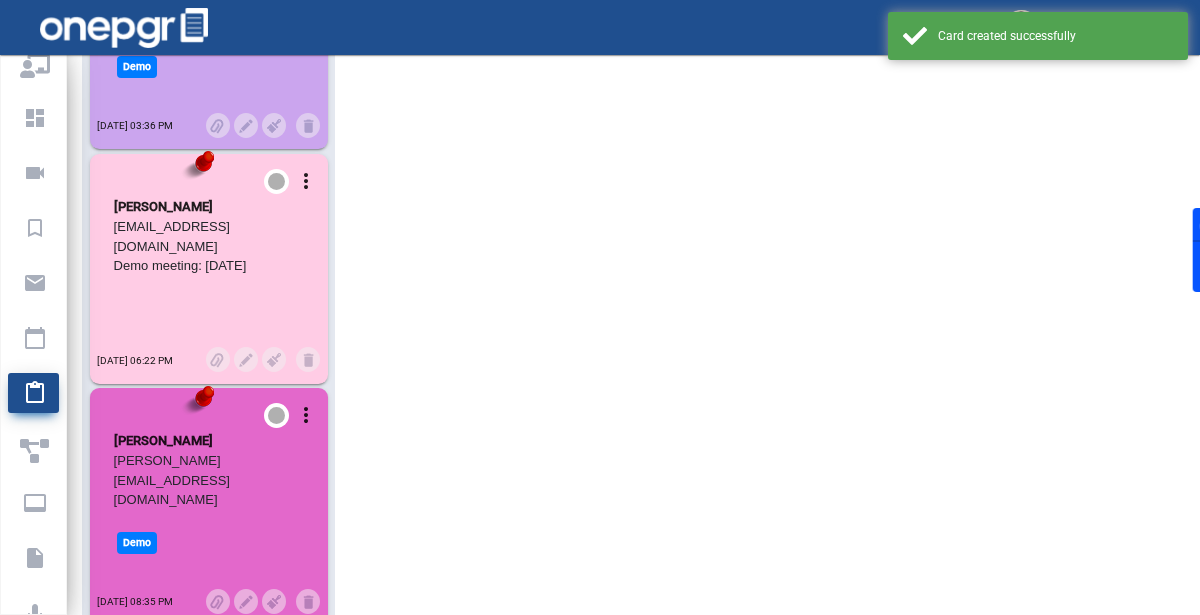 scroll, scrollTop: 4038, scrollLeft: 0, axis: vertical 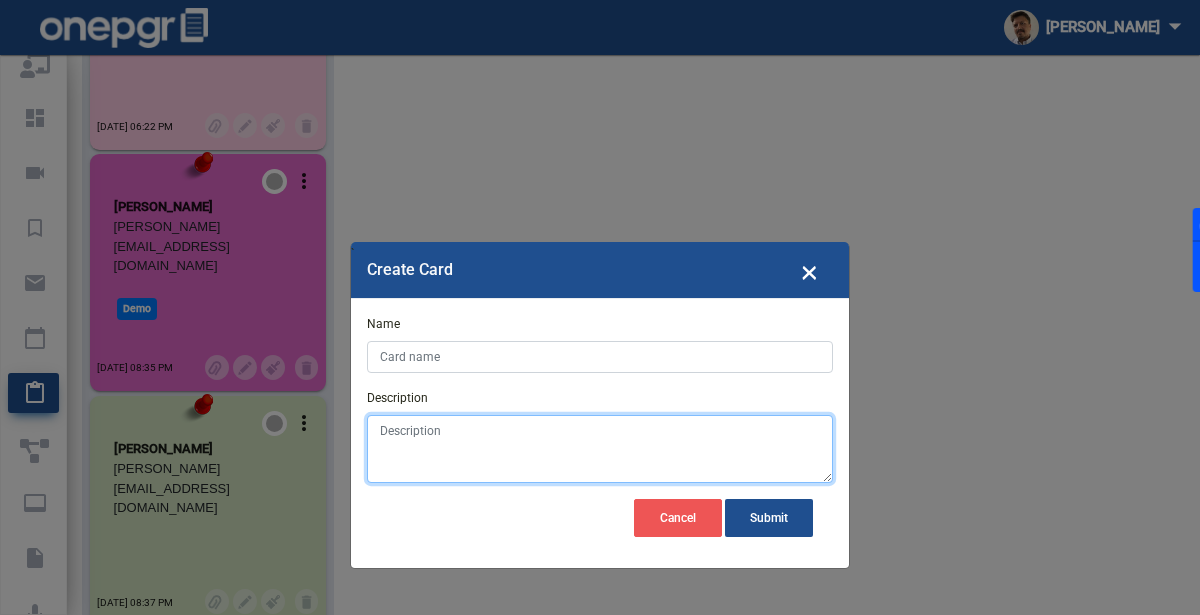 click on "Description" at bounding box center (600, 449) 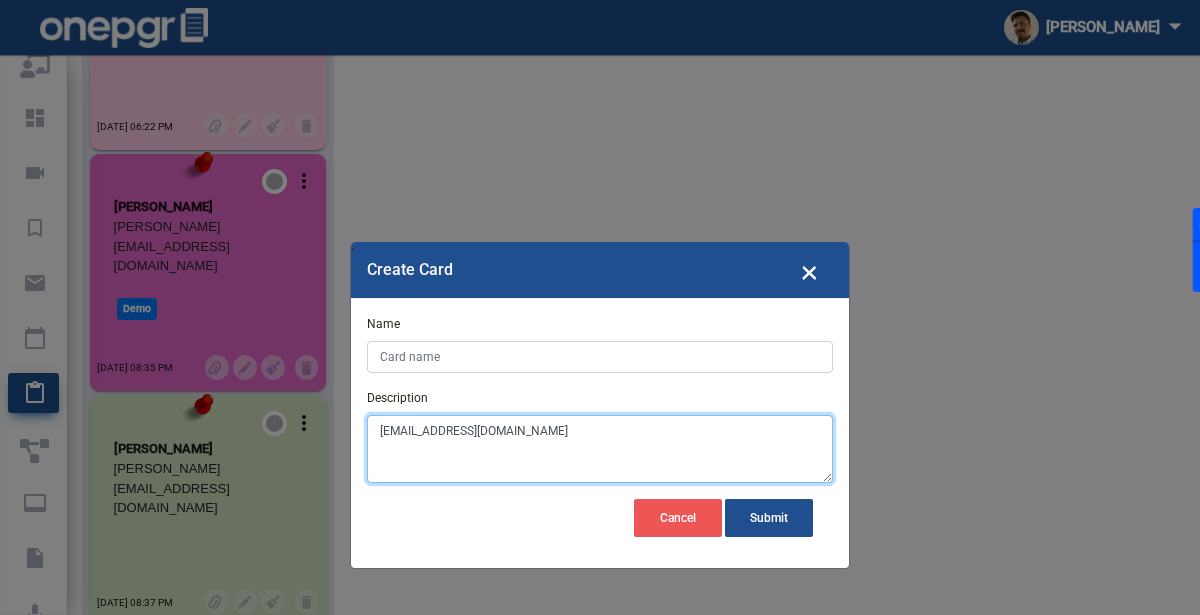 type on "[EMAIL_ADDRESS][DOMAIN_NAME]" 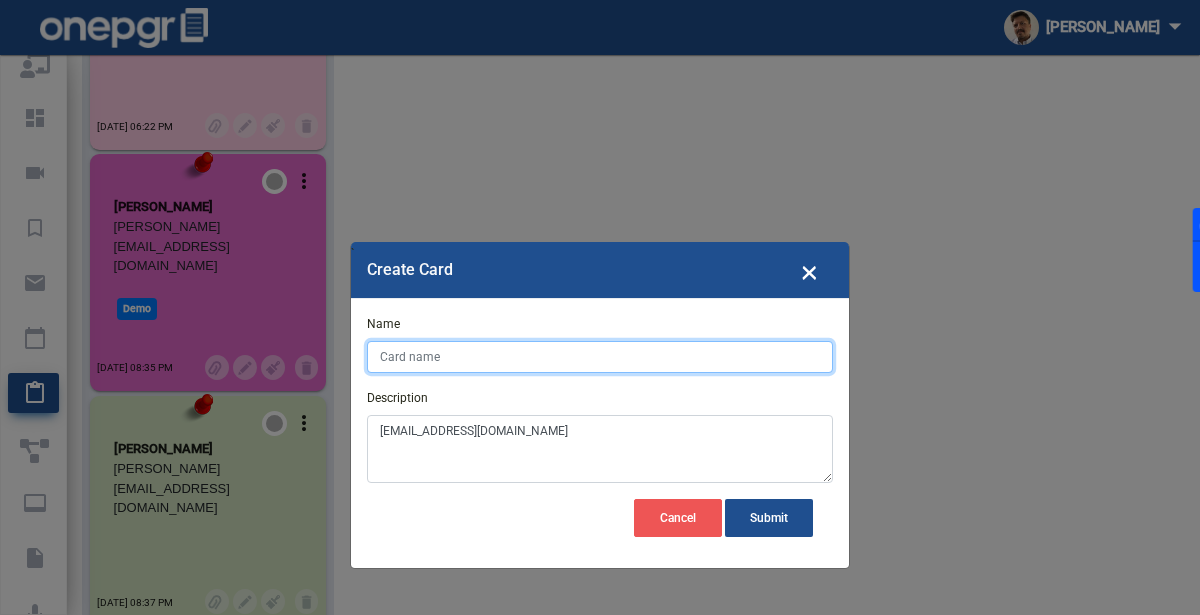 click on "Name" at bounding box center (600, 357) 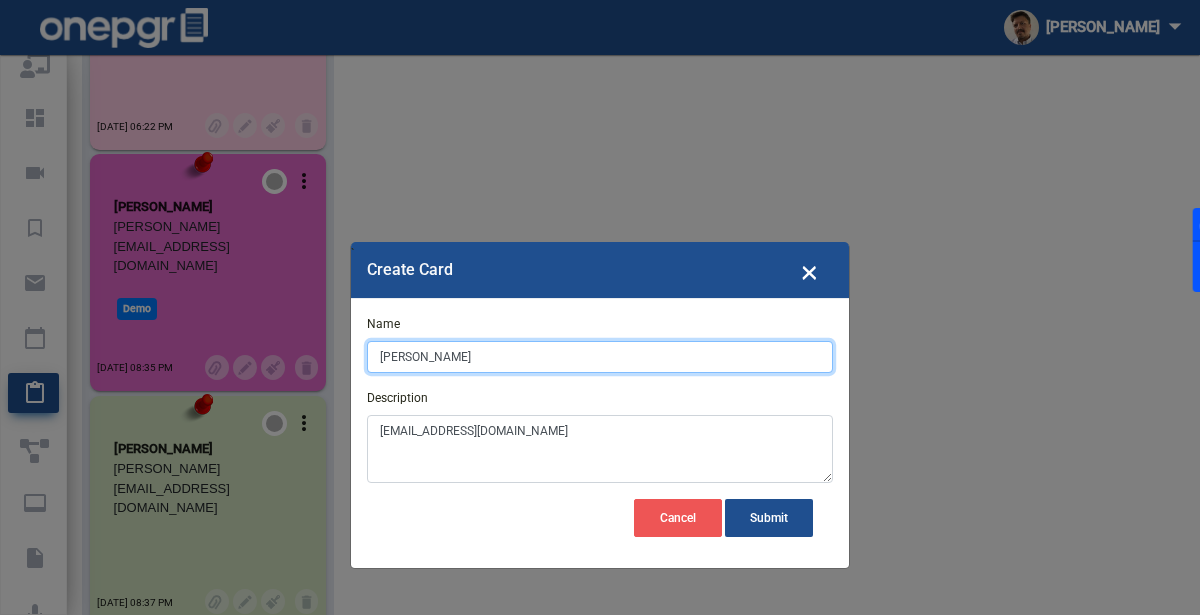 type on "[PERSON_NAME]" 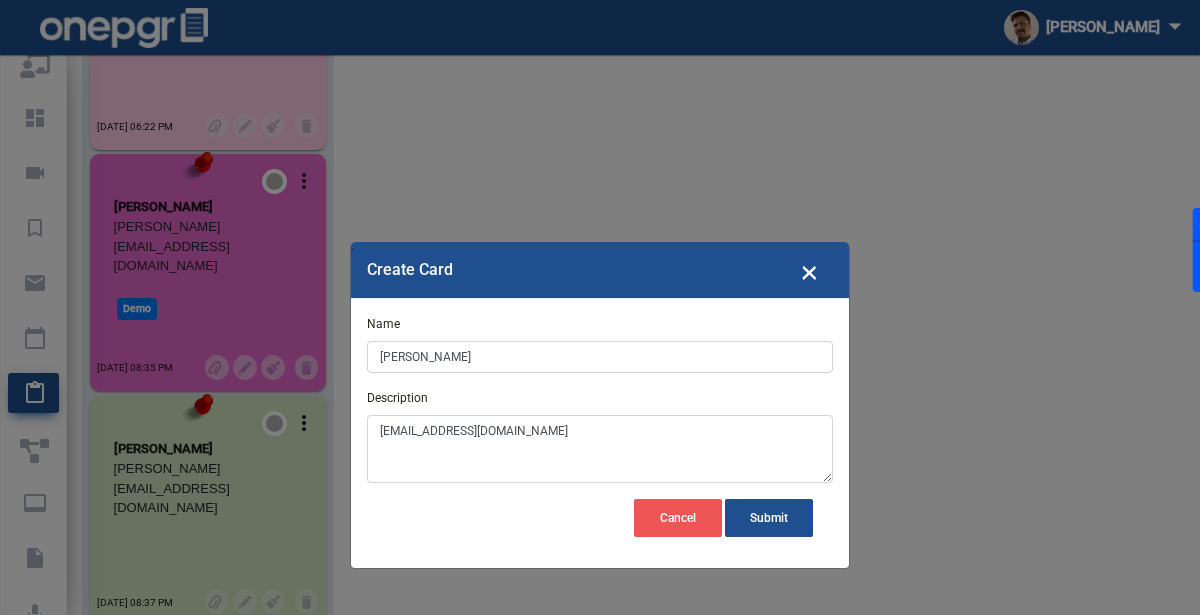 click on "Create Card ×" 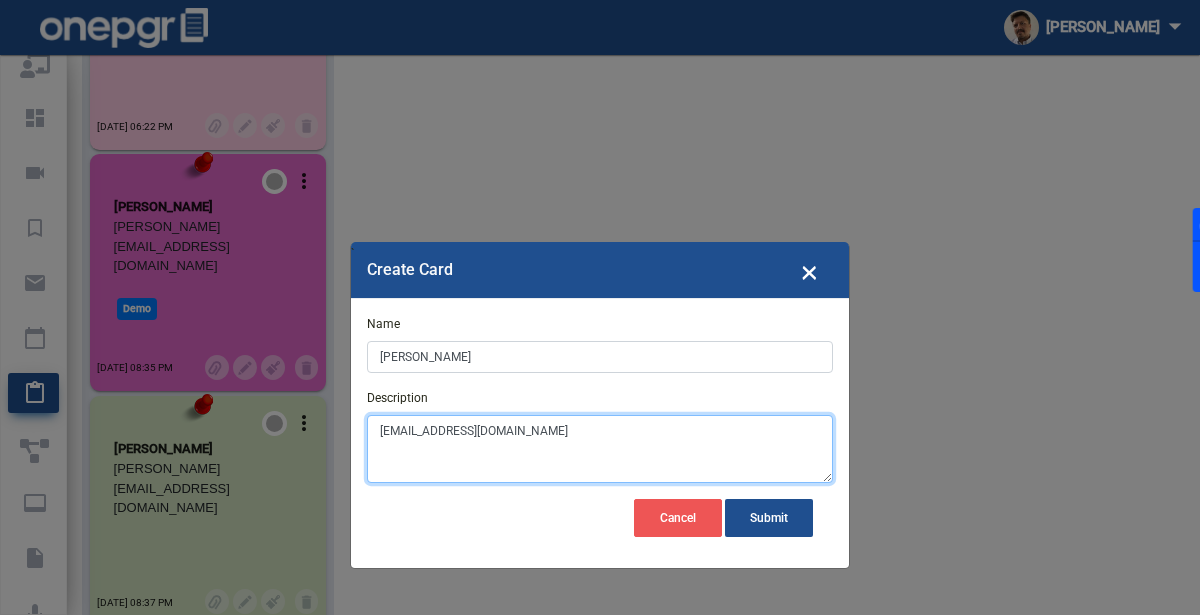 click on "[EMAIL_ADDRESS][DOMAIN_NAME]" at bounding box center (600, 449) 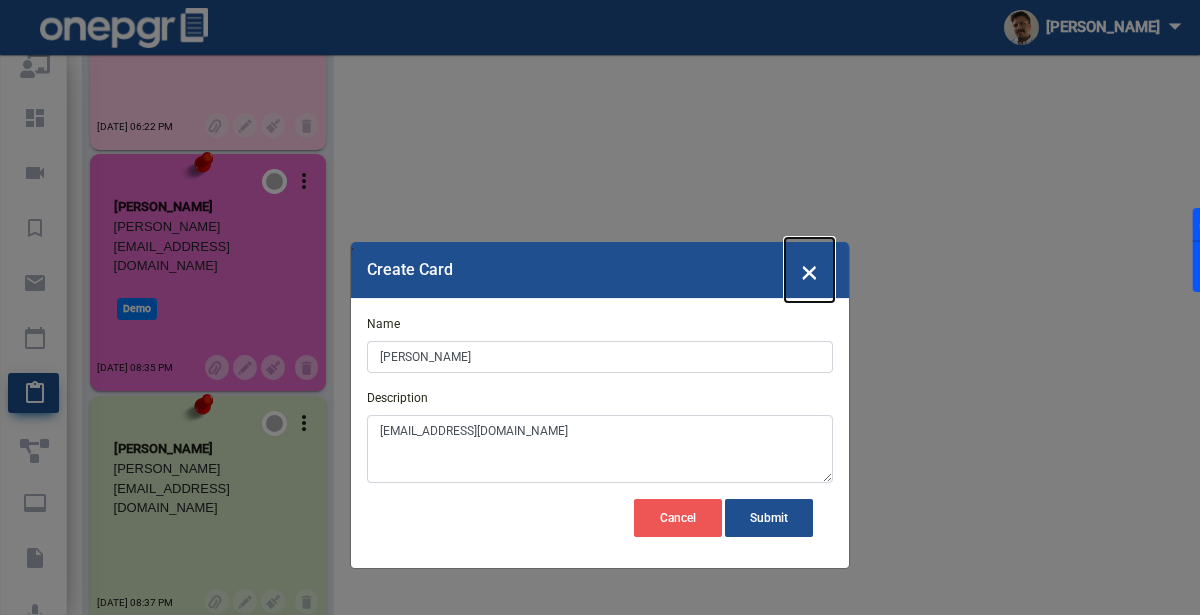 click on "×" 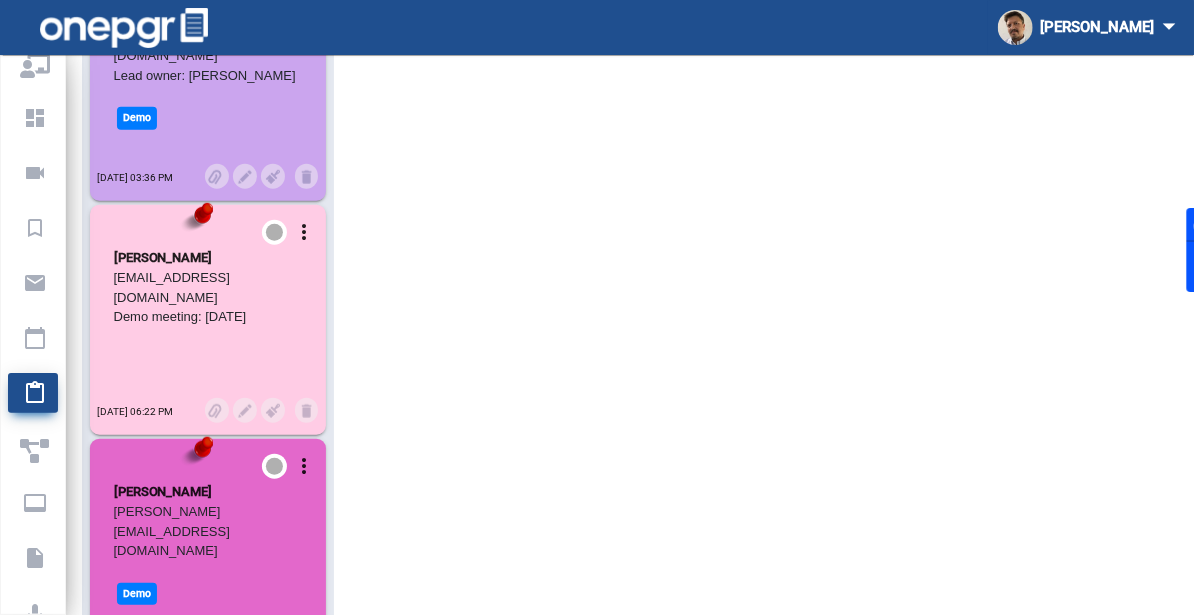 scroll, scrollTop: 0, scrollLeft: 0, axis: both 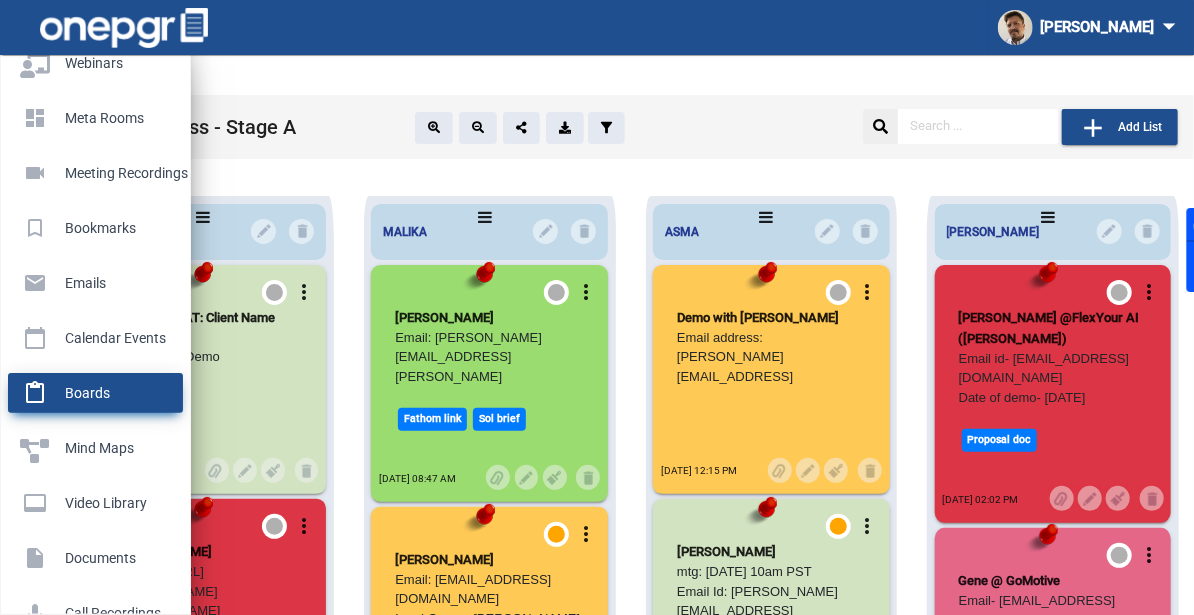 click on "content_paste Boards" 